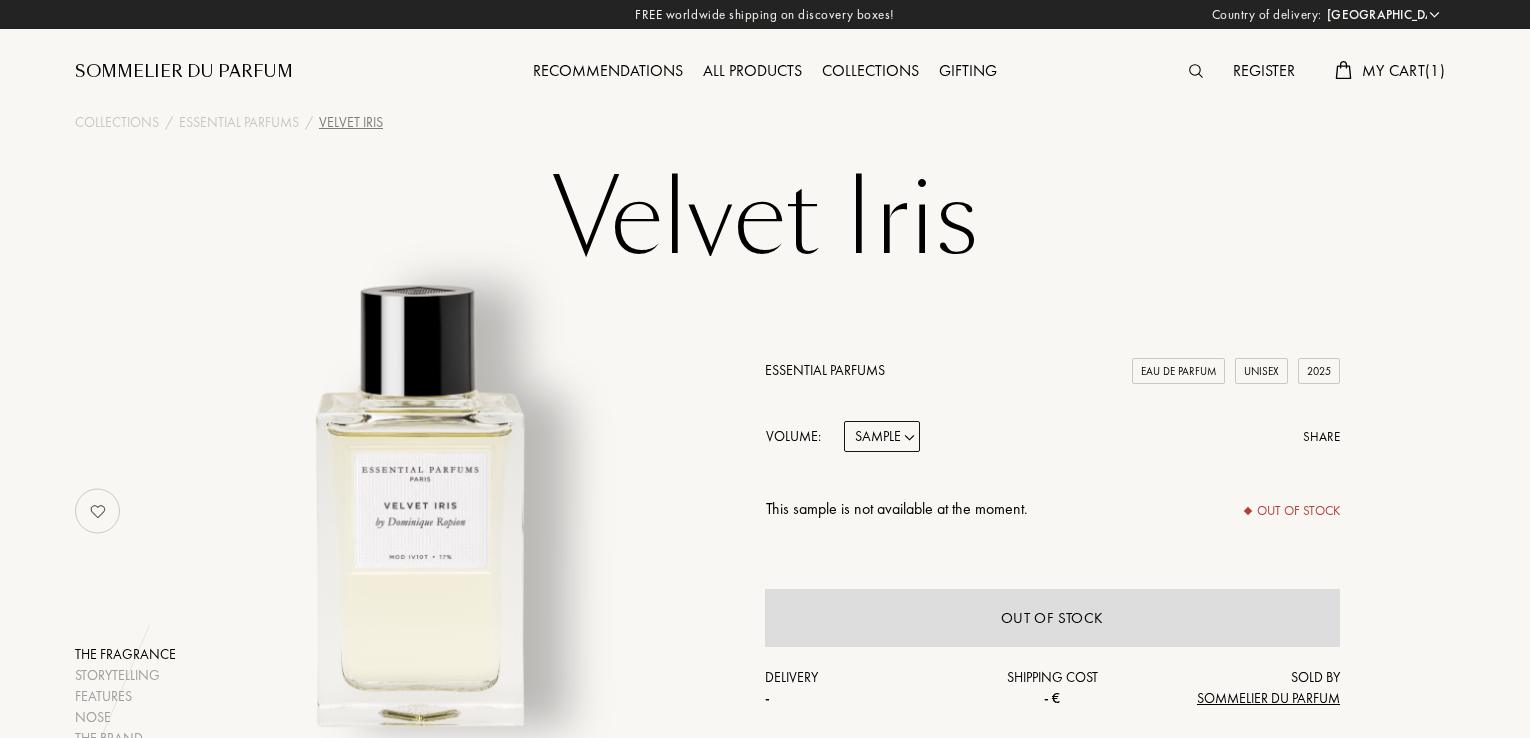 select on "SI" 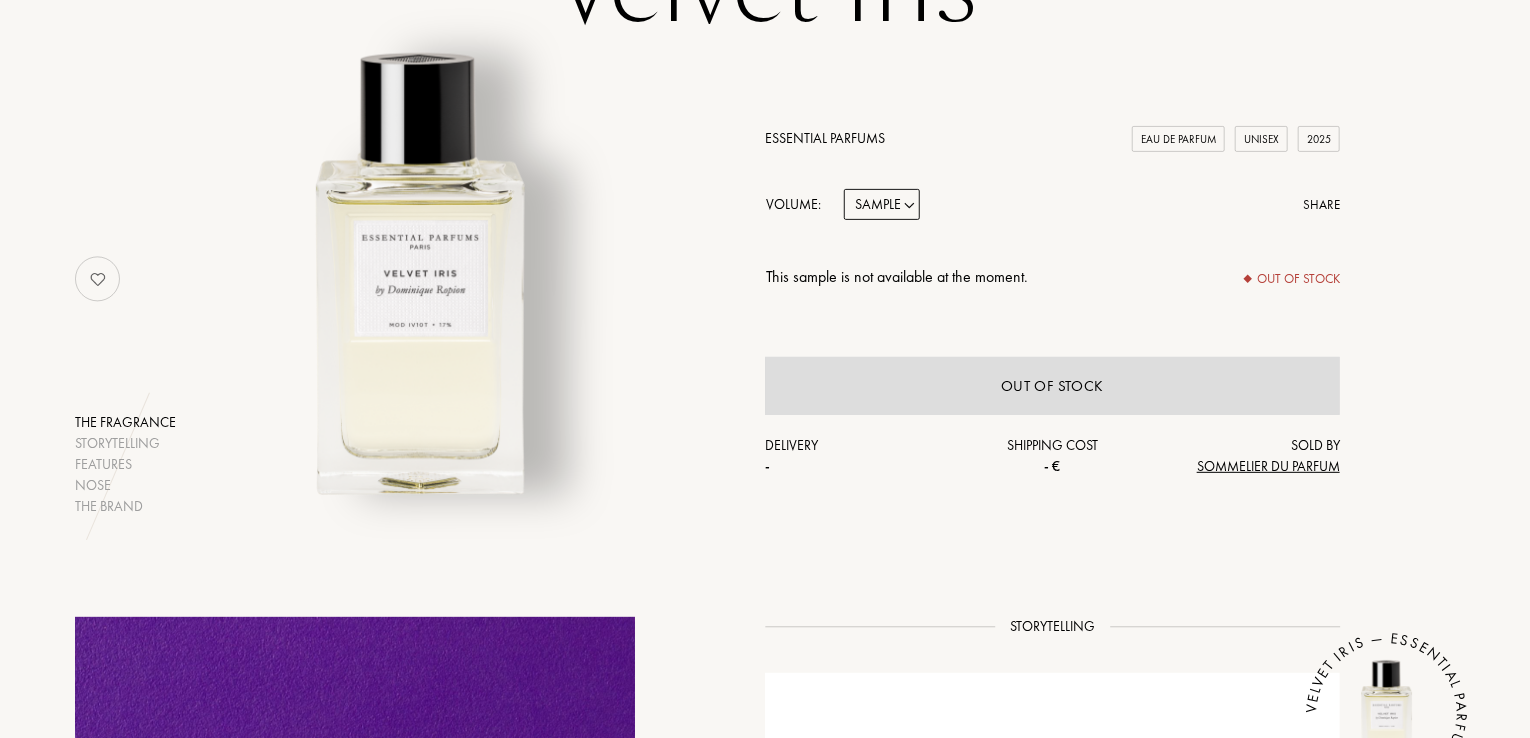 scroll, scrollTop: 258, scrollLeft: 0, axis: vertical 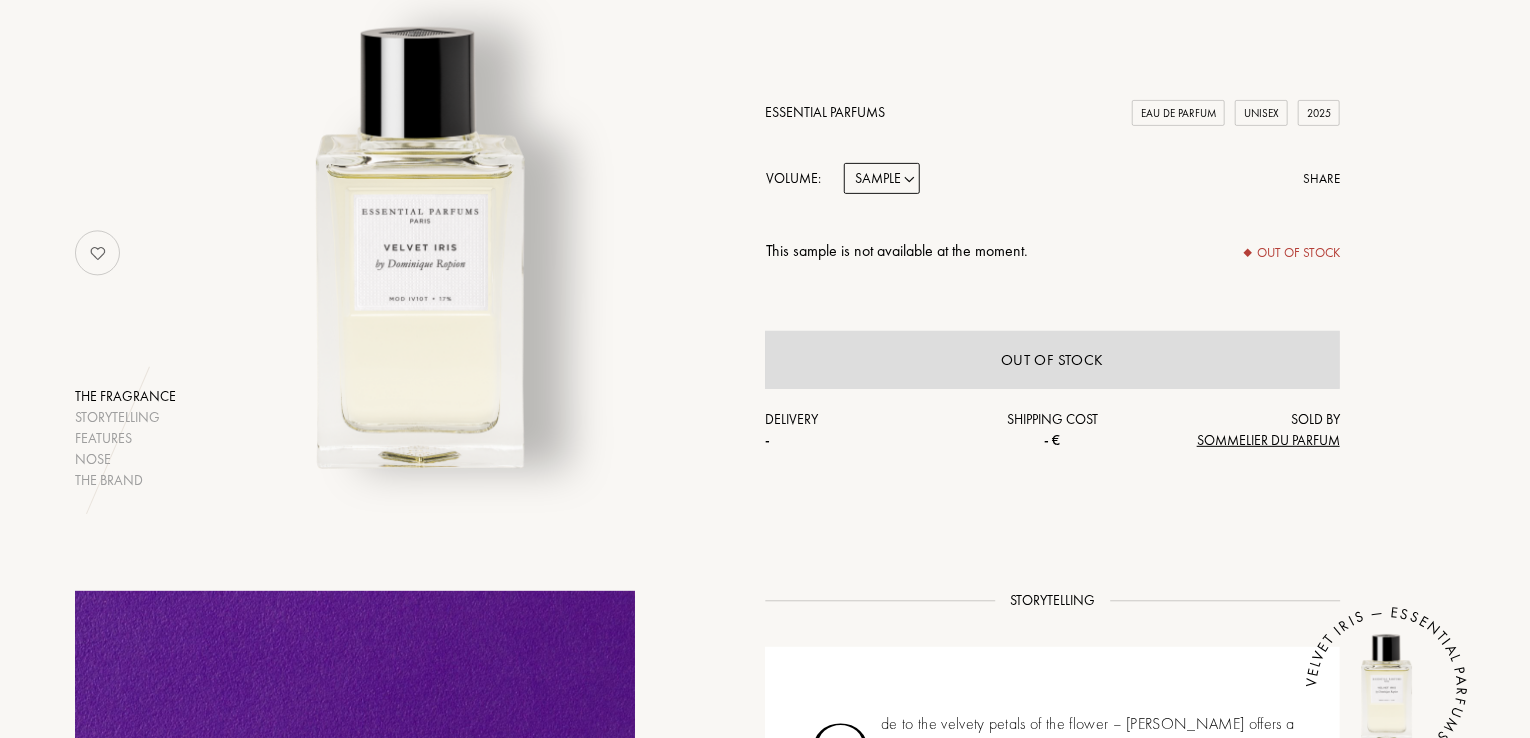 click on "Volume:" at bounding box center (798, 178) 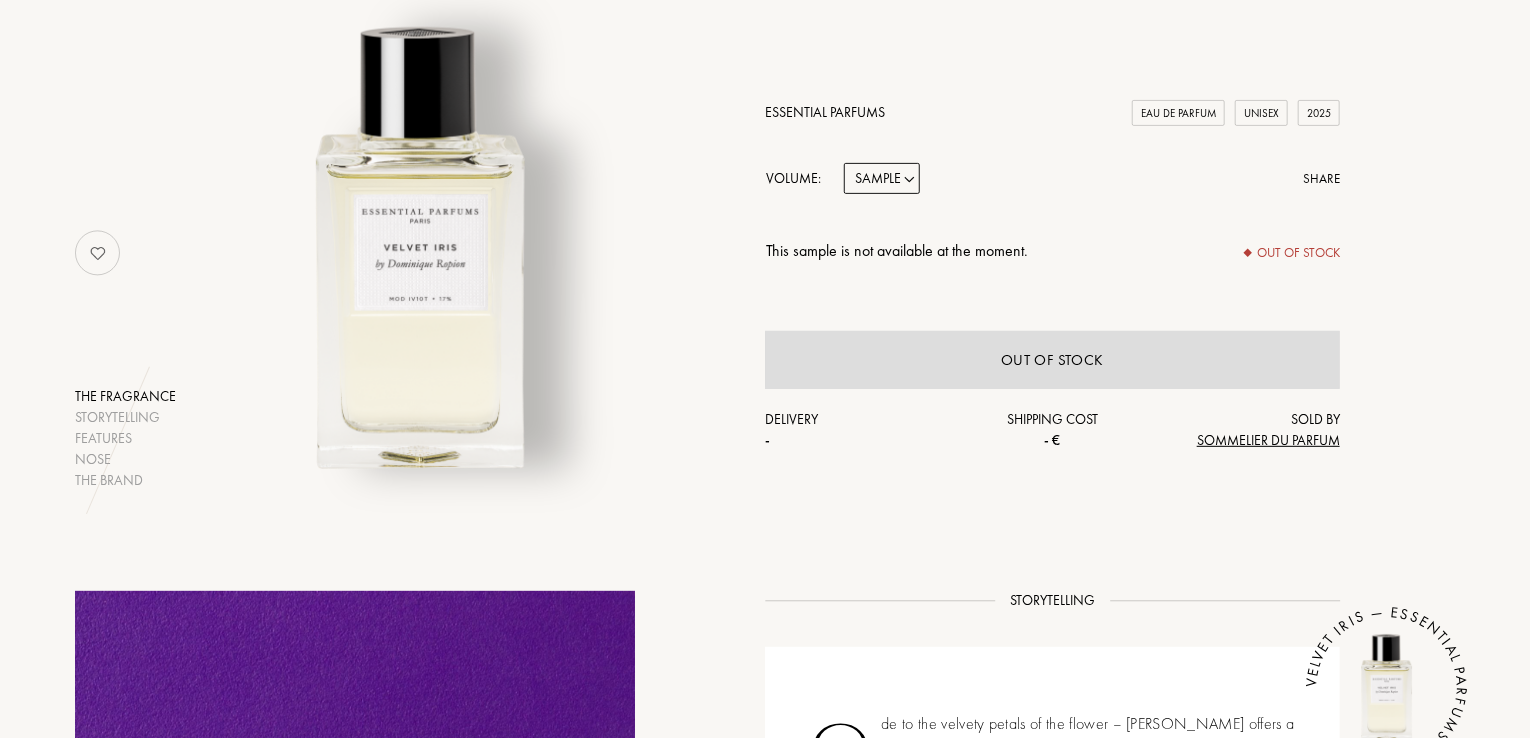 click on "Sample 10mL 100mL 150mL" at bounding box center (882, 178) 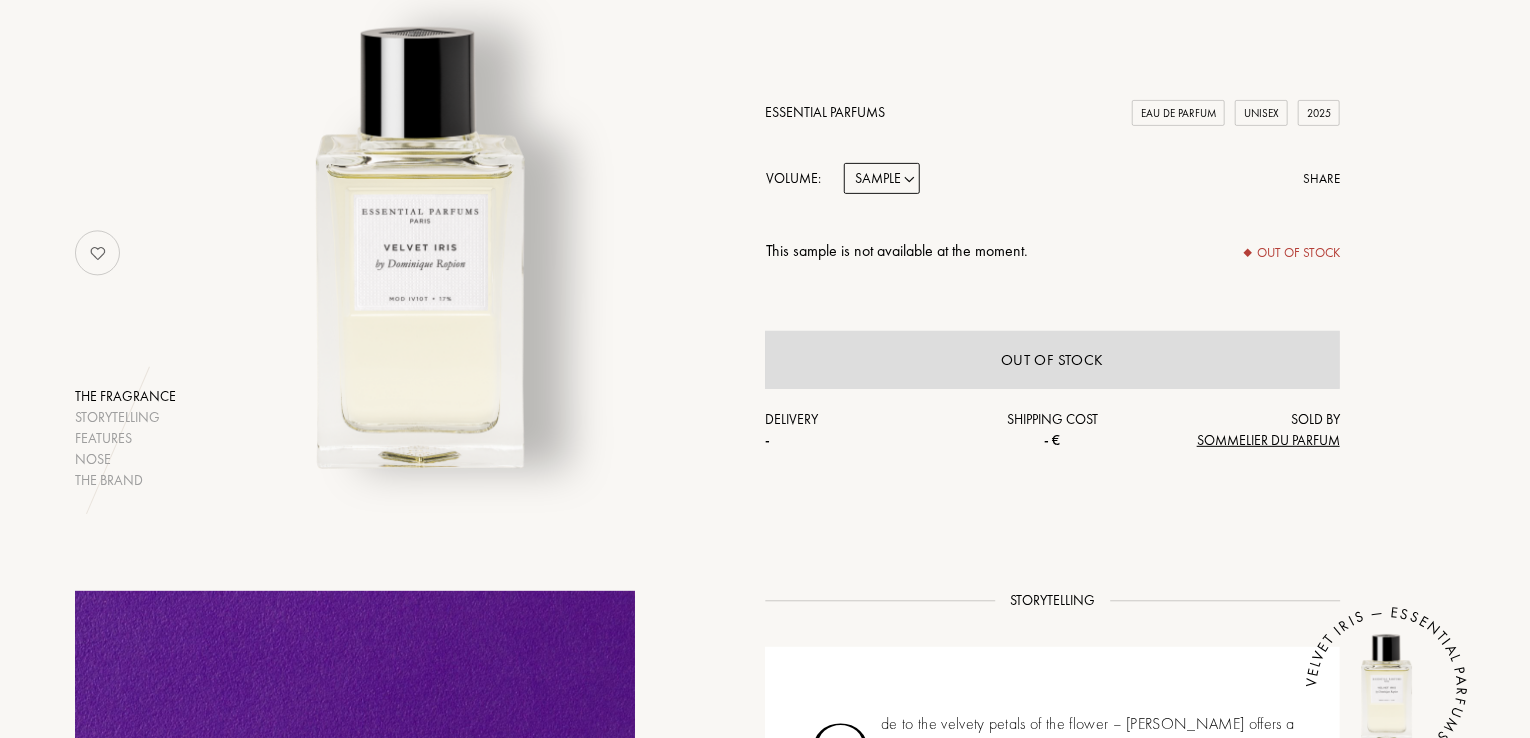 select on "1" 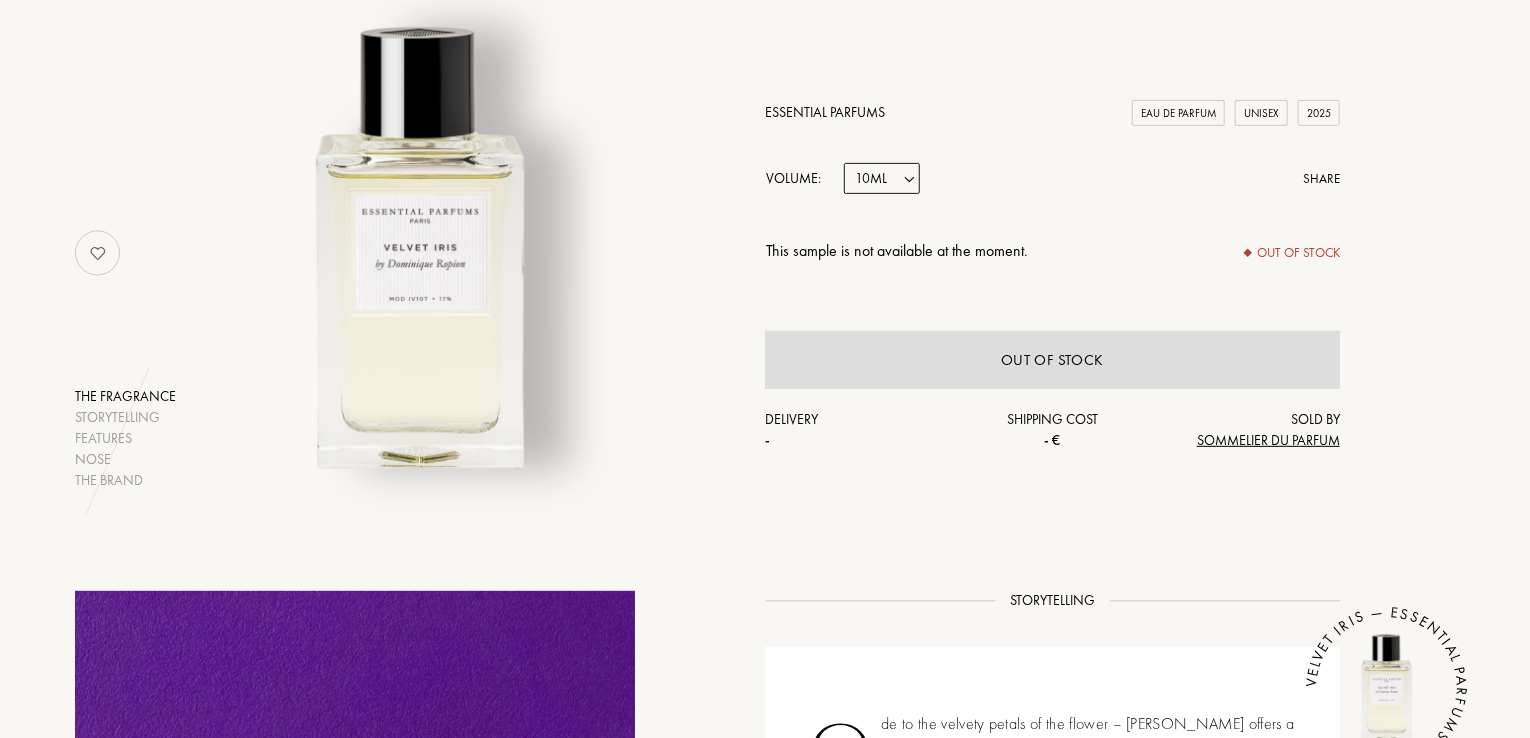 click on "Sample 10mL 100mL 150mL" at bounding box center [882, 178] 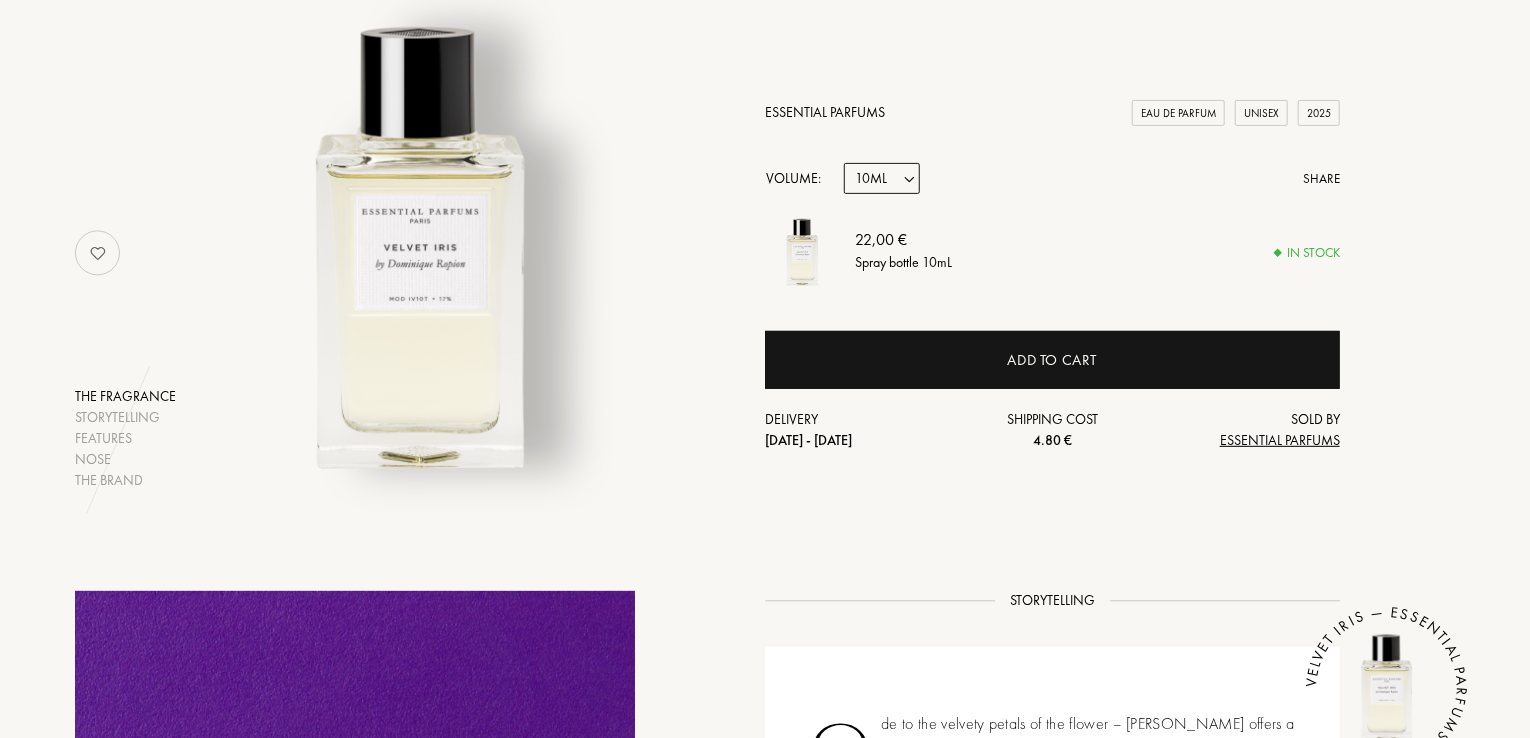 click on "Sample 10mL 100mL 150mL" at bounding box center (882, 178) 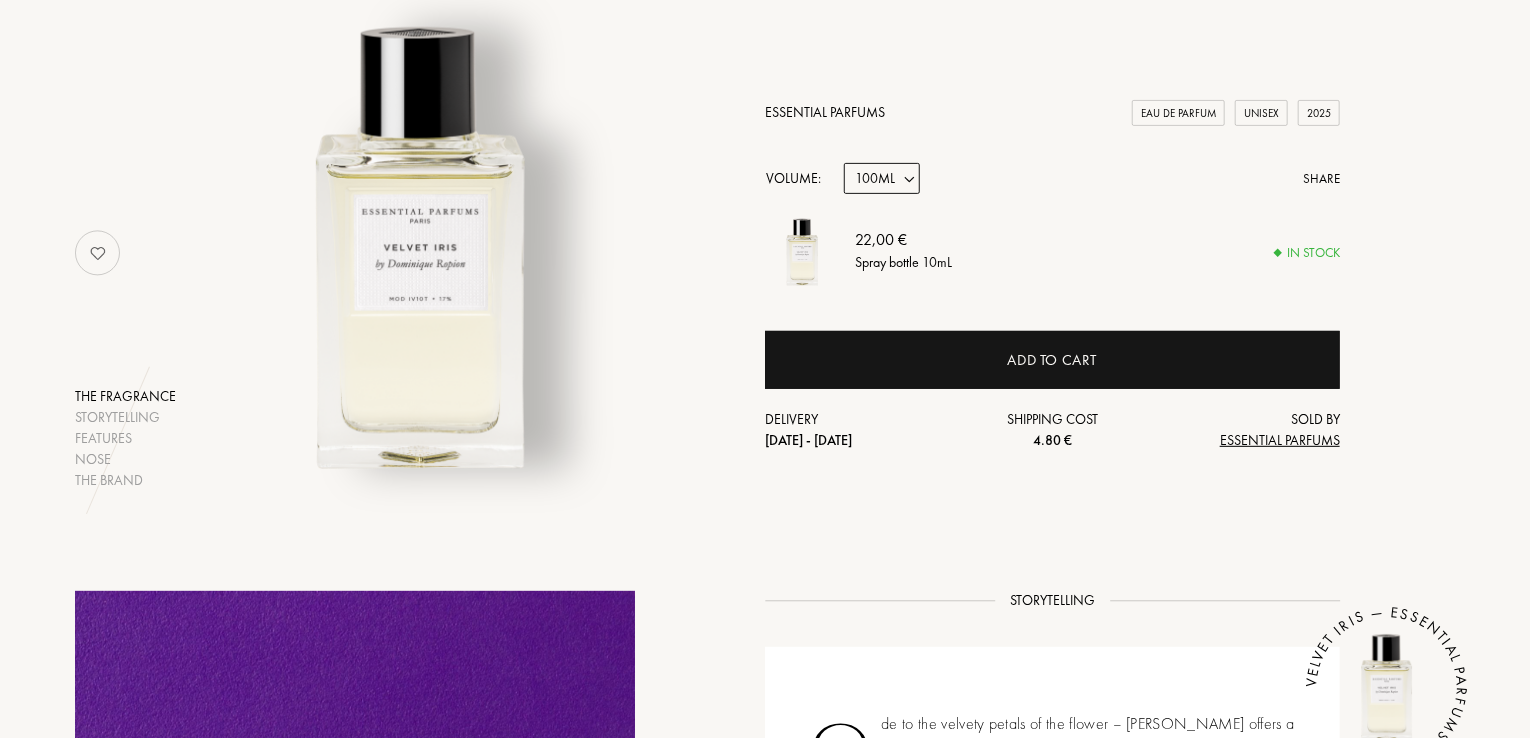 click on "Sample 10mL 100mL 150mL" at bounding box center [882, 178] 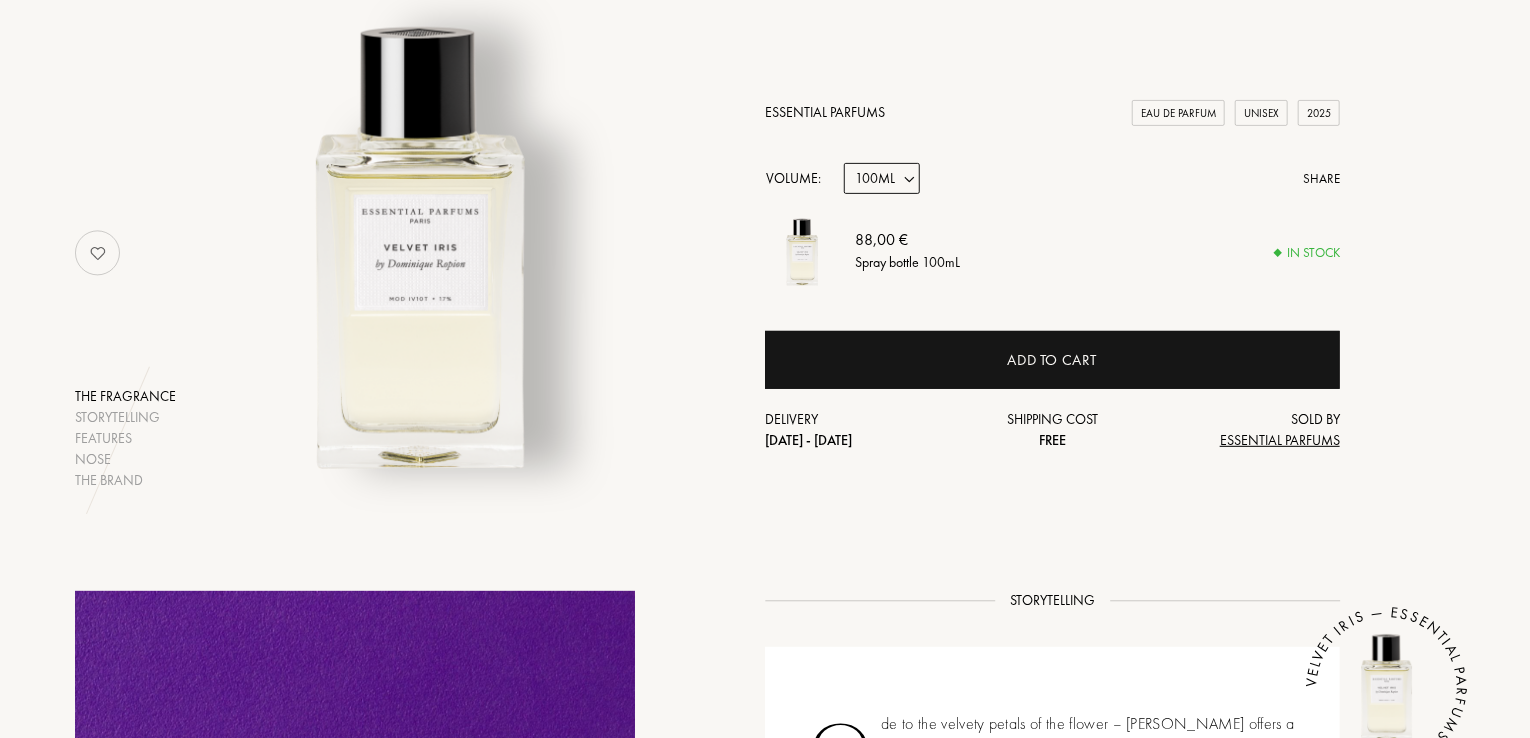 click on "Sample 10mL 100mL 150mL" at bounding box center [882, 178] 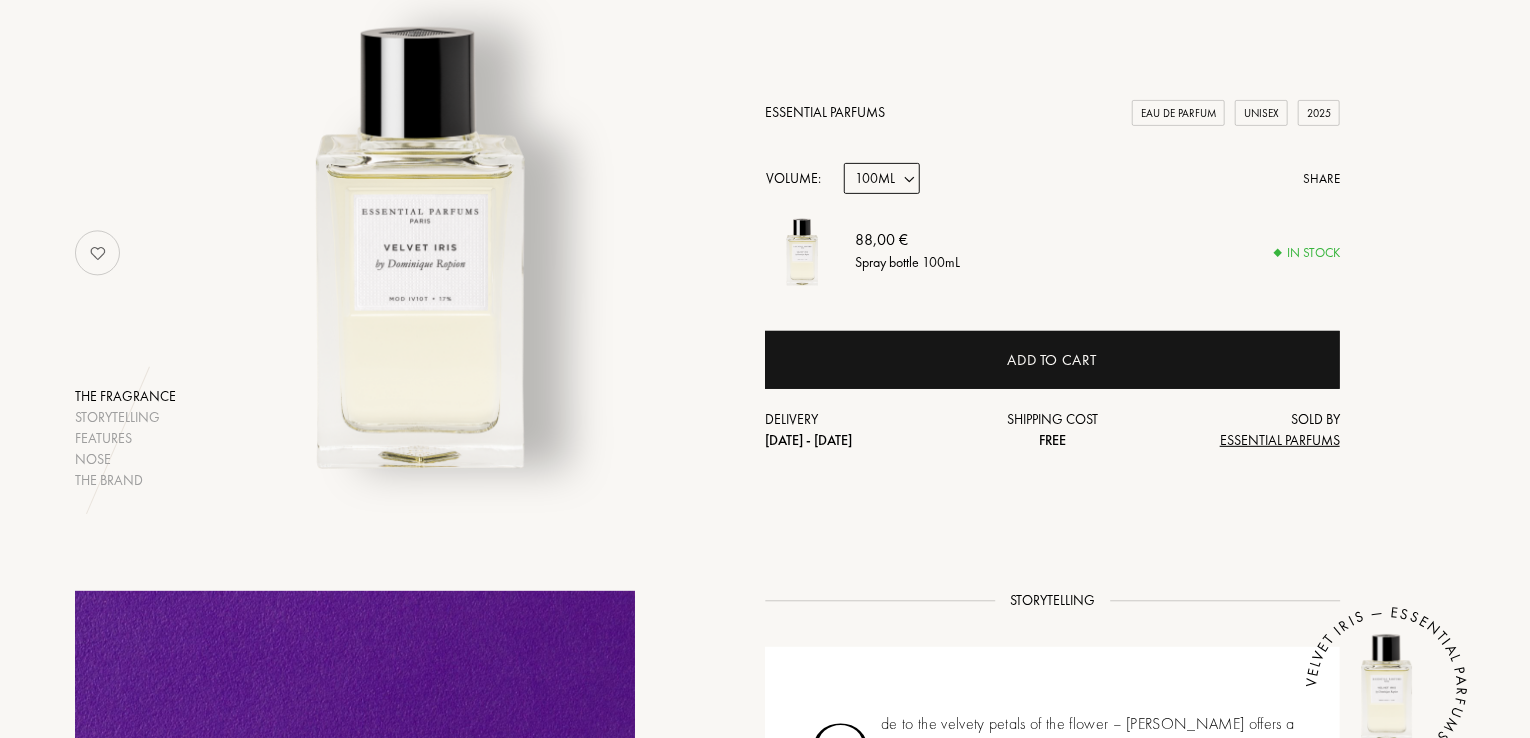 click on "Sample 10mL 100mL 150mL" at bounding box center (882, 178) 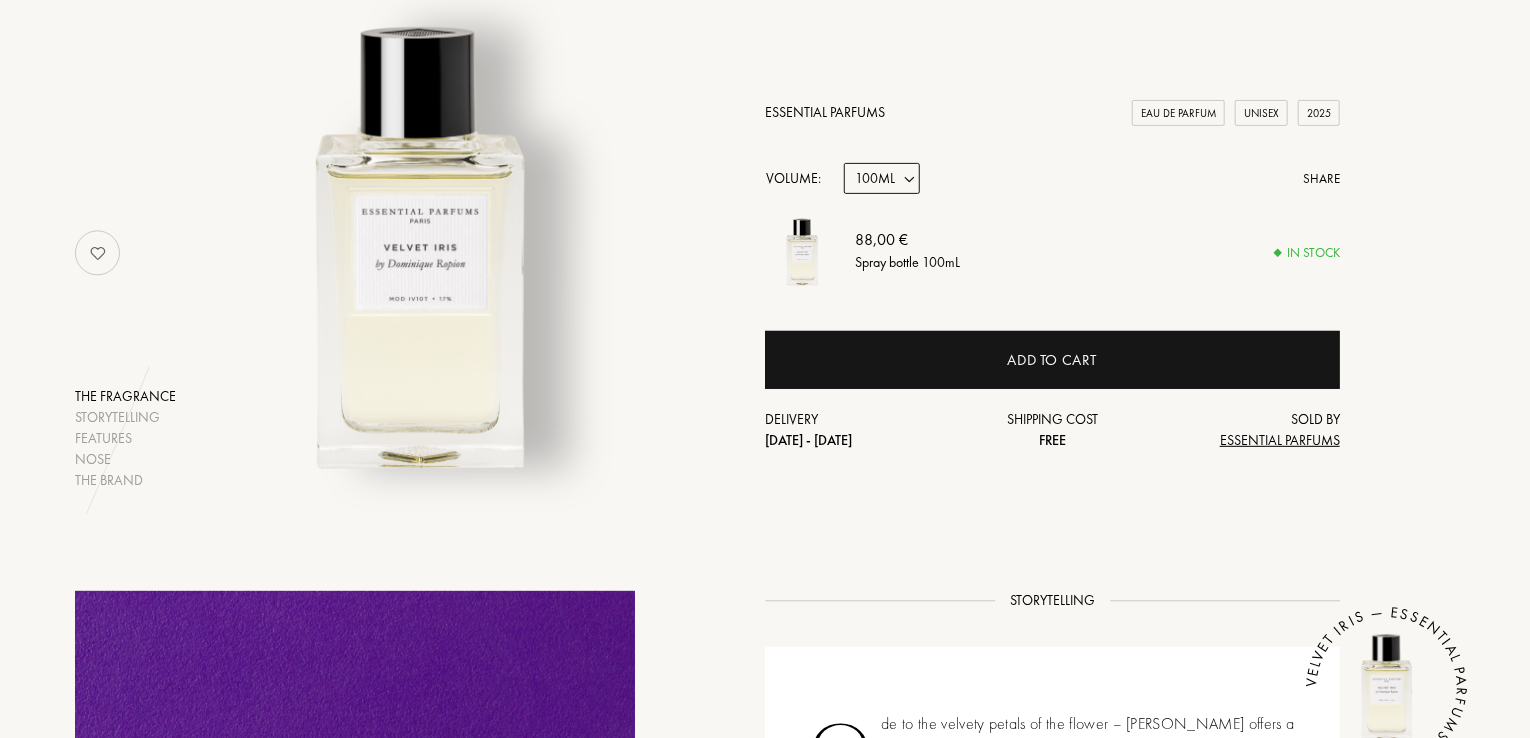 select on "3" 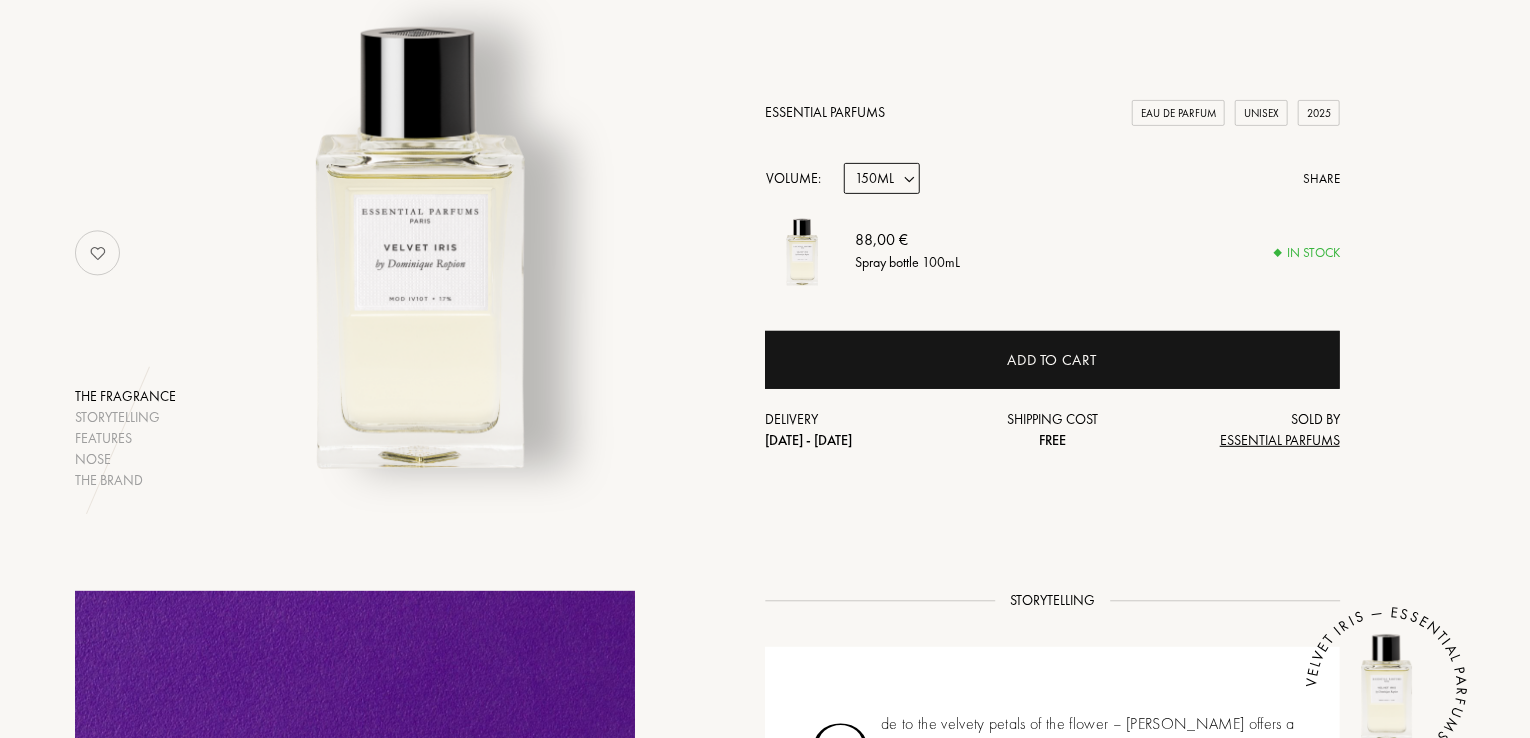 click on "Sample 10mL 100mL 150mL" at bounding box center (882, 178) 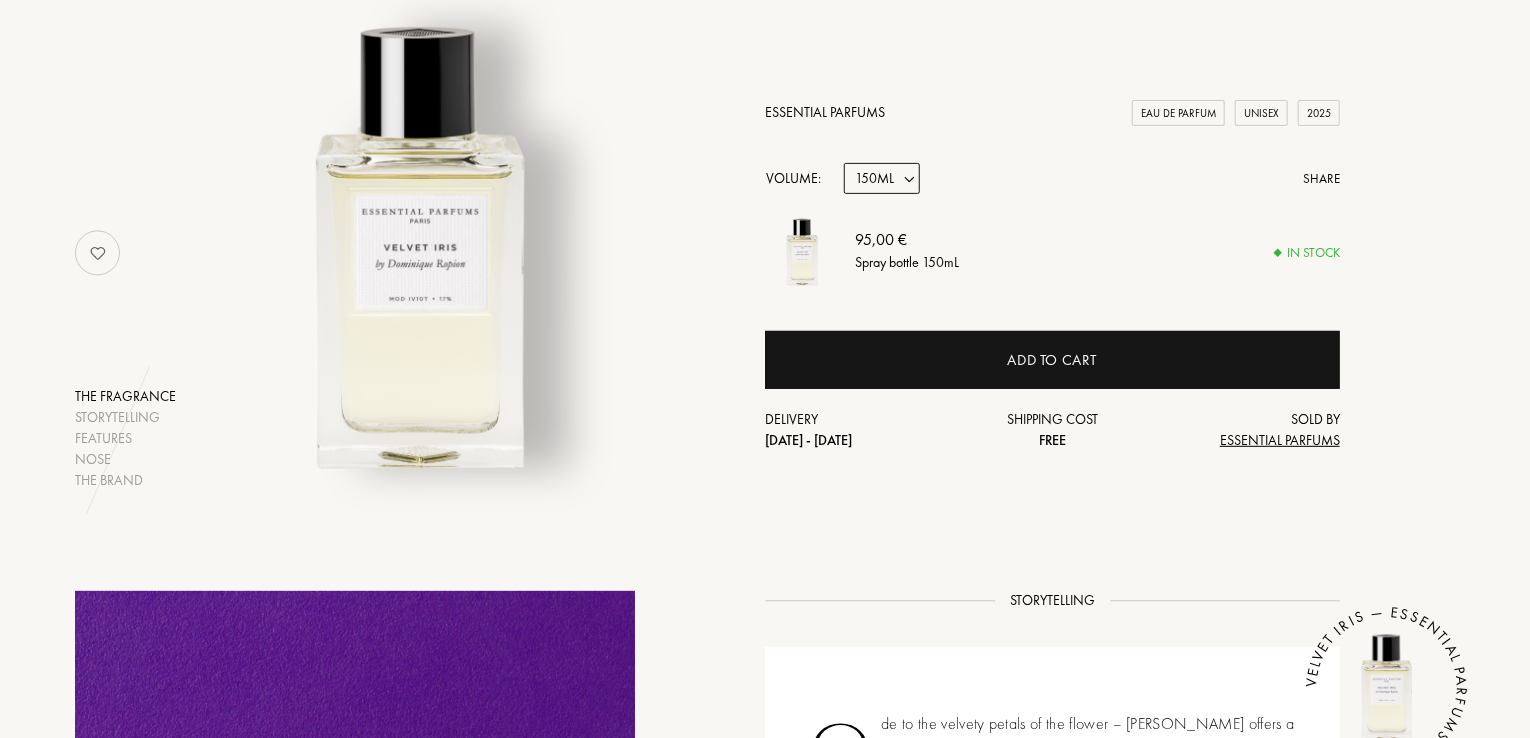 click on "Sample 10mL 100mL 150mL" at bounding box center (882, 178) 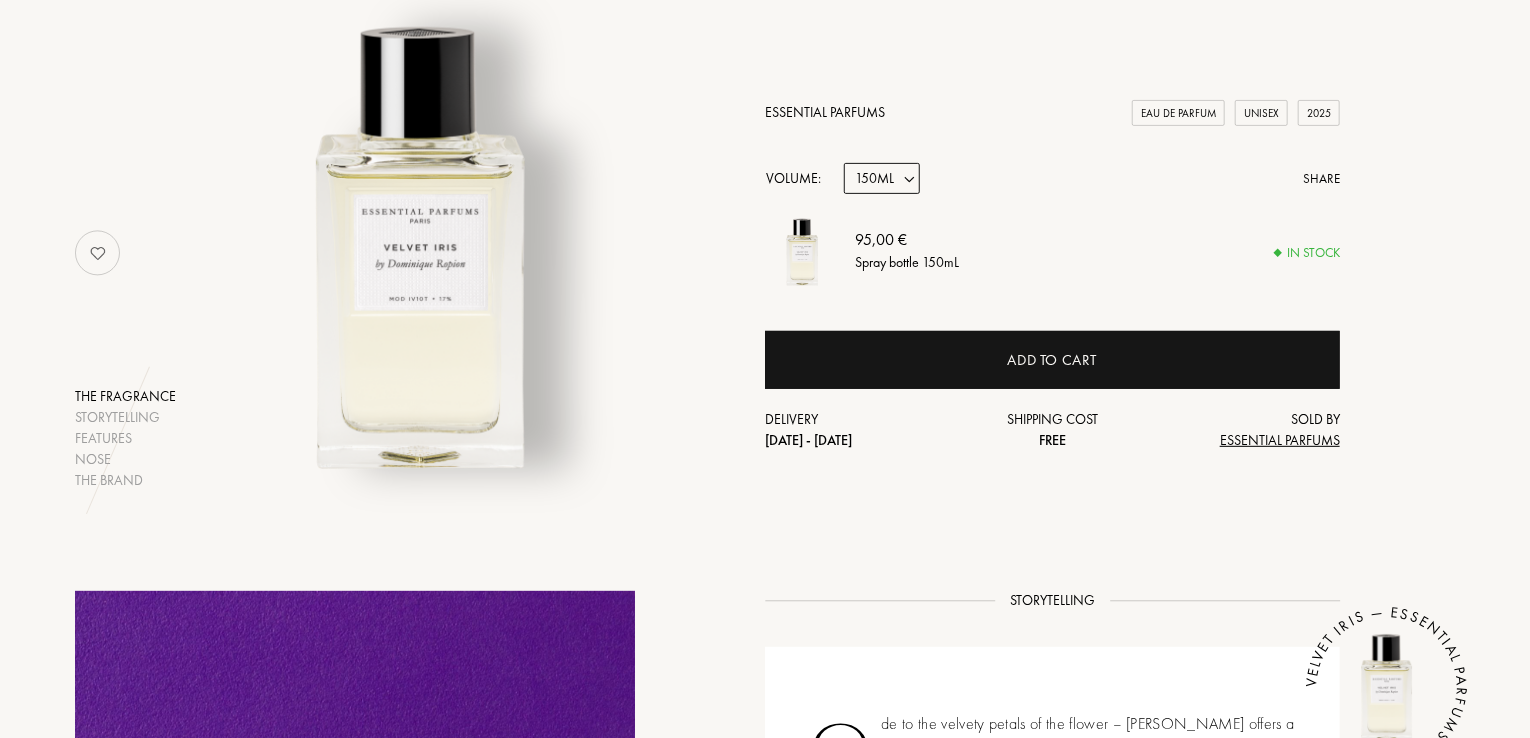 select on "2" 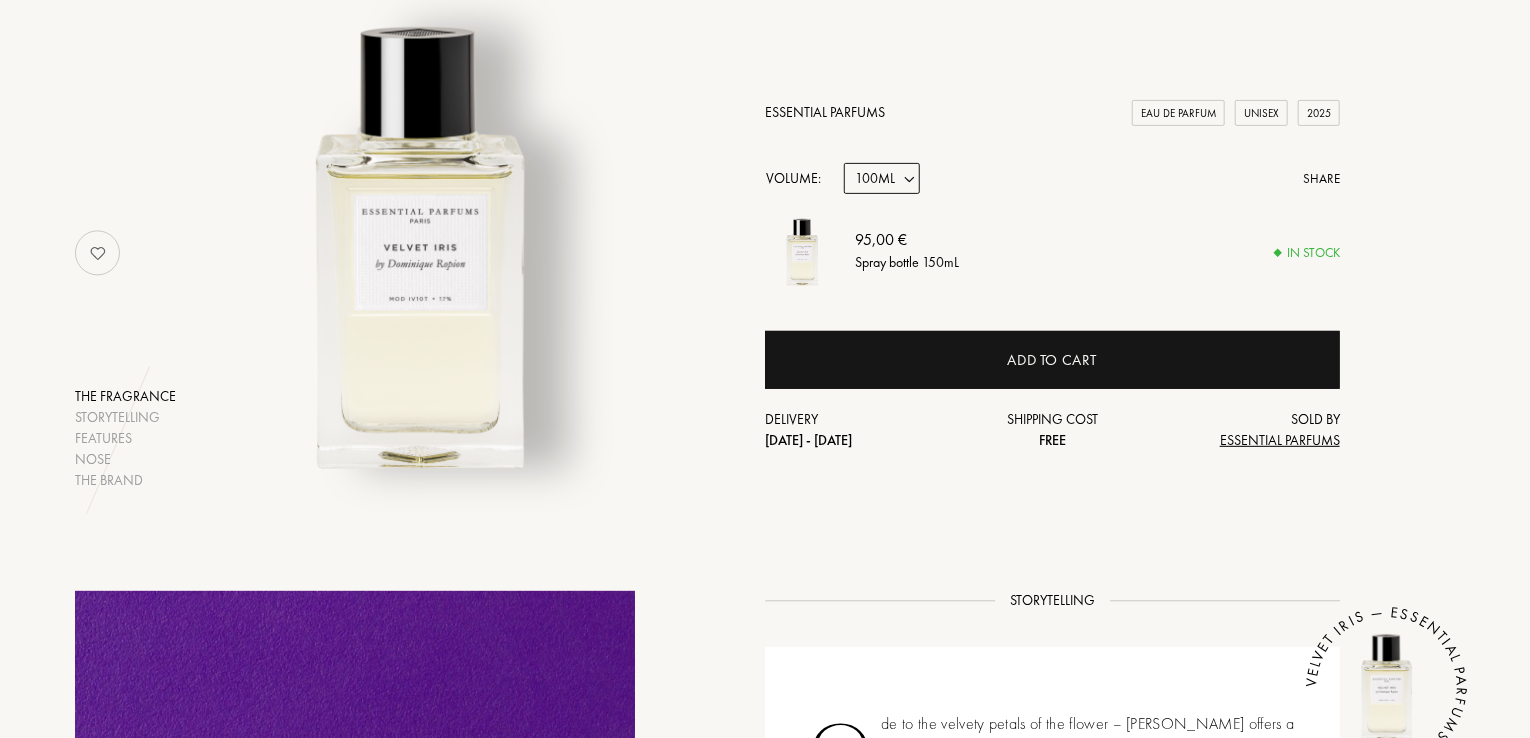 click on "Sample 10mL 100mL 150mL" at bounding box center [882, 178] 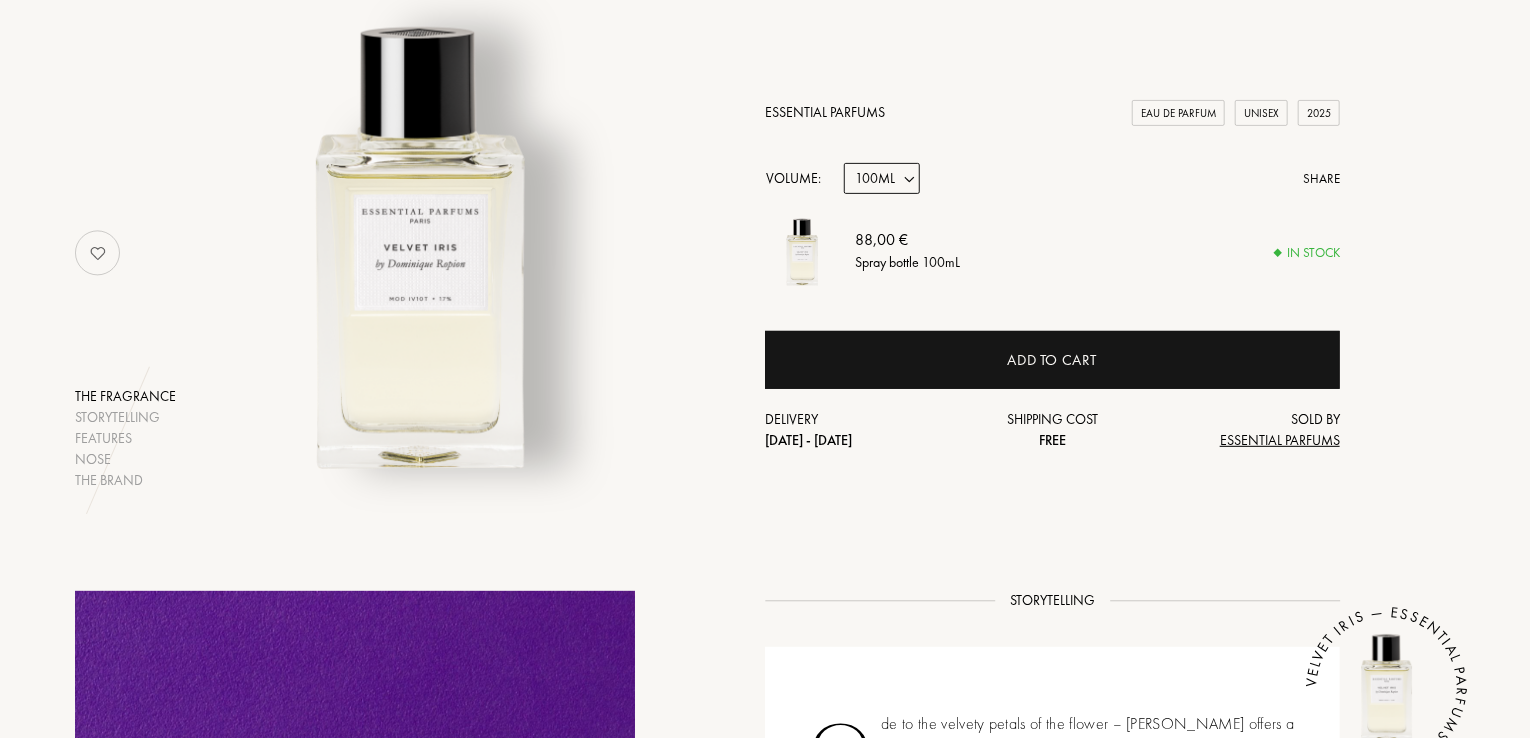 click on "Sample 10mL 100mL 150mL" at bounding box center (882, 178) 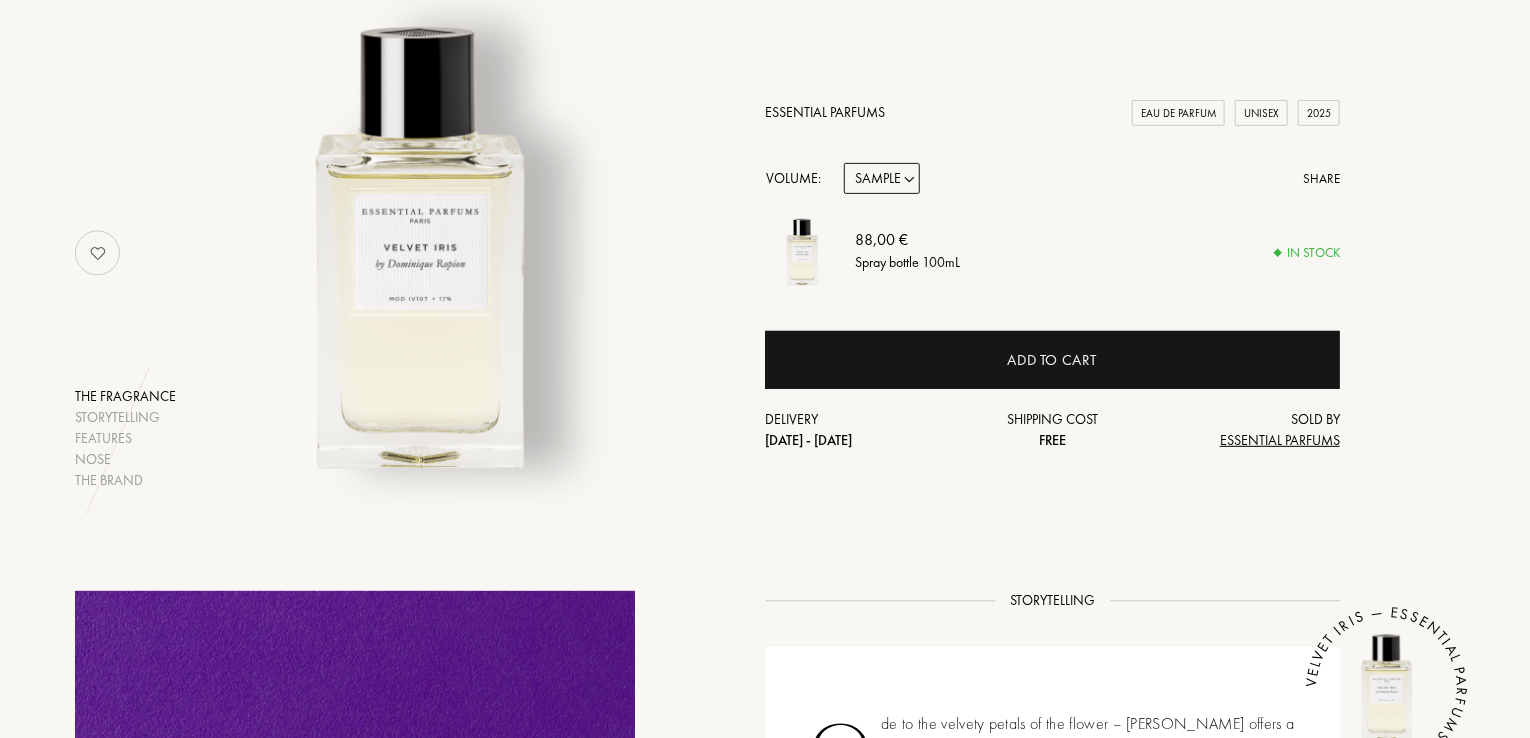 click on "Sample 10mL 100mL 150mL" at bounding box center [882, 178] 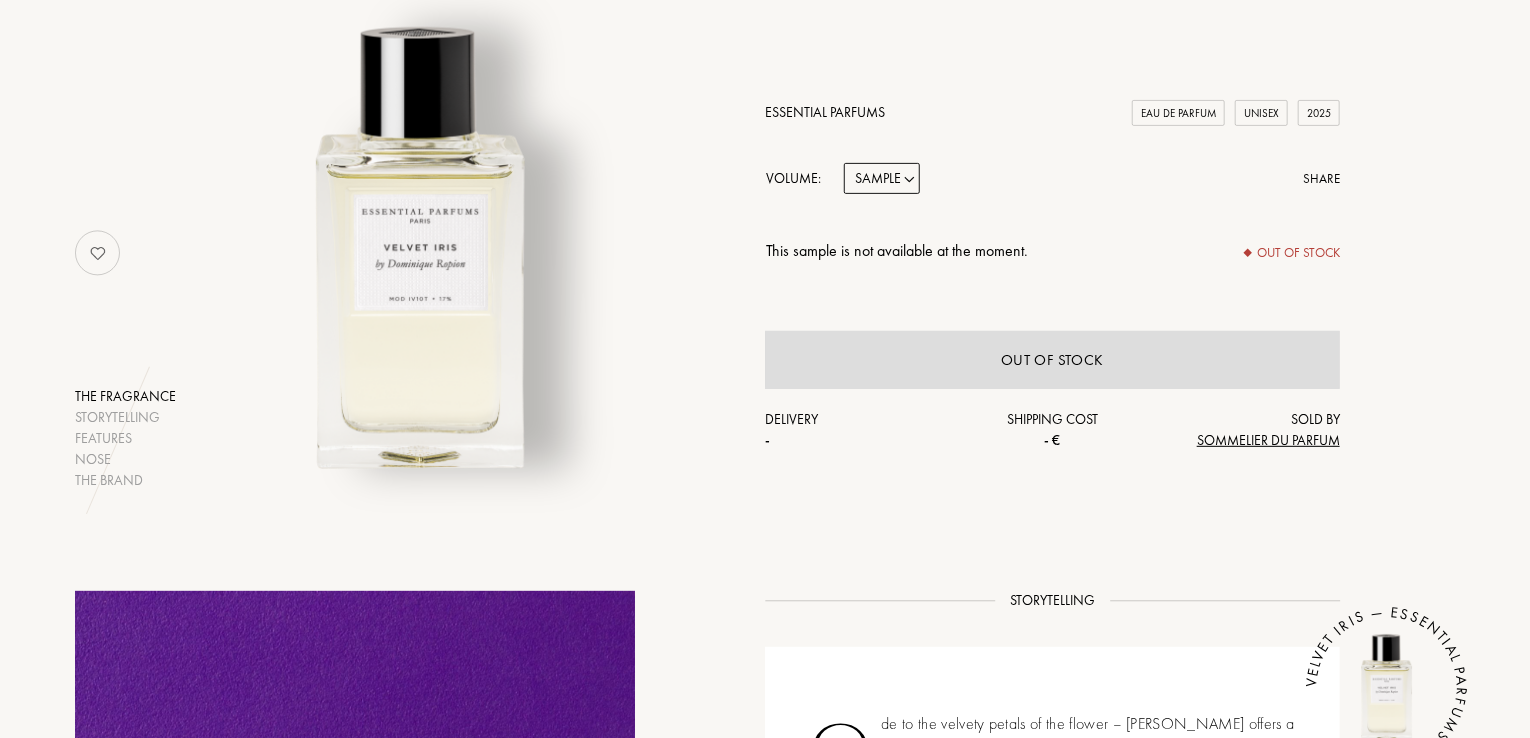 click on "Sample 10mL 100mL 150mL" at bounding box center [882, 178] 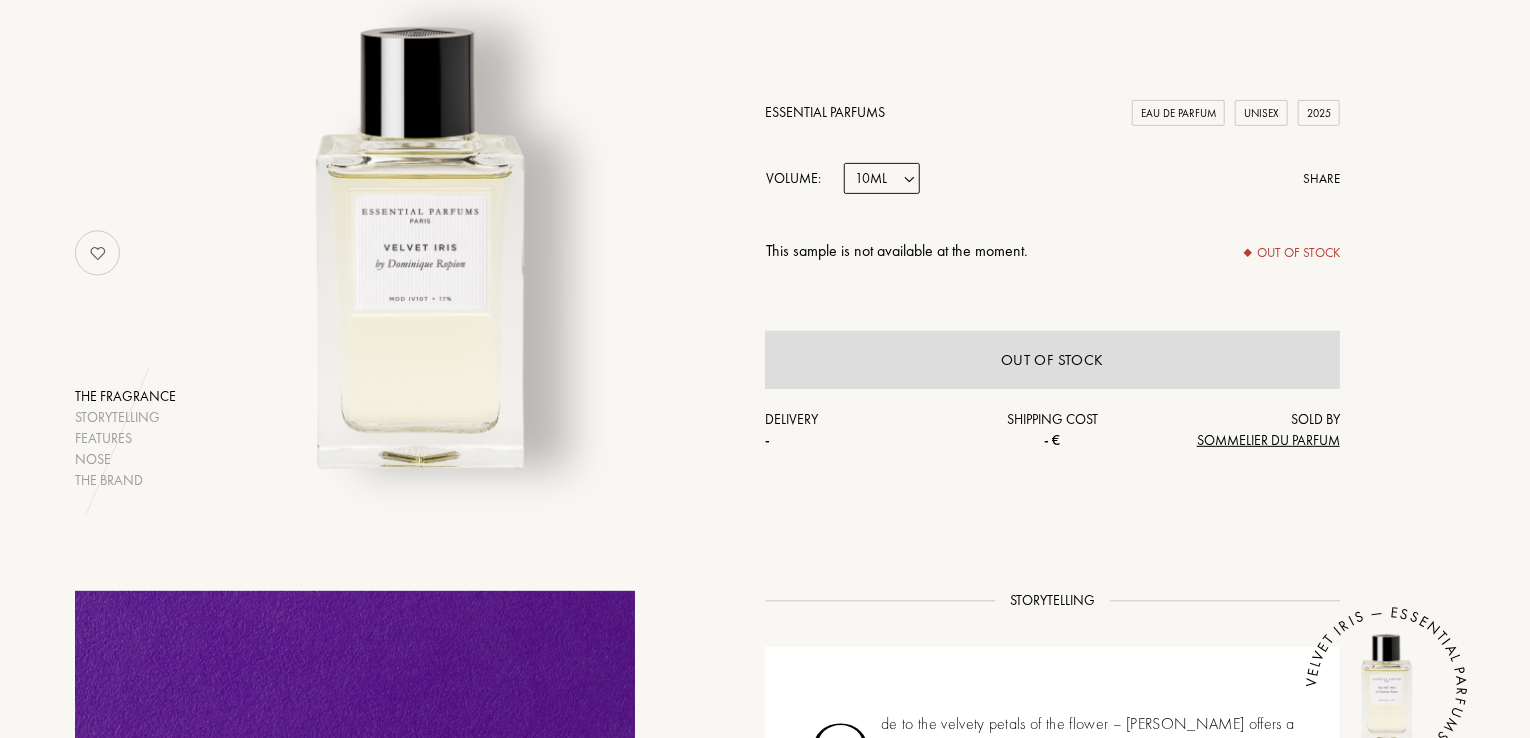 click on "Sample 10mL 100mL 150mL" at bounding box center [882, 178] 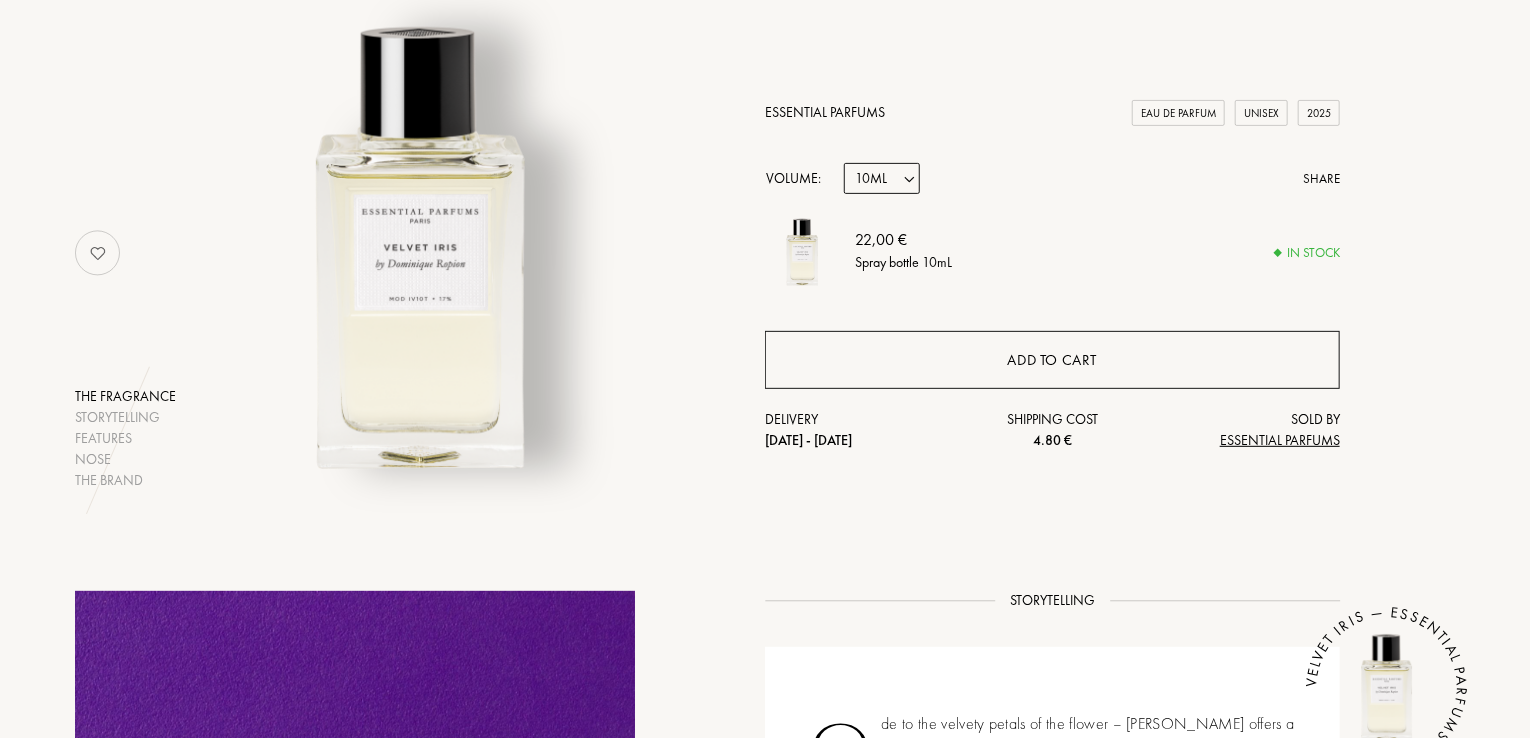 click on "Add to cart" at bounding box center (1052, 360) 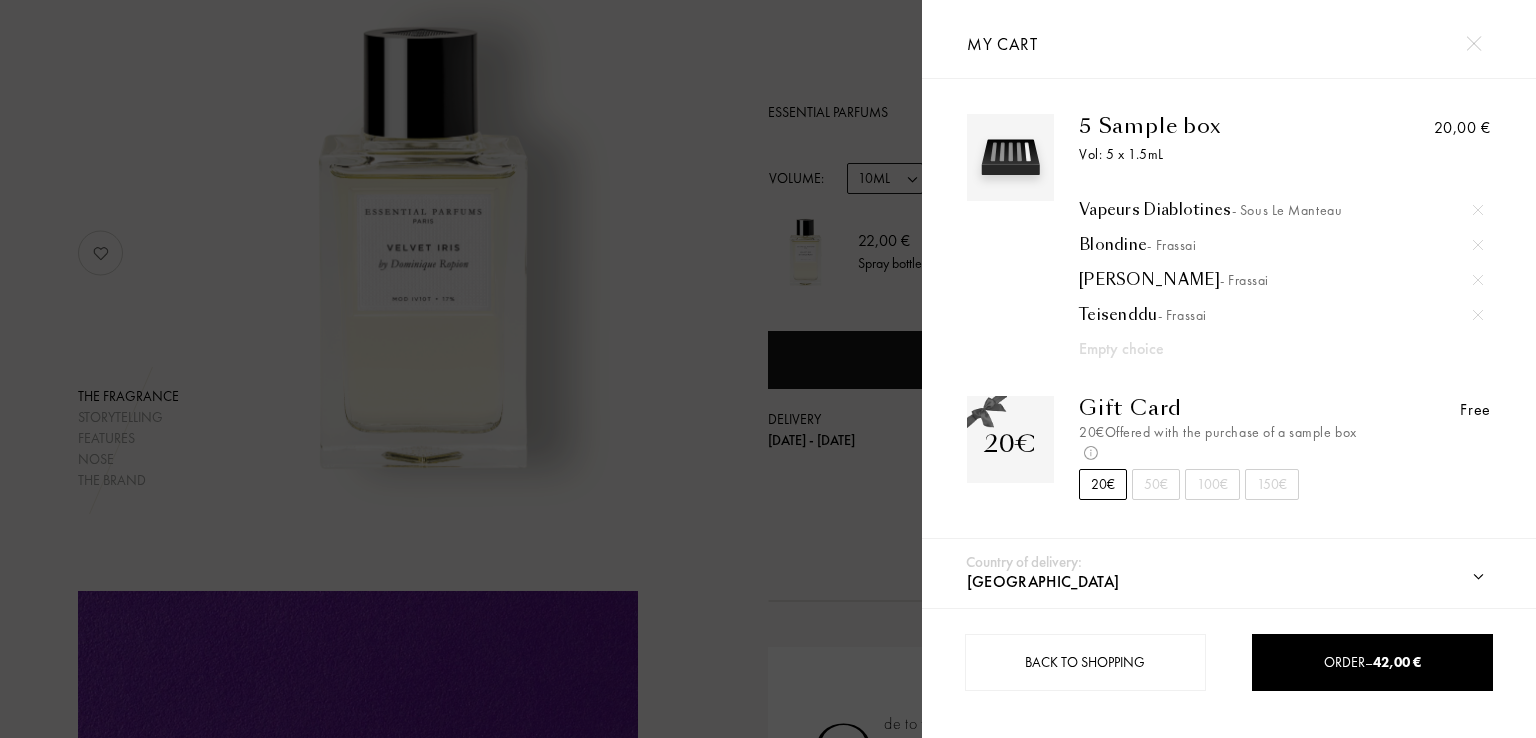 click at bounding box center [461, 369] 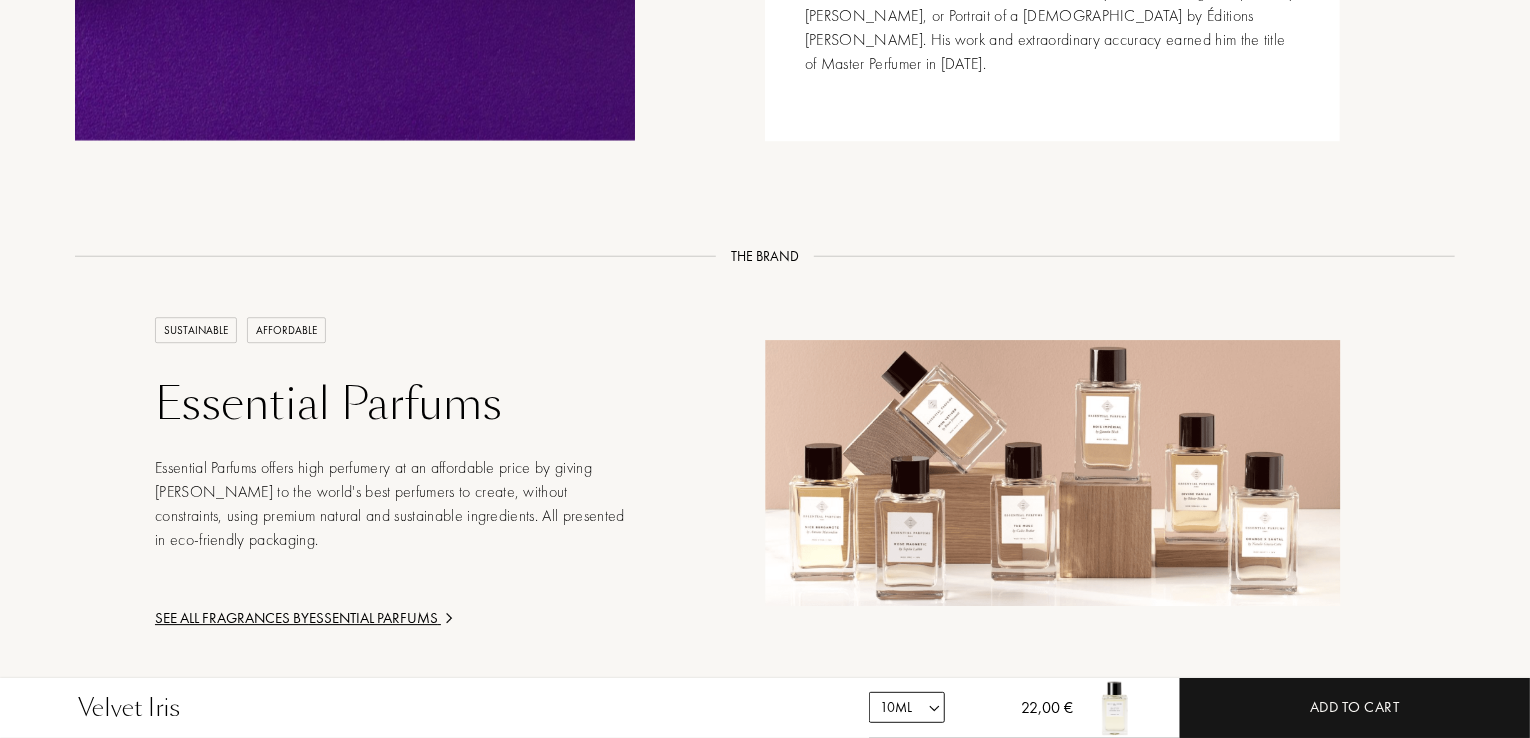 scroll, scrollTop: 2745, scrollLeft: 0, axis: vertical 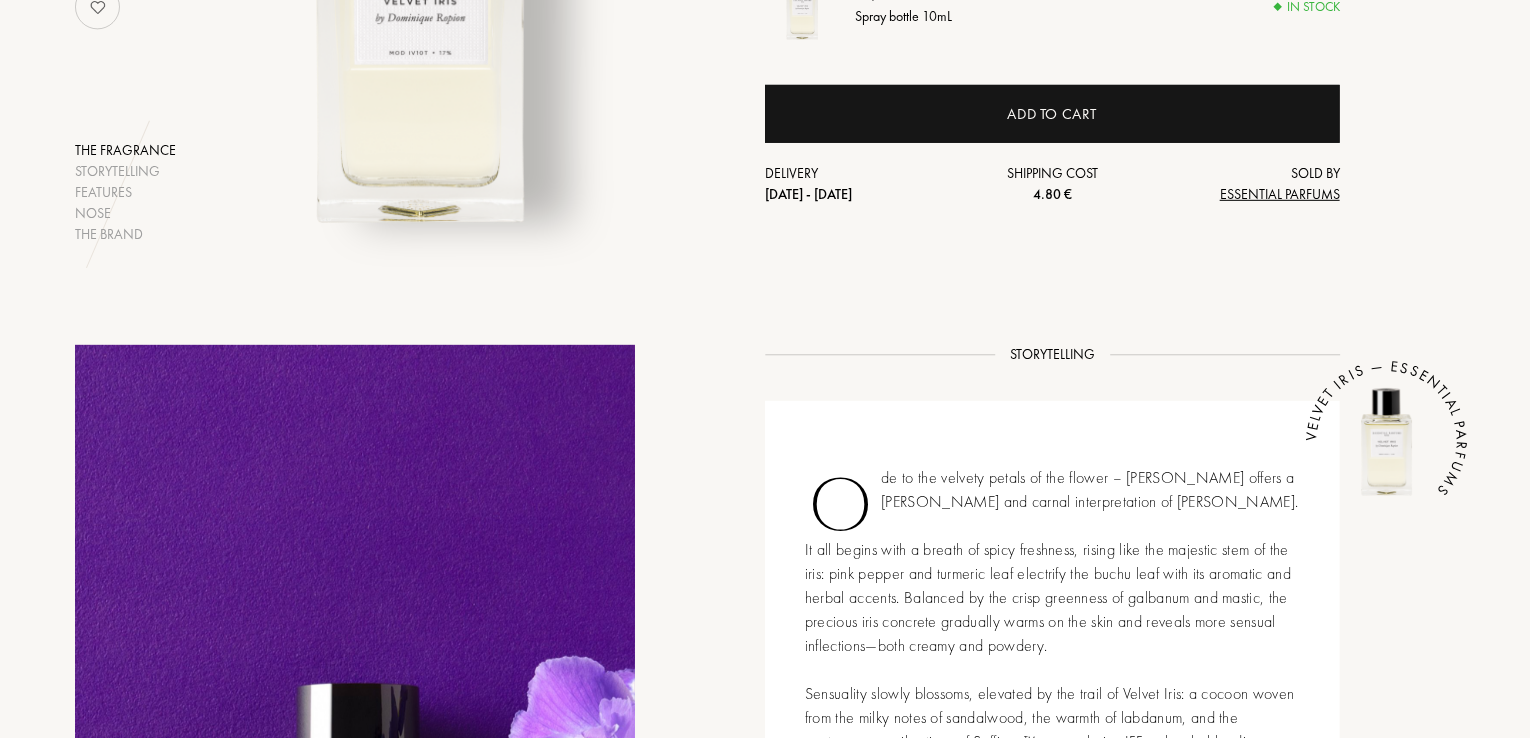 click on "Velvet Iris Sample 10mL 100mL 150mL 22,00 € Add to cart Collections / Essential Parfums / Velvet Iris Velvet Iris The fragrance Storytelling Features Nose The brand Essential Parfums Eau de Parfum Unisex 2025 Volume: Sample 10mL 100mL 150mL Share 22,00 € Spray bottle 10mL In stock Add to cart Delivery 27th - 31st Jul Shipping cost 4.80 € Sold by Essential Parfums Storytelling Storytelling VELVET IRIS — ESSENTIAL PARFUMS Features Features Pyramid / Profile / Usage Woody Floral Musk Top notes Buchu or Agathosma 9 % Galbanum 4 % Middle notes Iris 30 % Orris Root 20 % Mastic or Lentisque 4 % Base notes Leather 16 % Labdanum 13 % Sandalwood 5 % Nose Nose Year of creation:  2025 Dominique Ropion The brand The brand SUSTAINABLE AFFORDABLE Essential Parfums Essential Parfums offers high perfumery at an affordable price by giving carte blanche to the world's best perfumers to create, without constraints, using premium natural and sustainable ingredients. All presented in eco-friendly packaging.   Equistrius" at bounding box center (765, 1582) 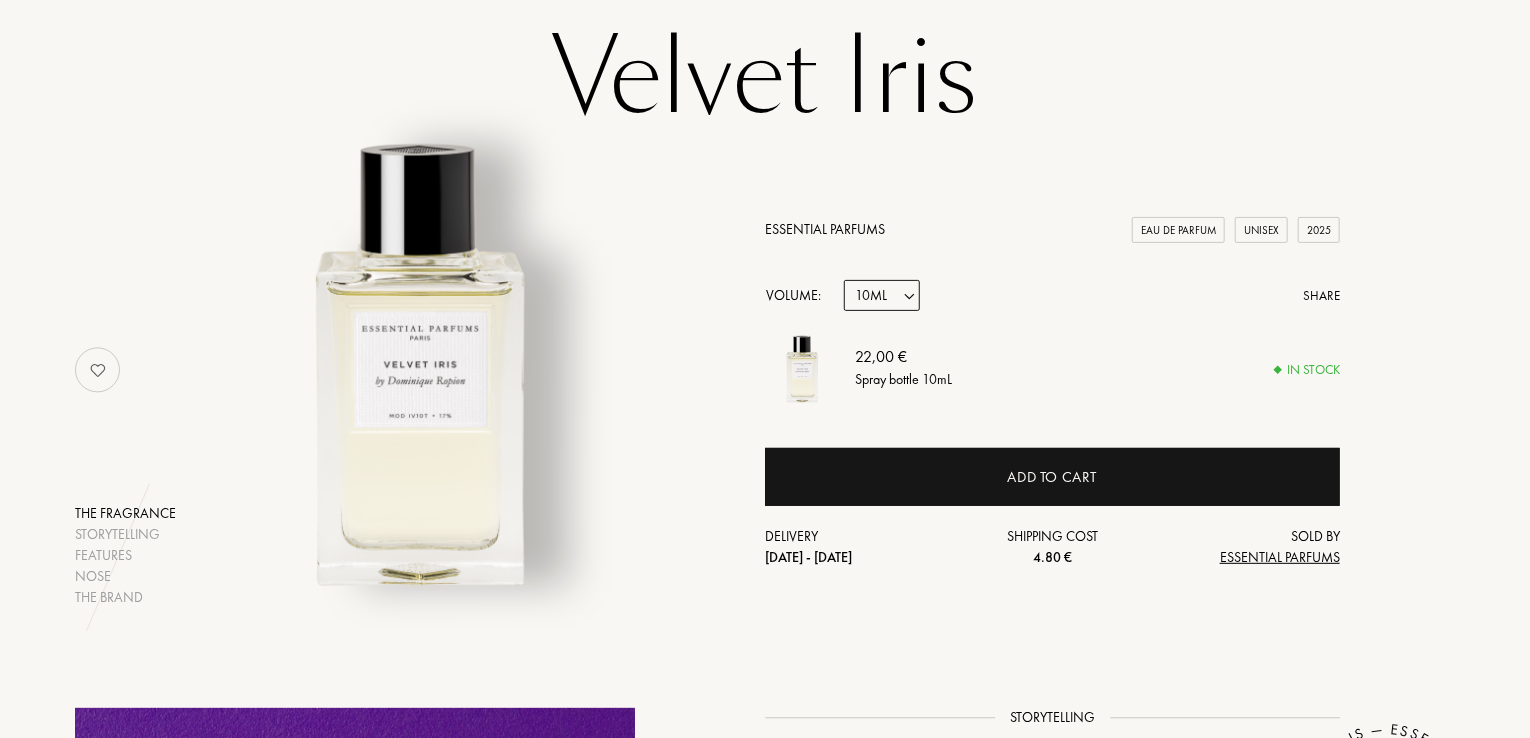 scroll, scrollTop: 136, scrollLeft: 0, axis: vertical 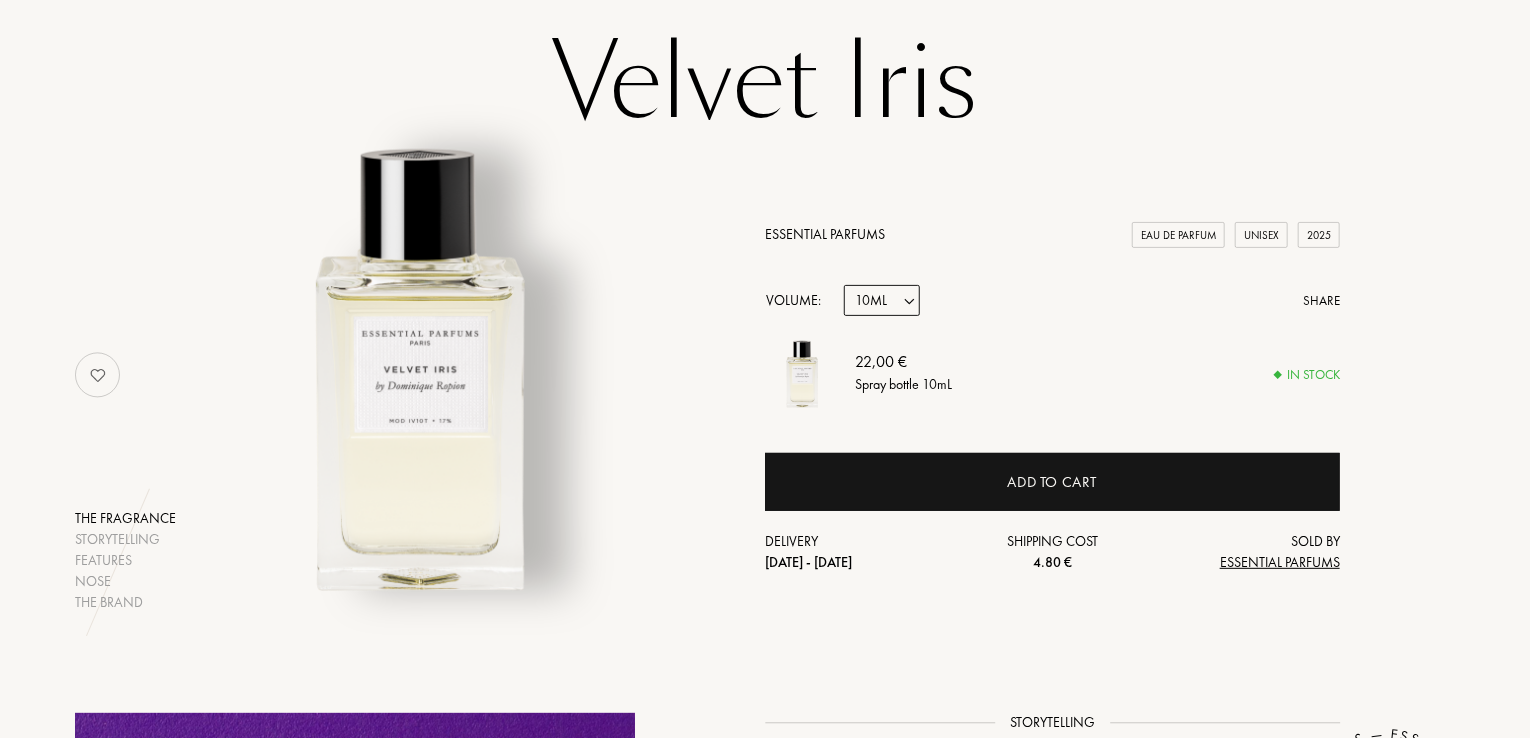 click on "Sample 10mL 100mL 150mL" at bounding box center (882, 300) 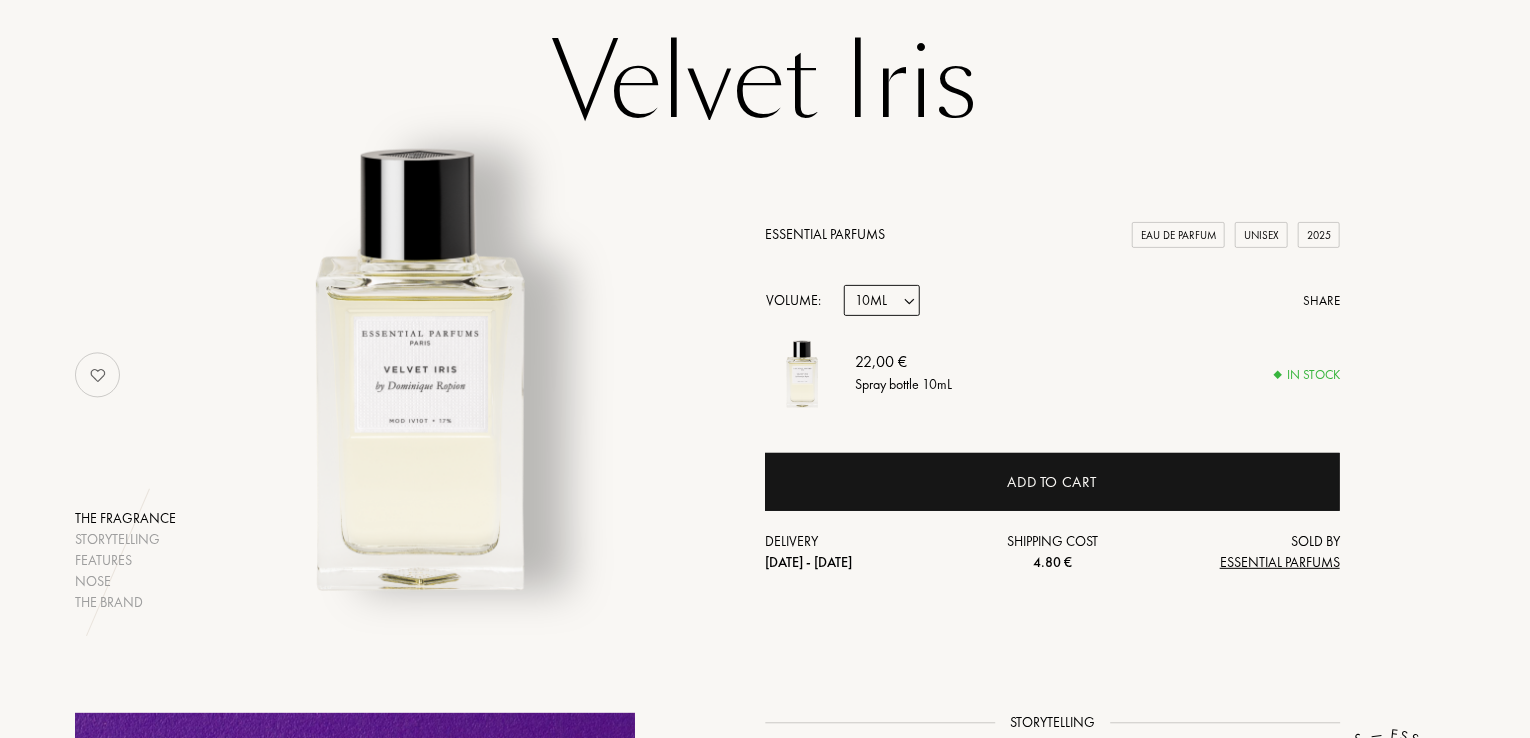 select on "0" 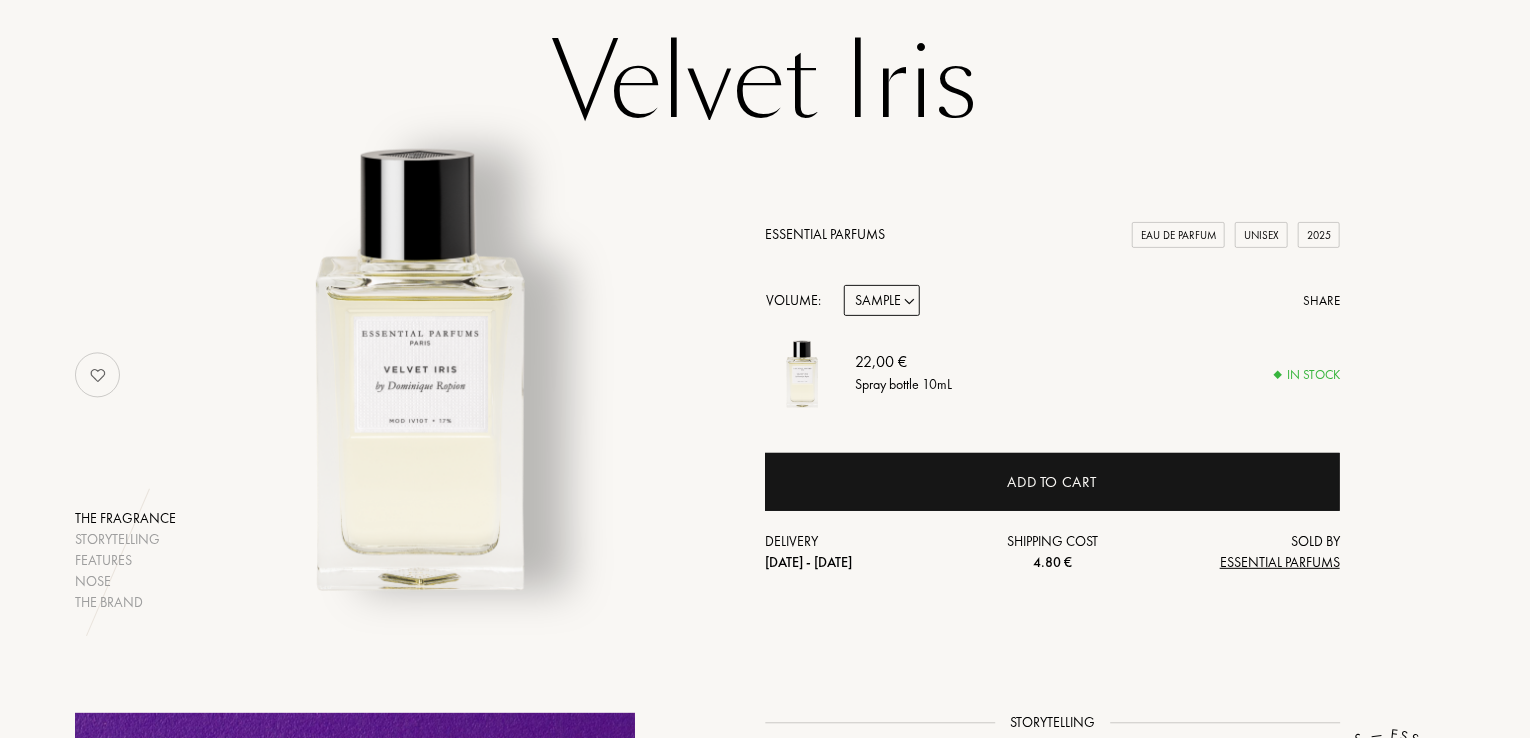 click on "Sample 10mL 100mL 150mL" at bounding box center (882, 300) 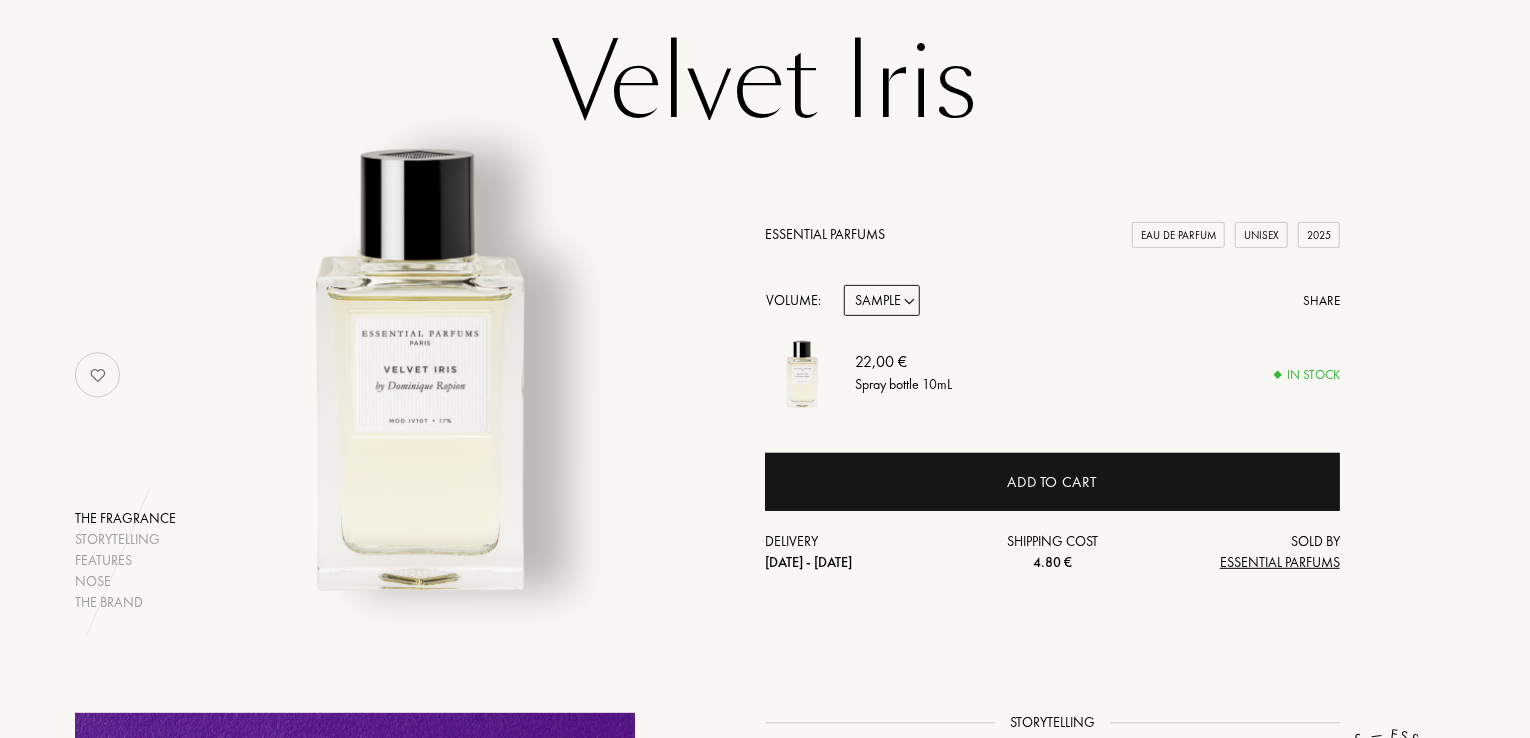 select on "0" 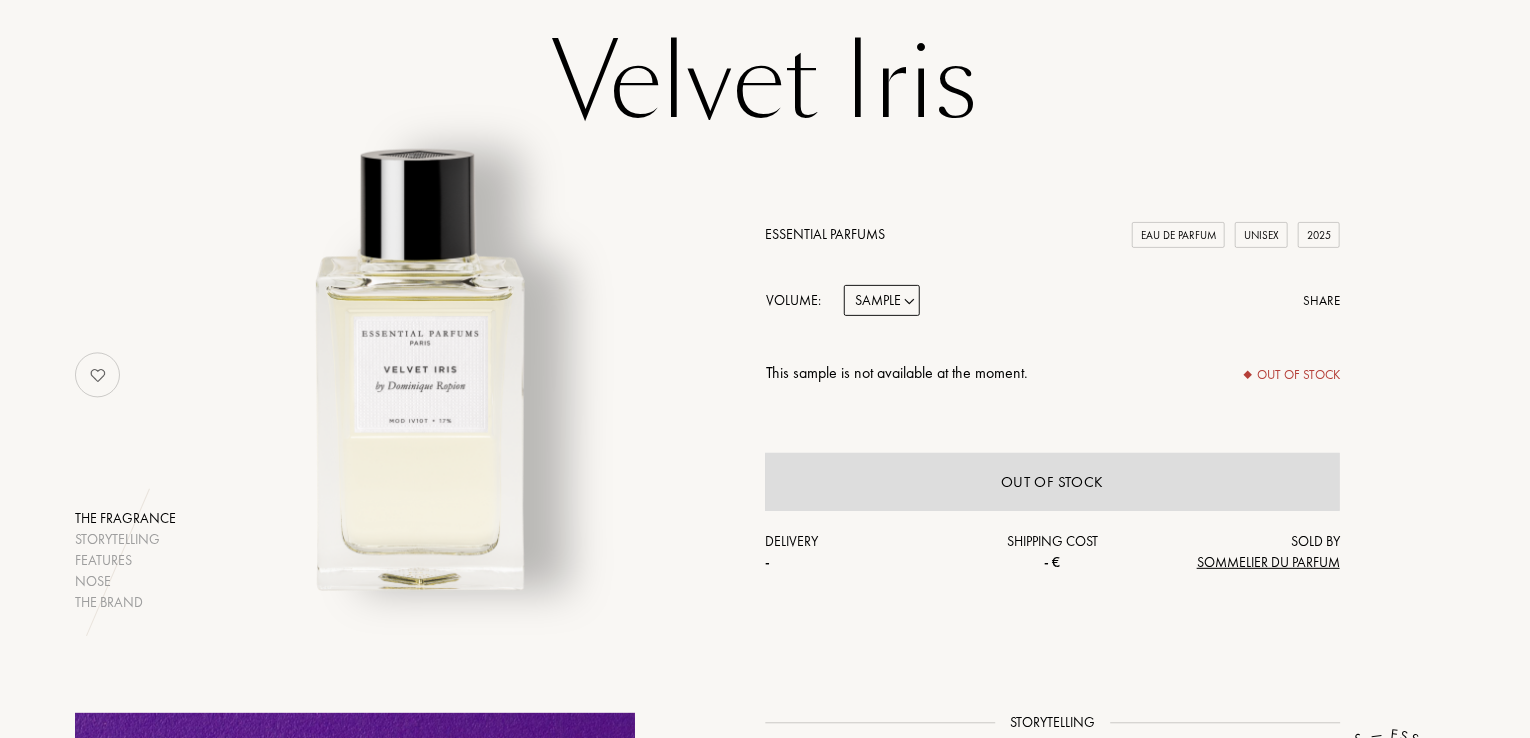 click on "Sample 10mL 100mL 150mL" at bounding box center [882, 300] 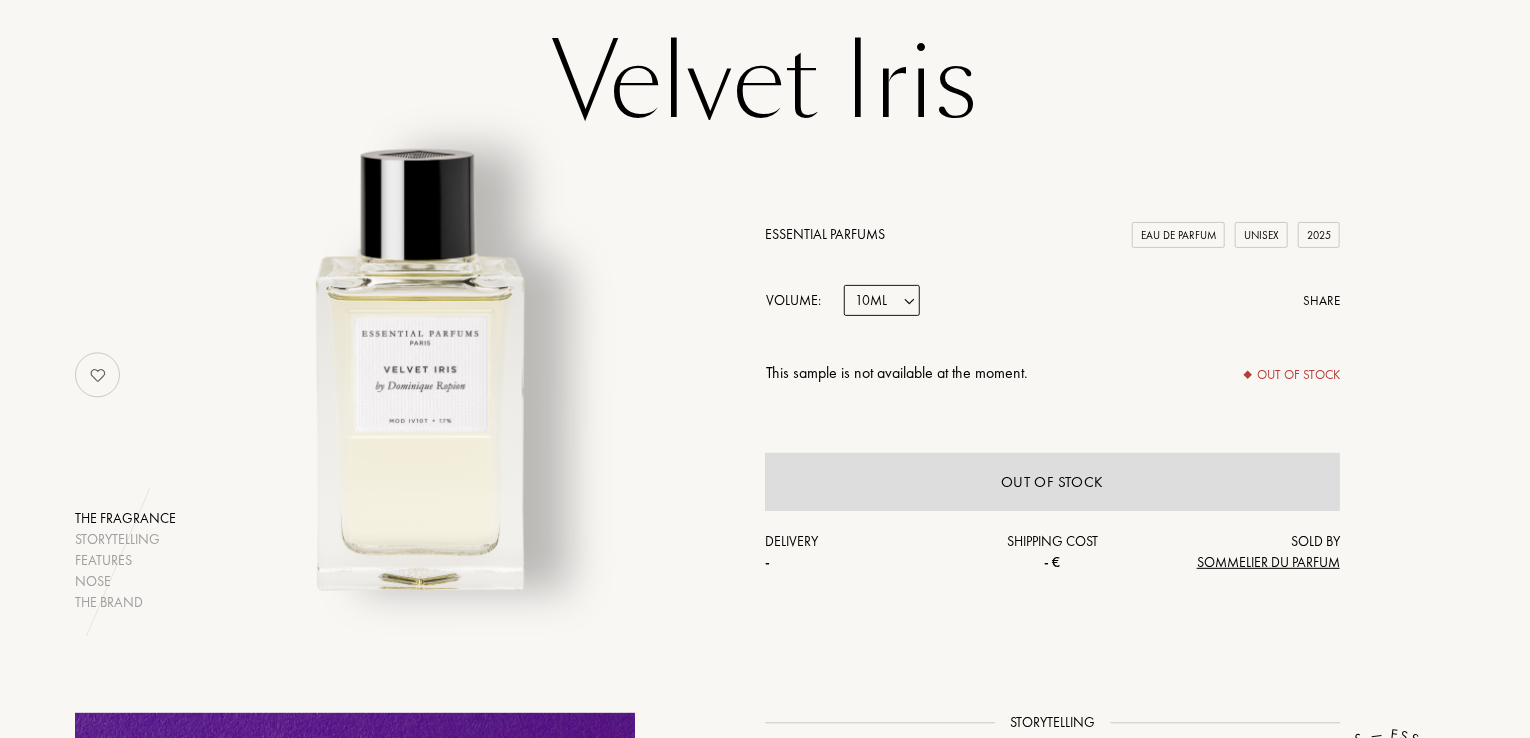 click on "Sample 10mL 100mL 150mL" at bounding box center (882, 300) 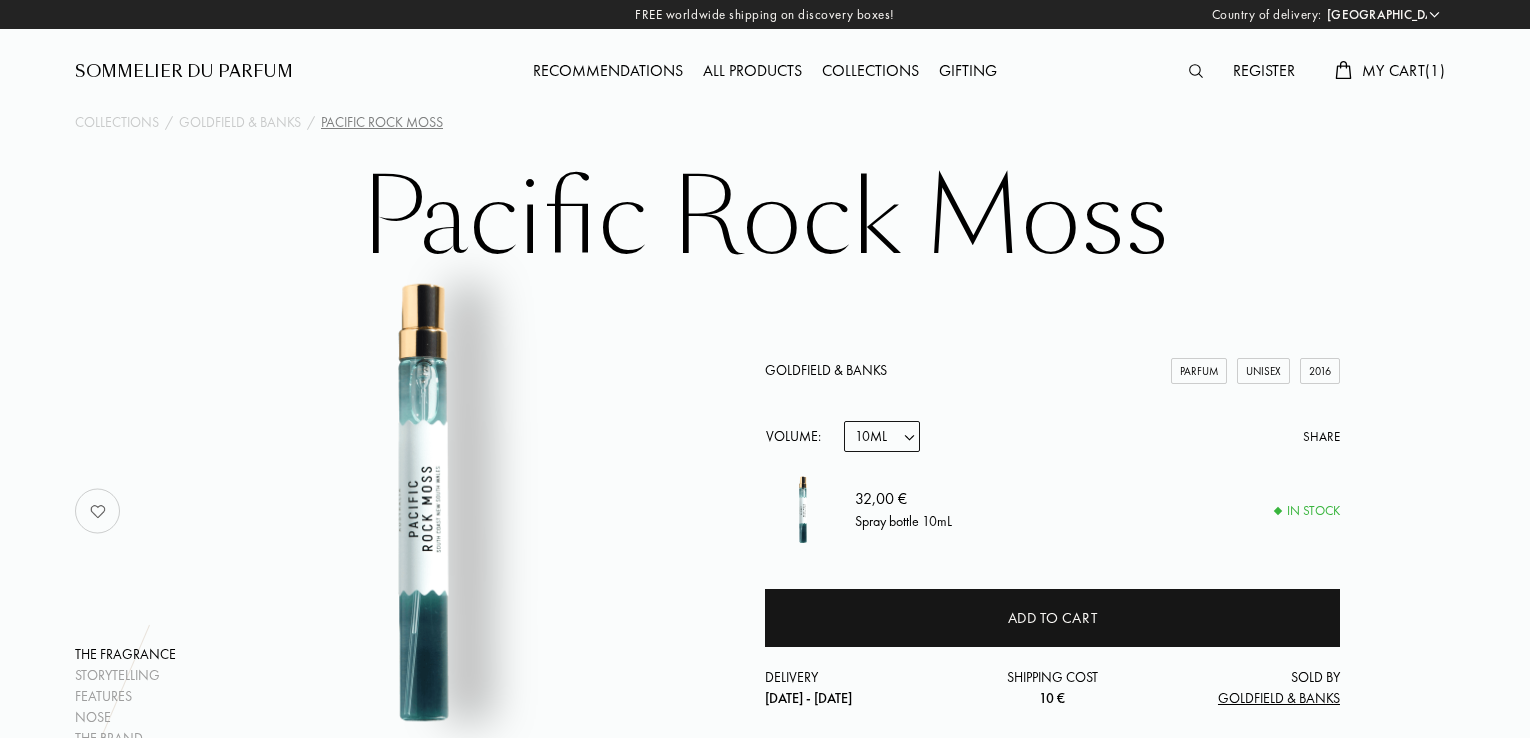 select on "SI" 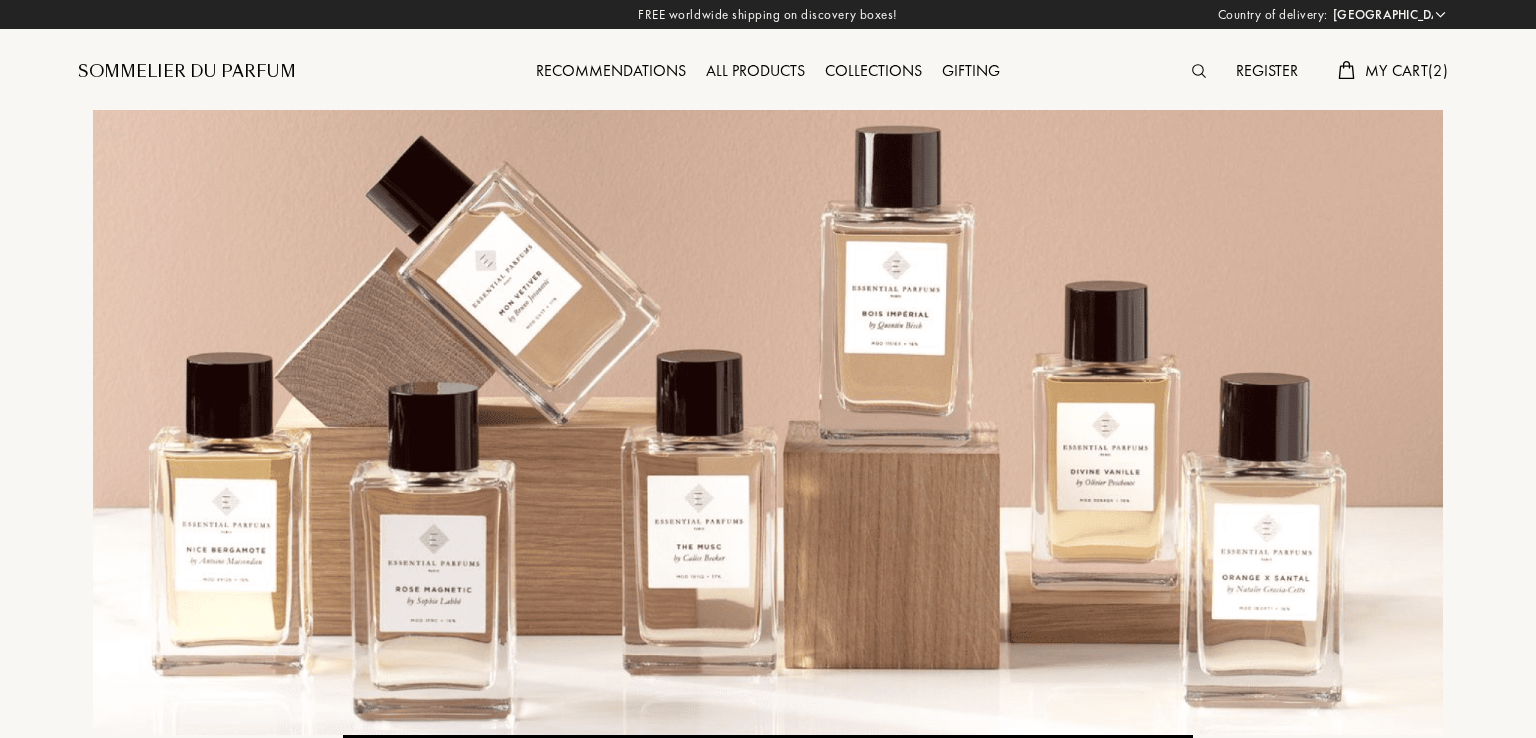select on "SI" 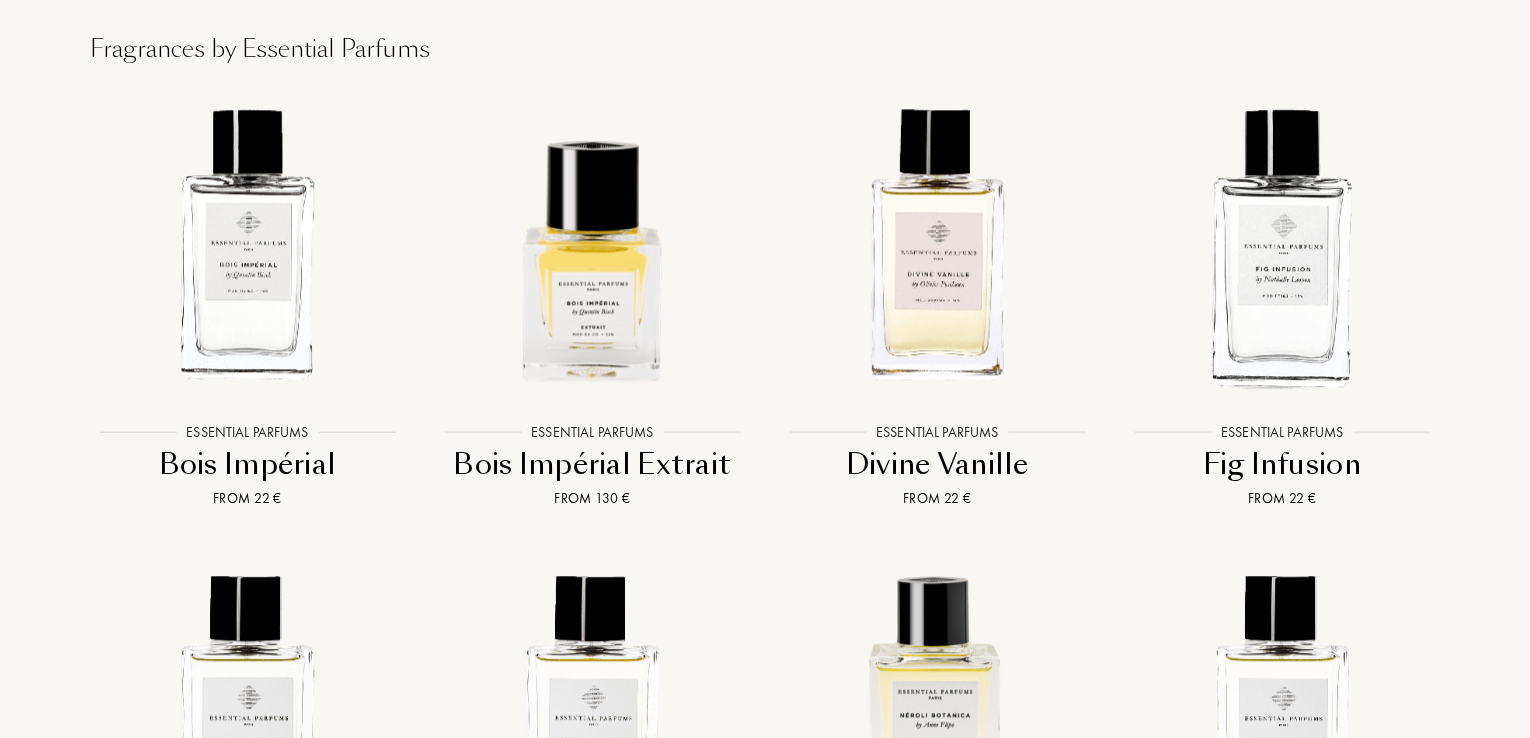 scroll, scrollTop: 2452, scrollLeft: 0, axis: vertical 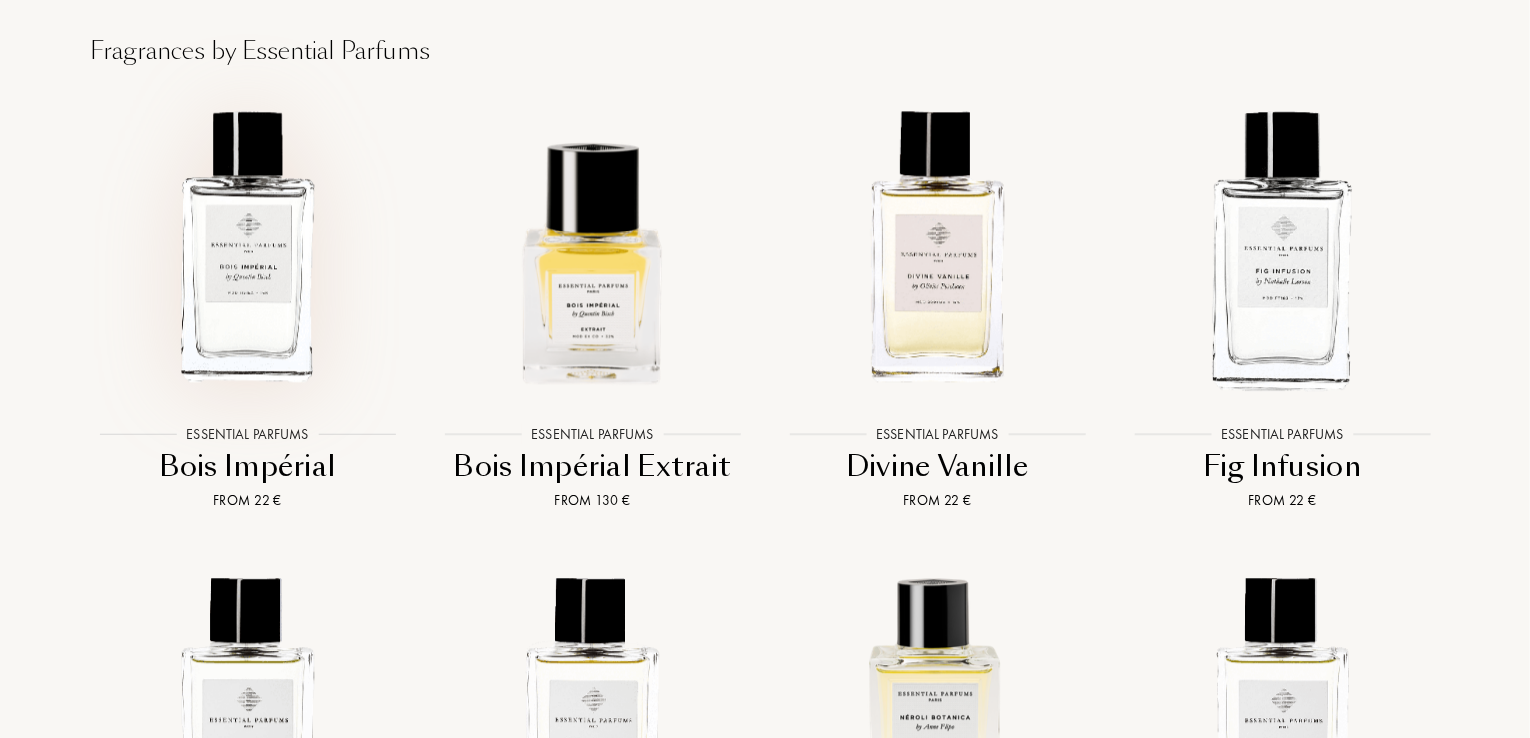 click at bounding box center (247, 246) 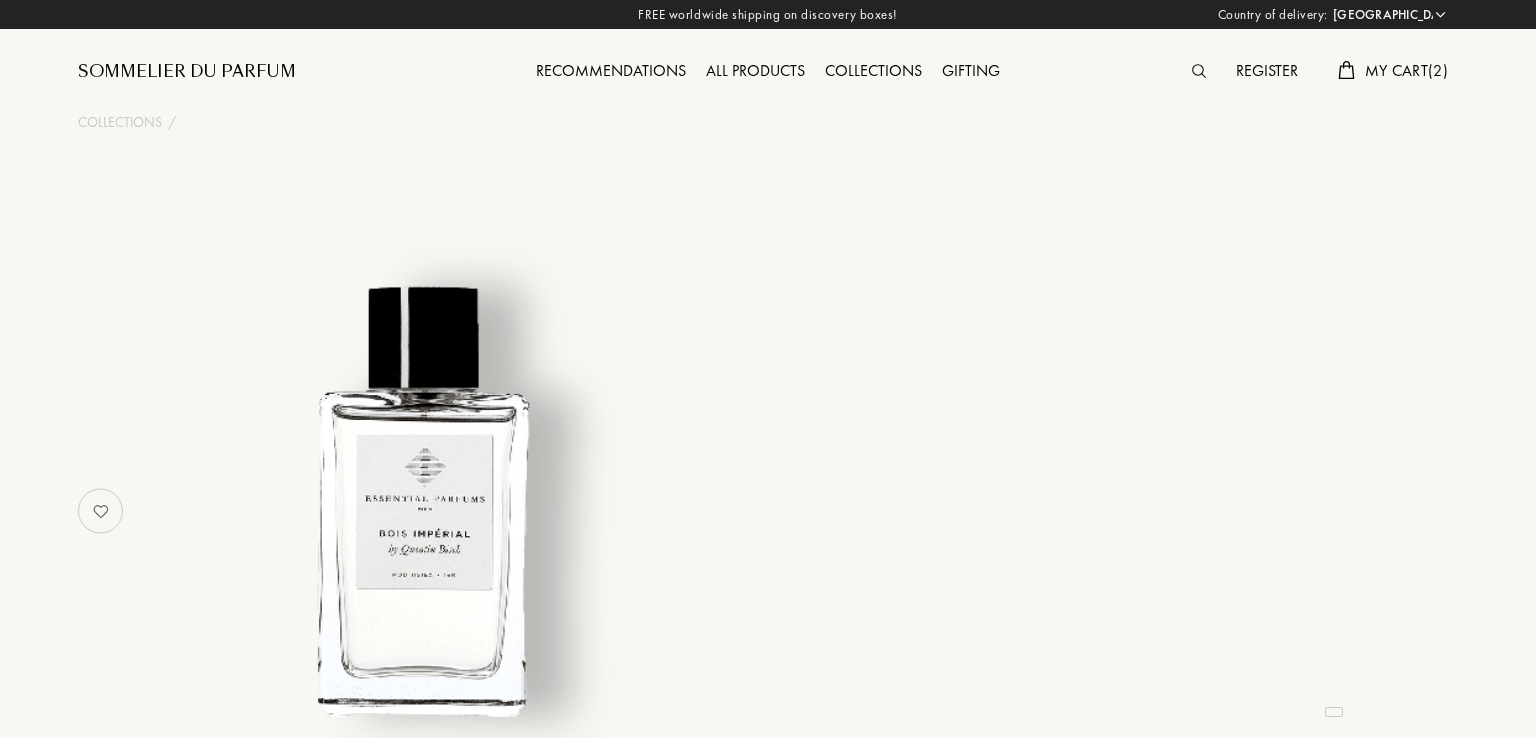 select on "SI" 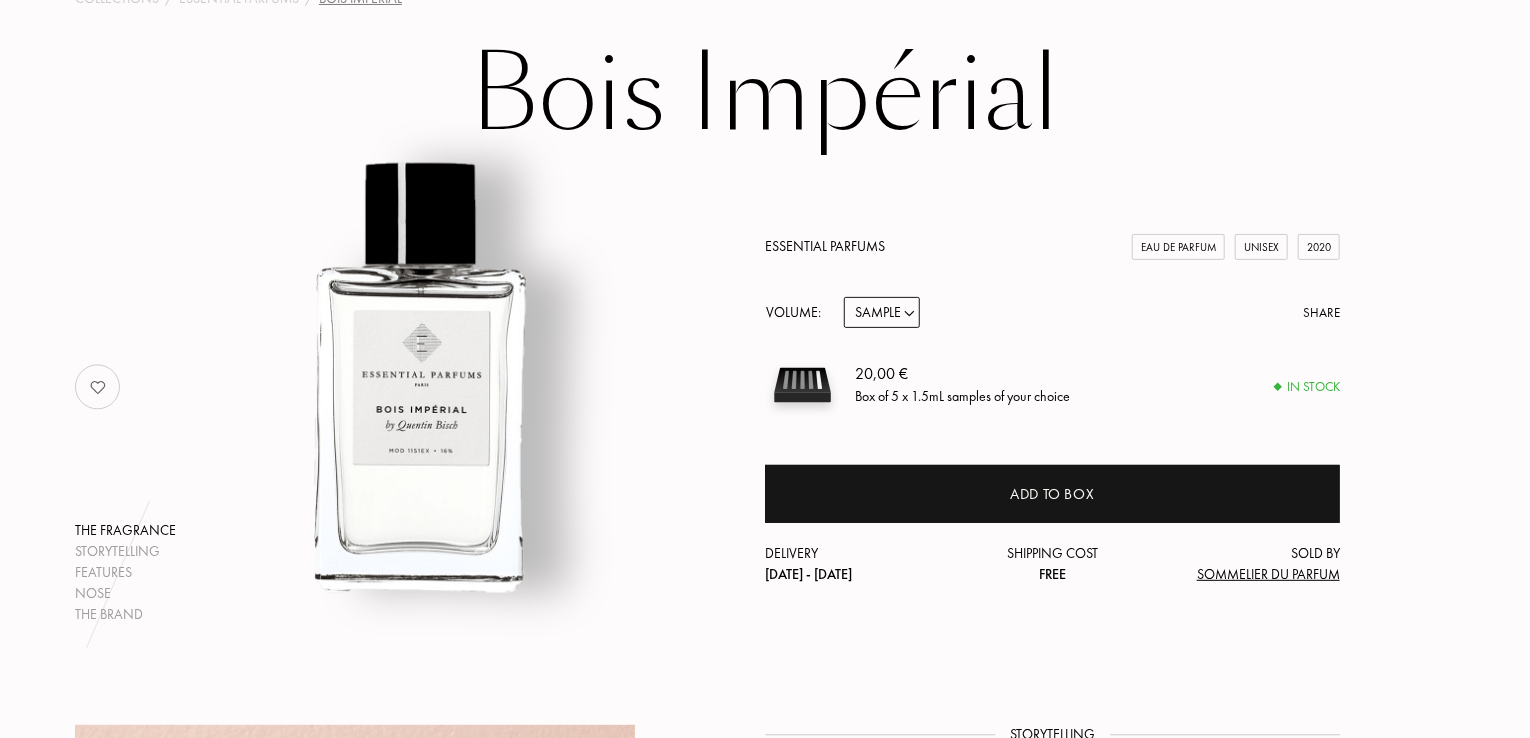 scroll, scrollTop: 124, scrollLeft: 0, axis: vertical 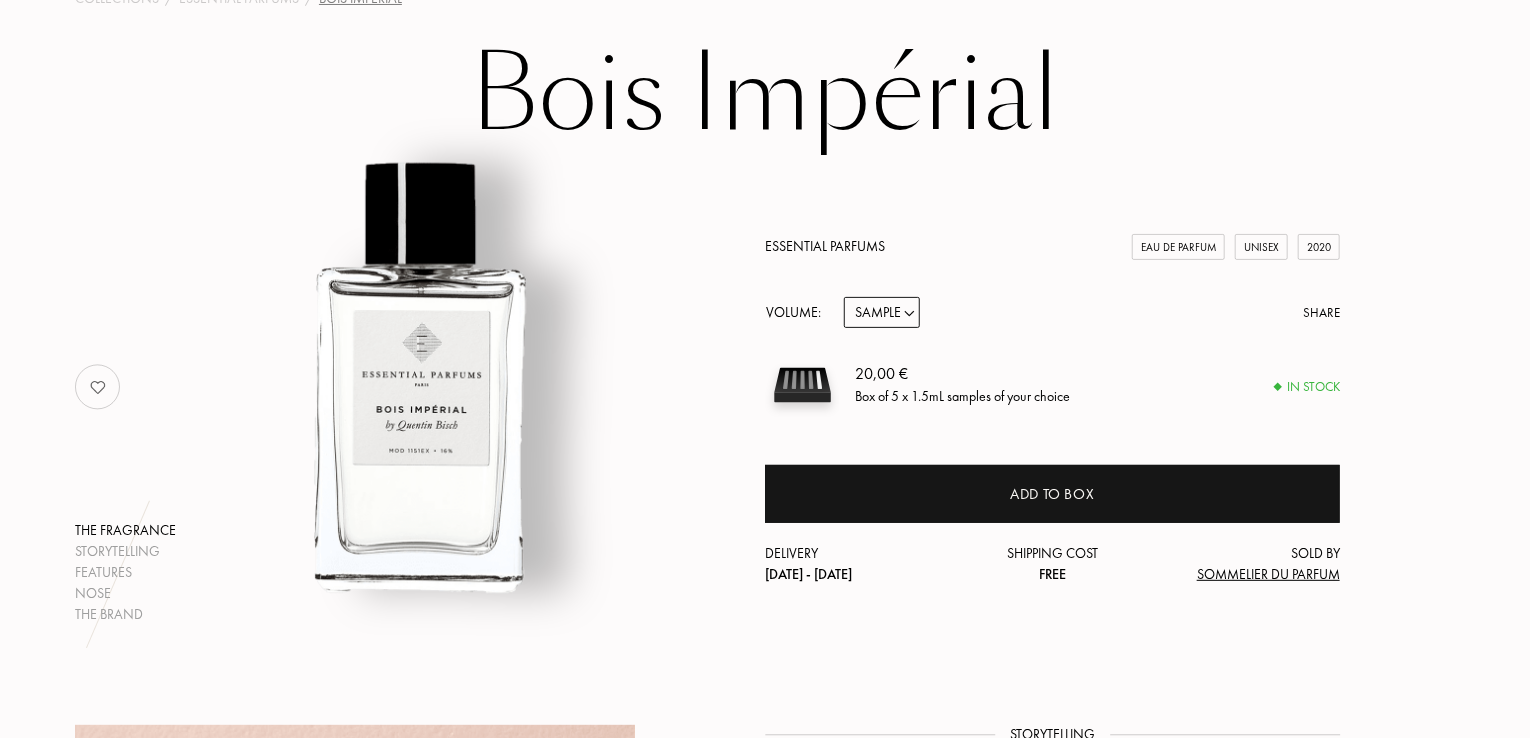 click on "Sample 10mL 100mL 150mL" at bounding box center (882, 312) 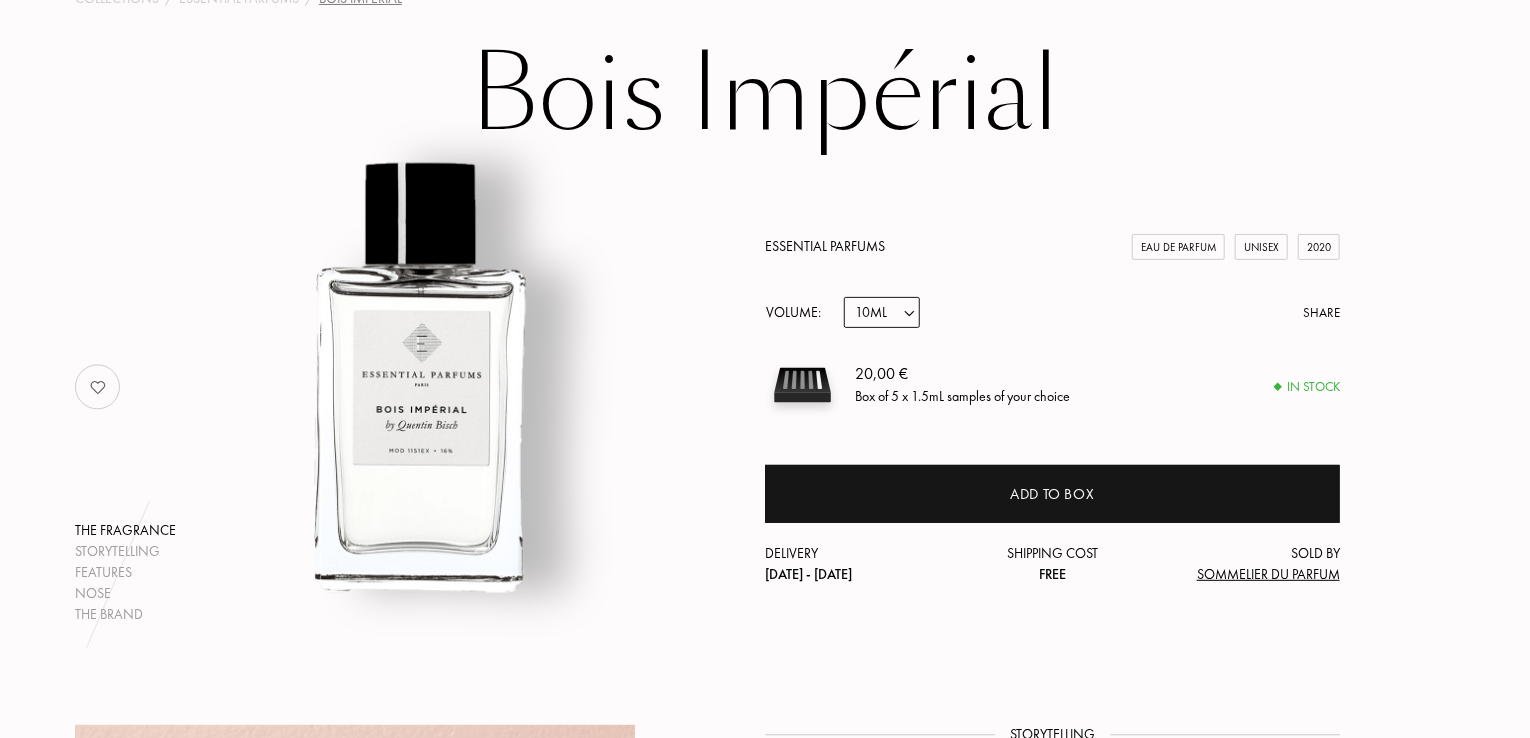 click on "Sample 10mL 100mL 150mL" at bounding box center [882, 312] 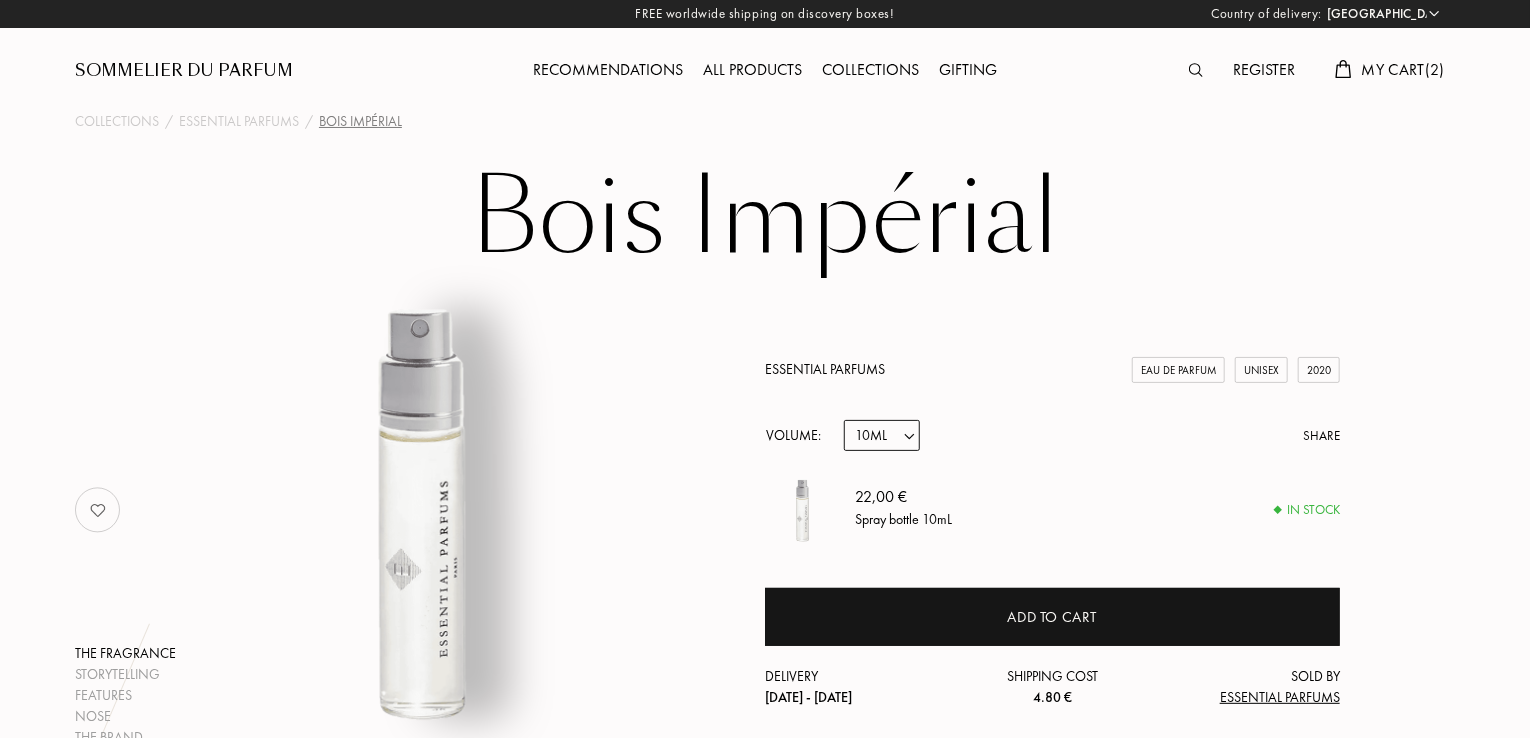 scroll, scrollTop: 0, scrollLeft: 0, axis: both 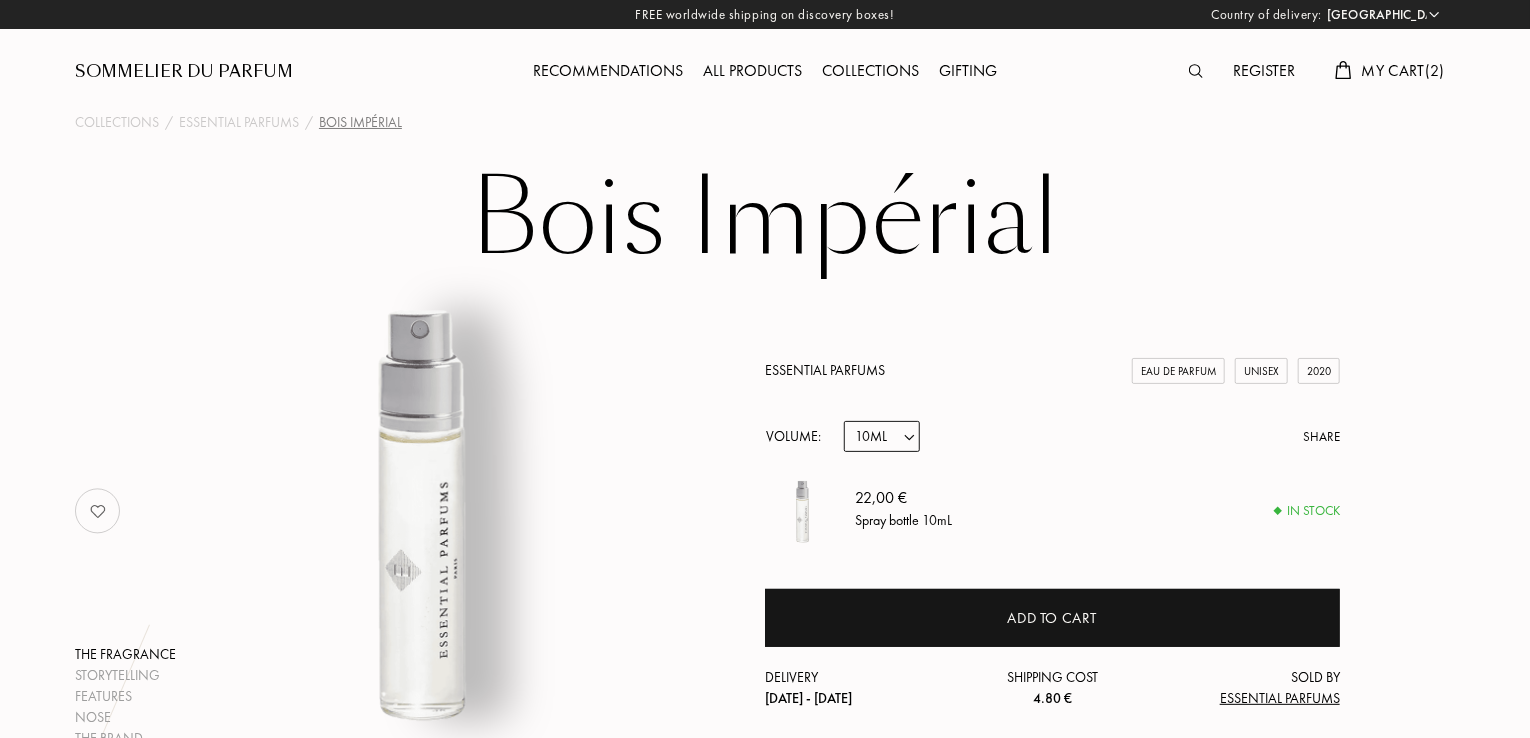 click at bounding box center [1196, 71] 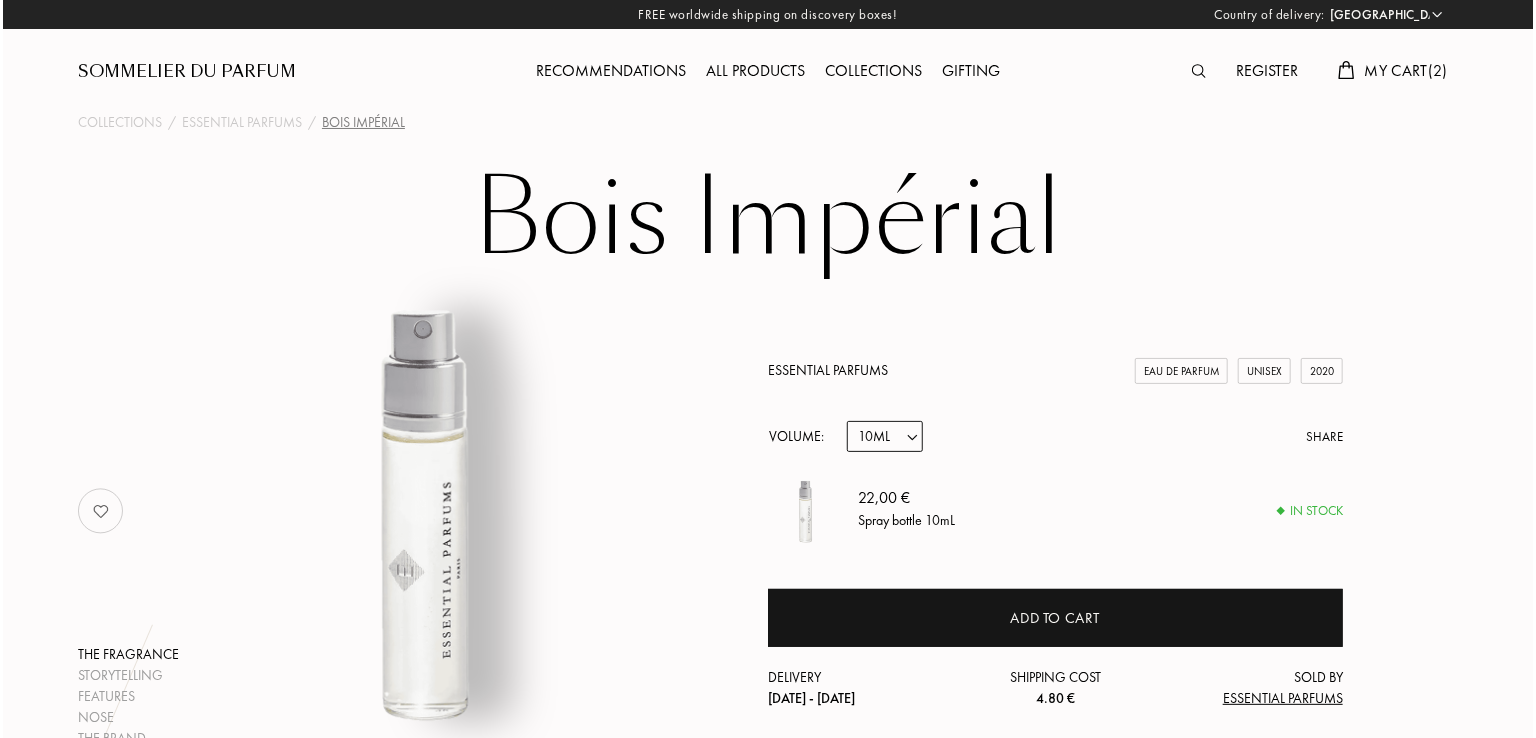 scroll, scrollTop: 0, scrollLeft: 0, axis: both 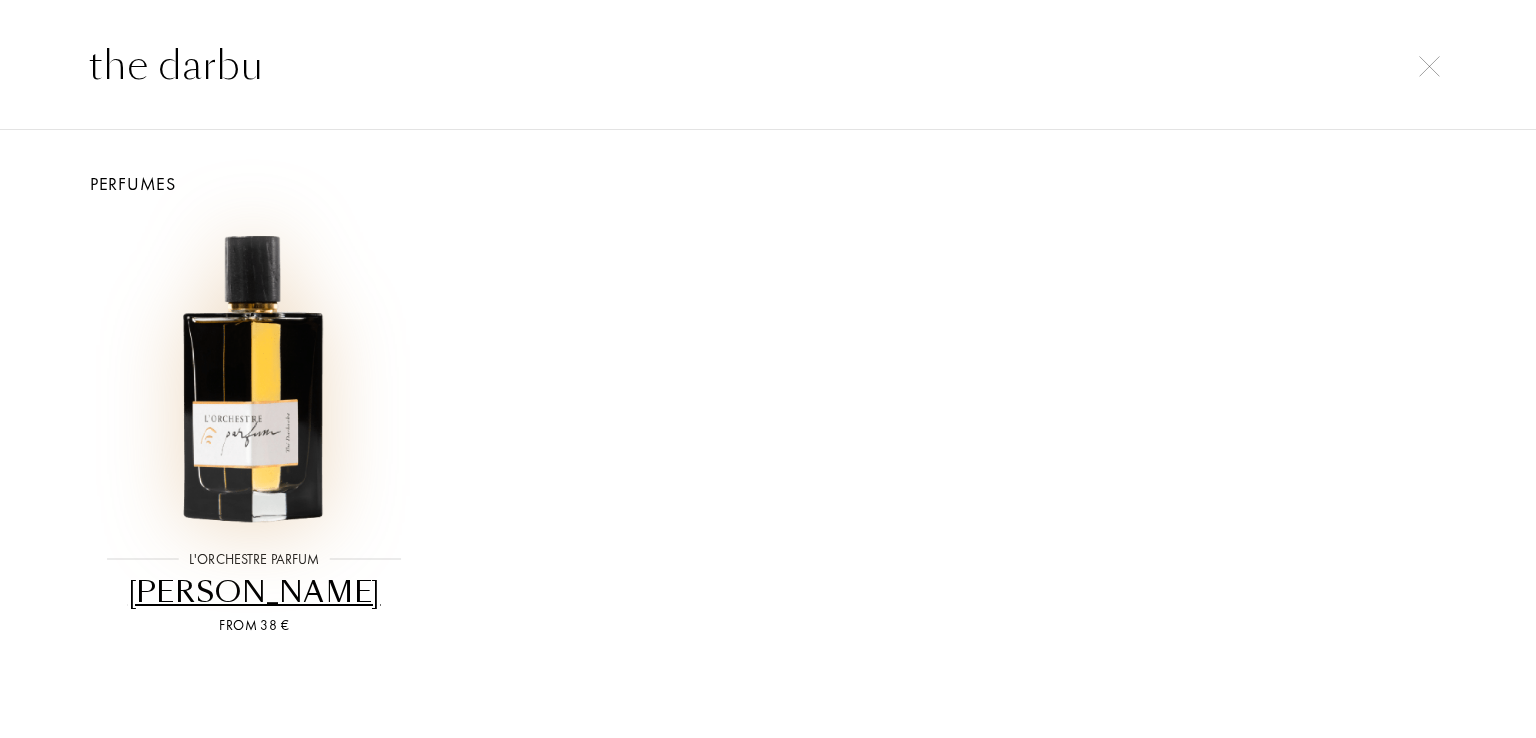 type on "the darbu" 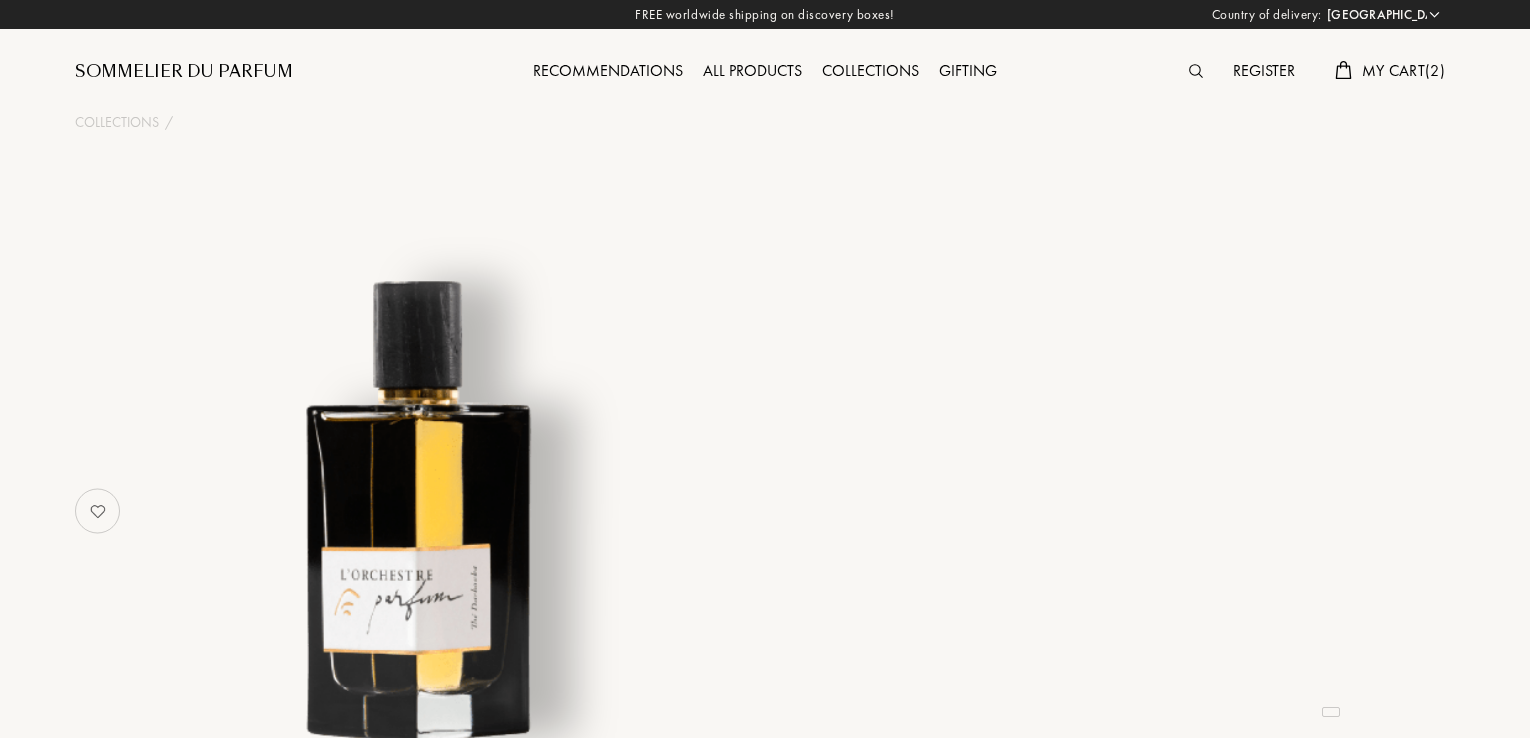 select on "SI" 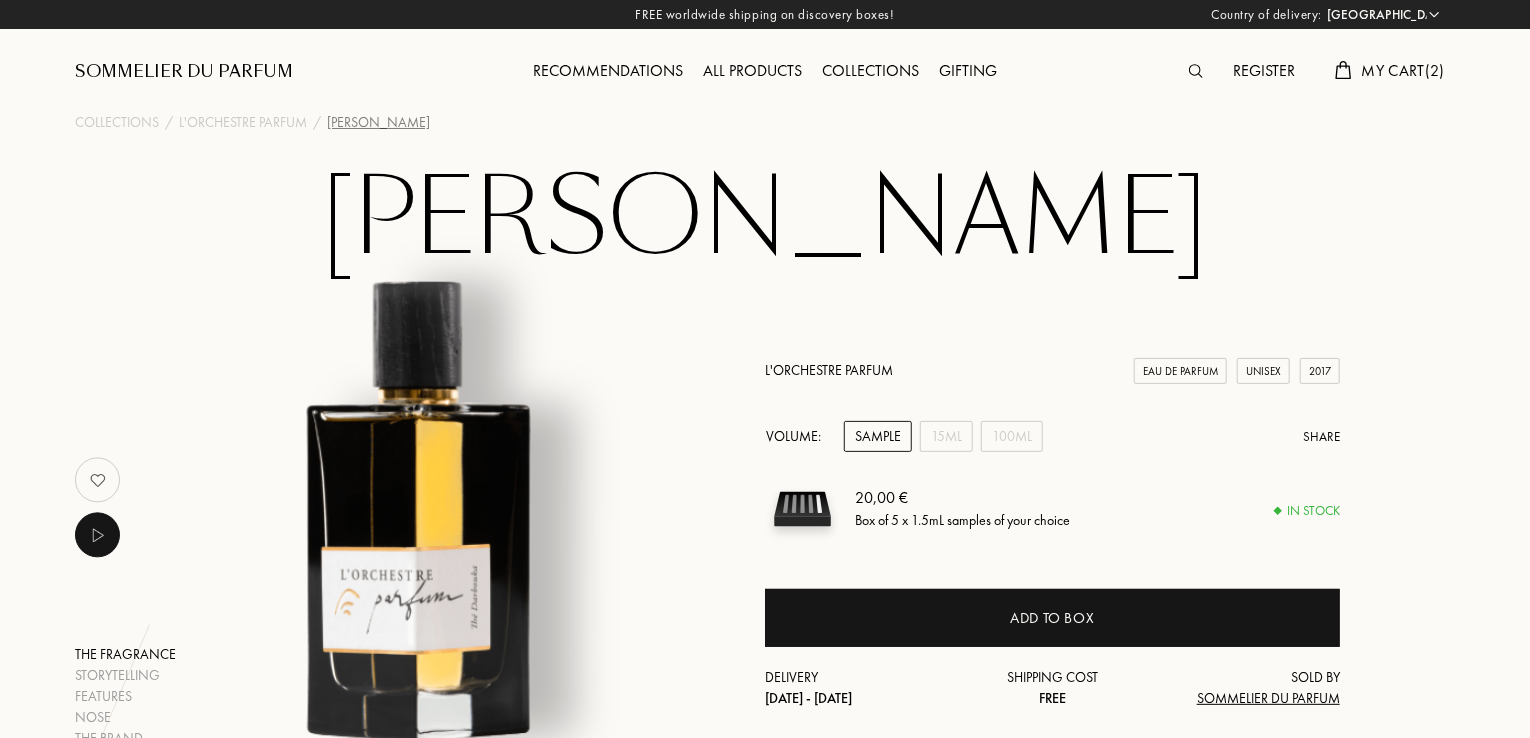 scroll, scrollTop: 0, scrollLeft: 0, axis: both 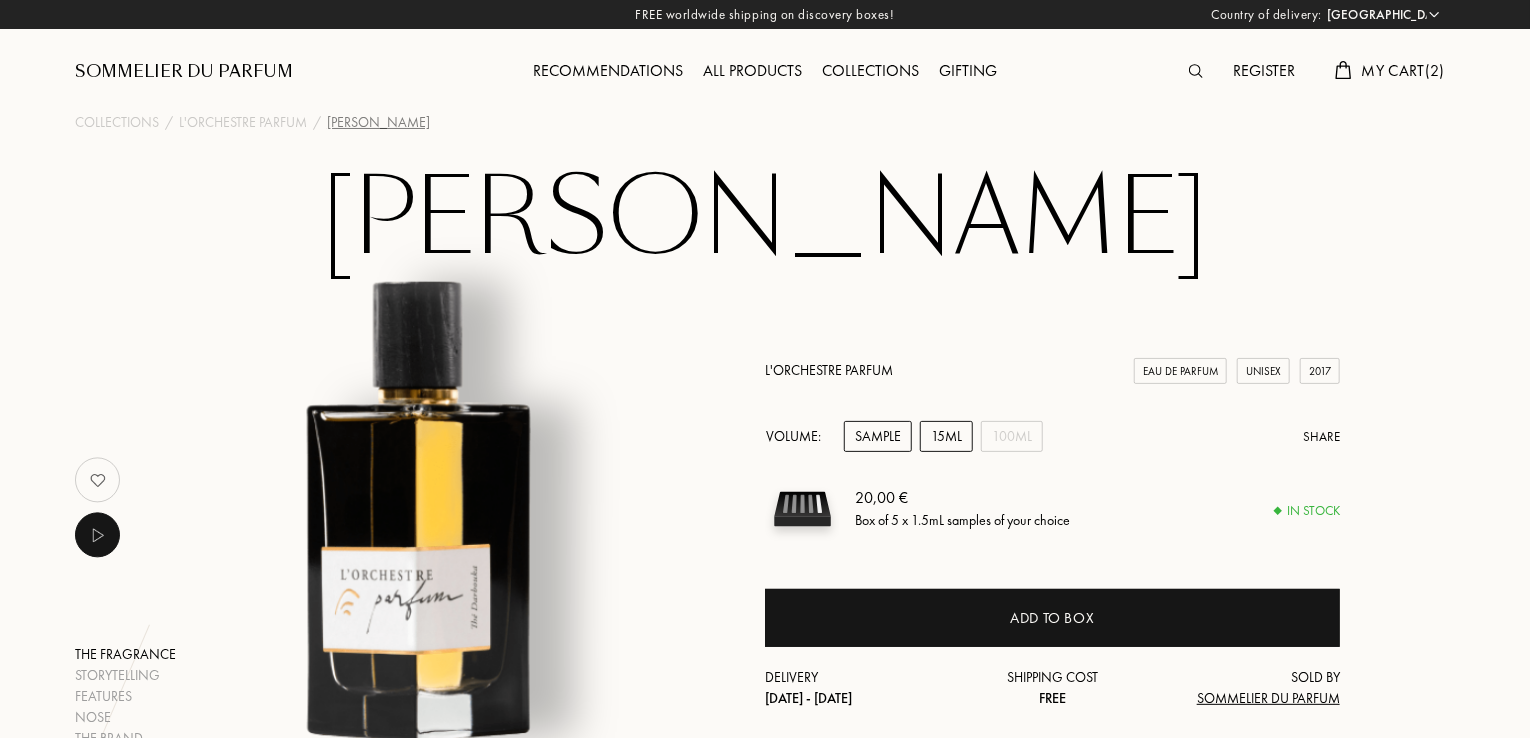 click on "15mL" at bounding box center [946, 436] 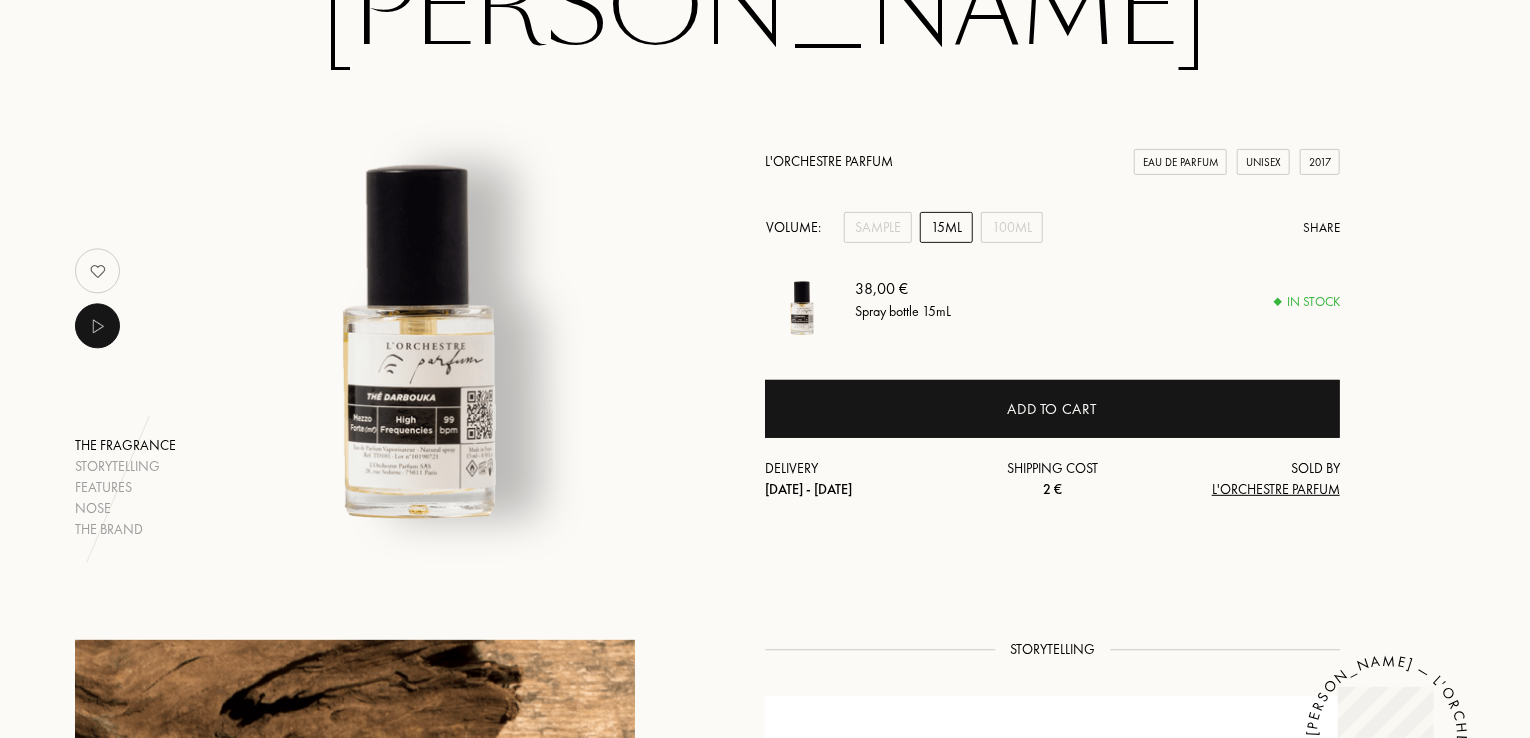 scroll, scrollTop: 210, scrollLeft: 0, axis: vertical 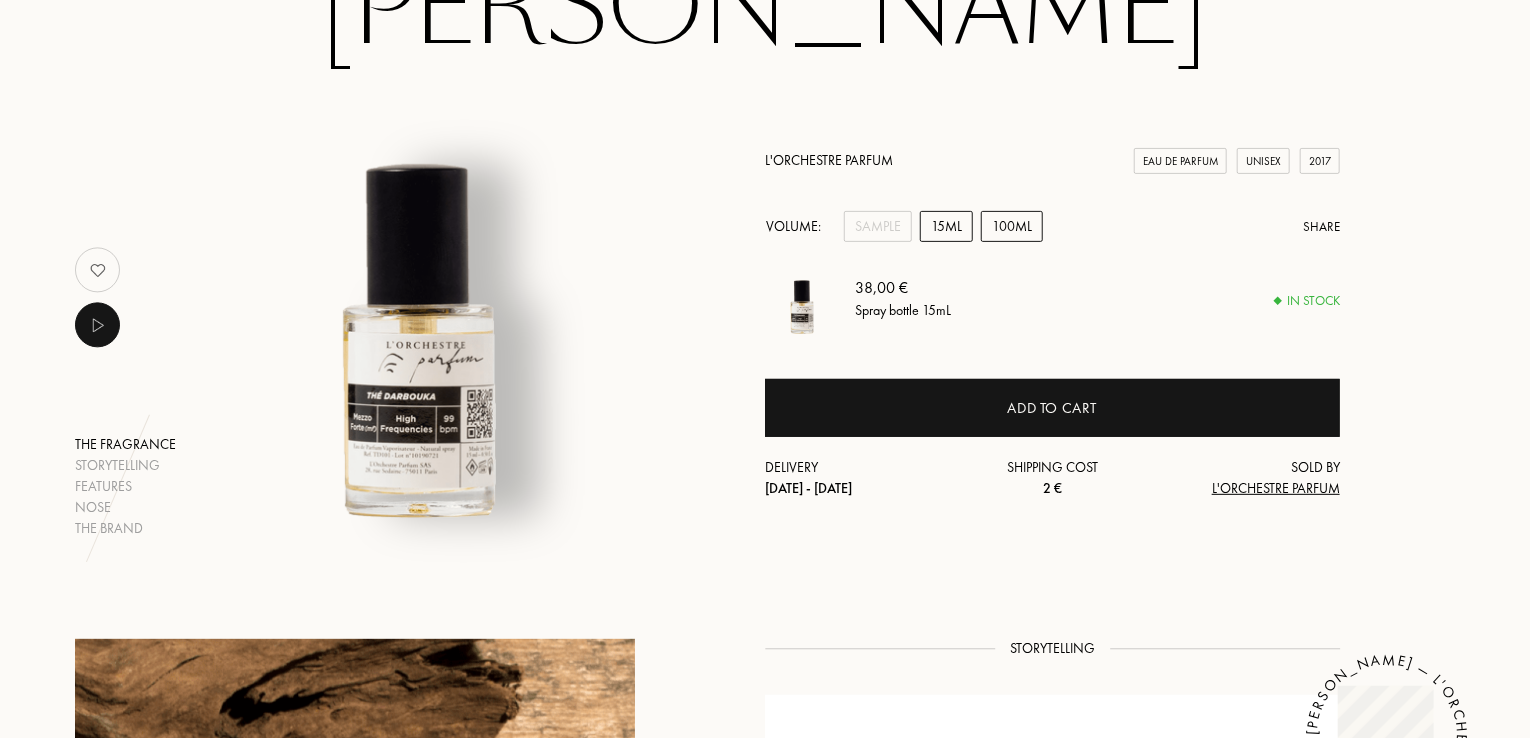 click on "100mL" at bounding box center (1012, 226) 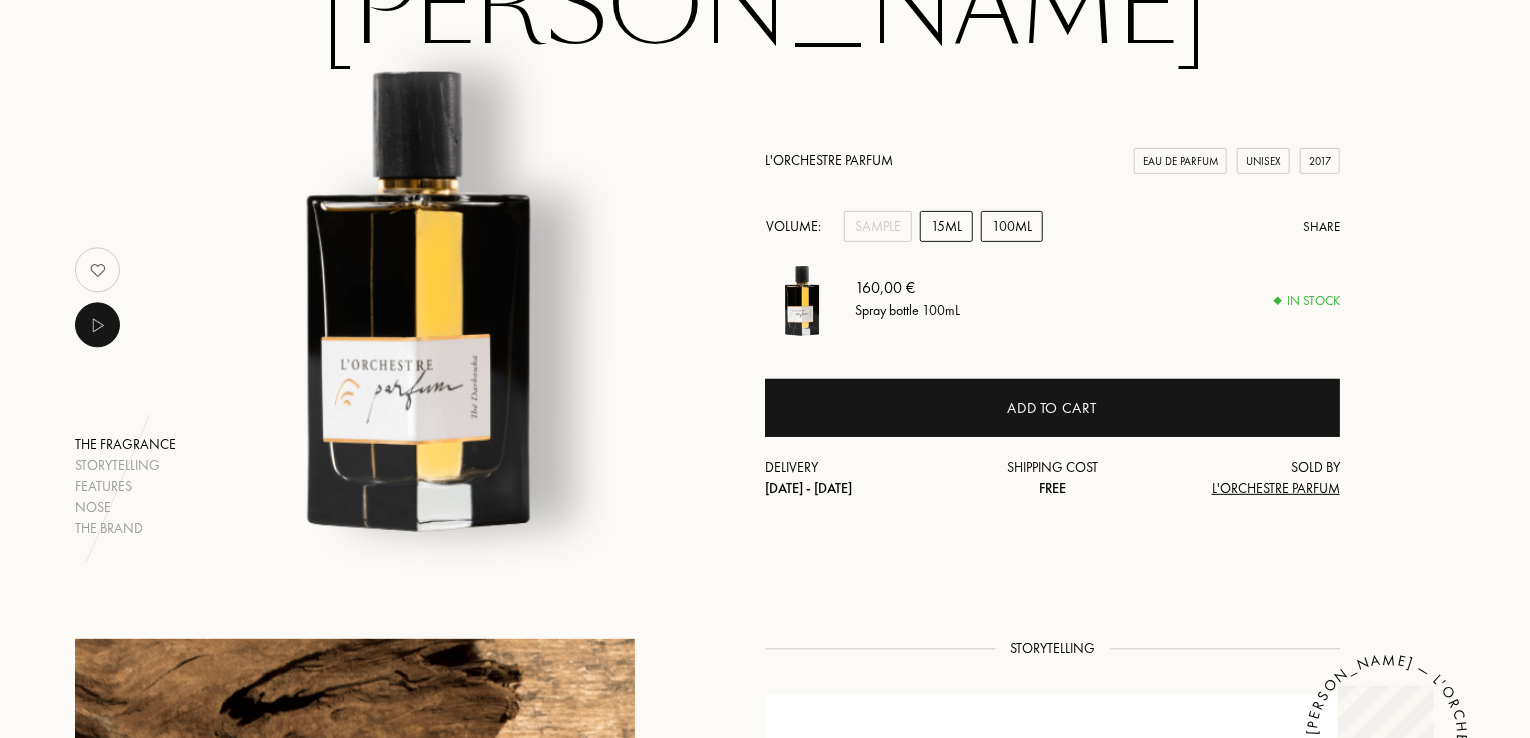 click on "15mL" at bounding box center [946, 226] 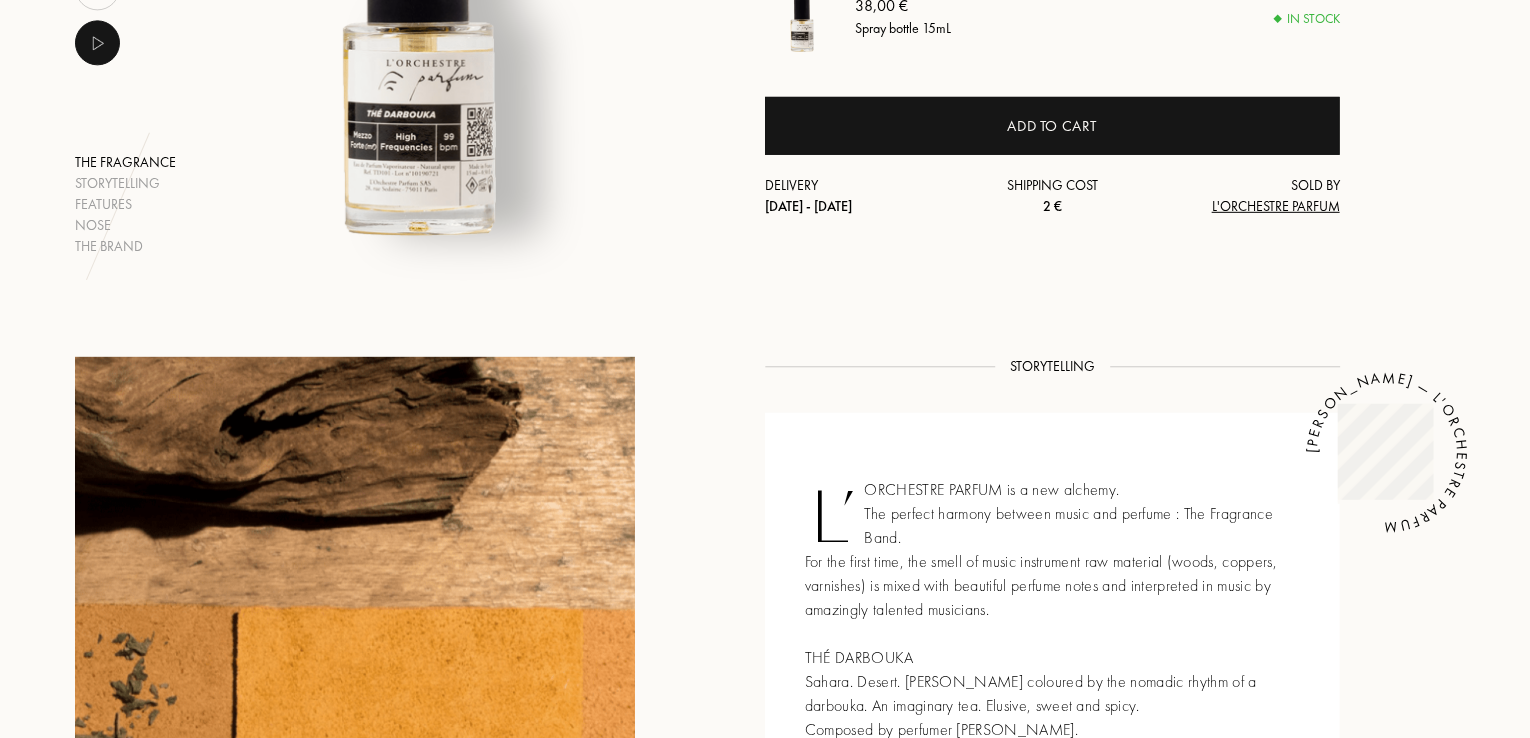 scroll, scrollTop: 256, scrollLeft: 0, axis: vertical 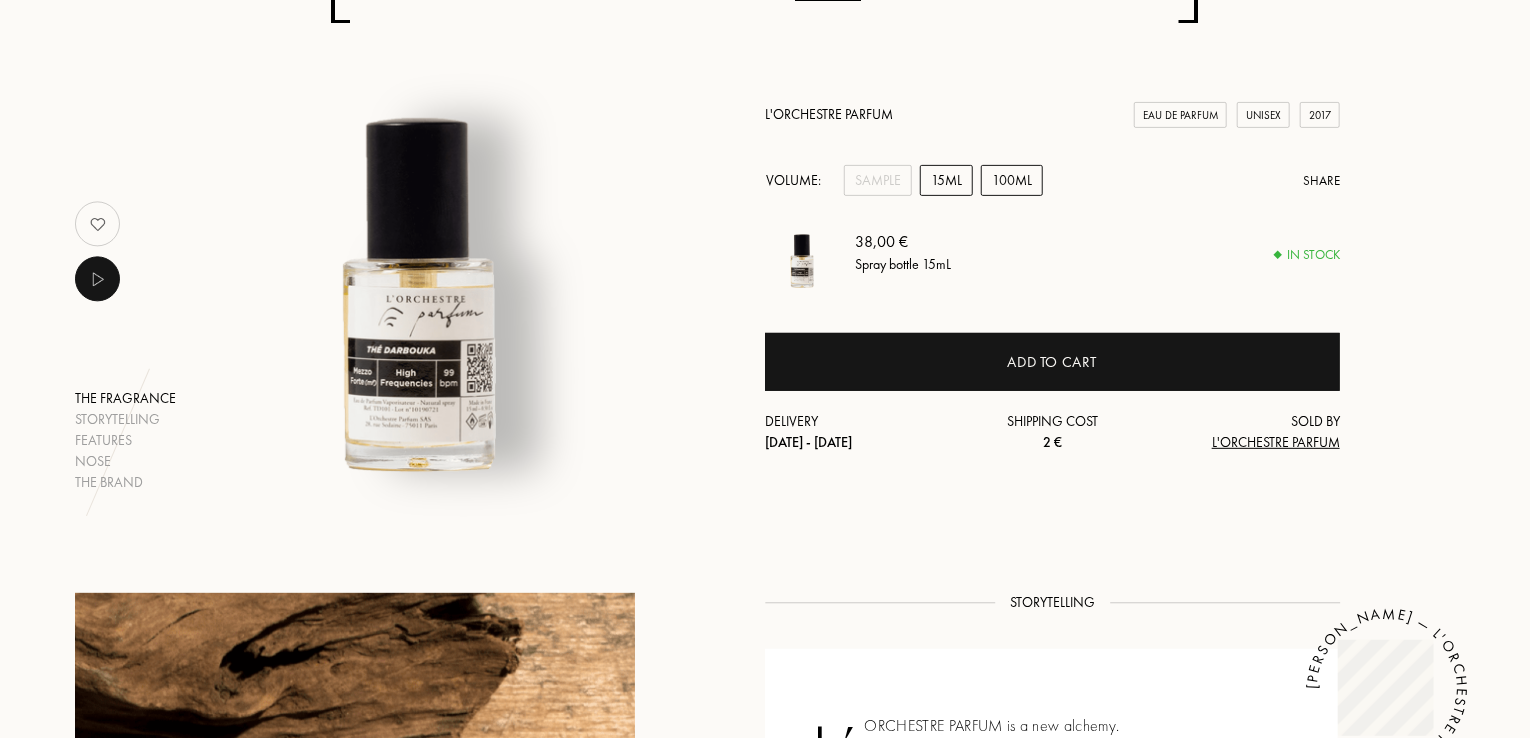 click on "100mL" at bounding box center (1012, 180) 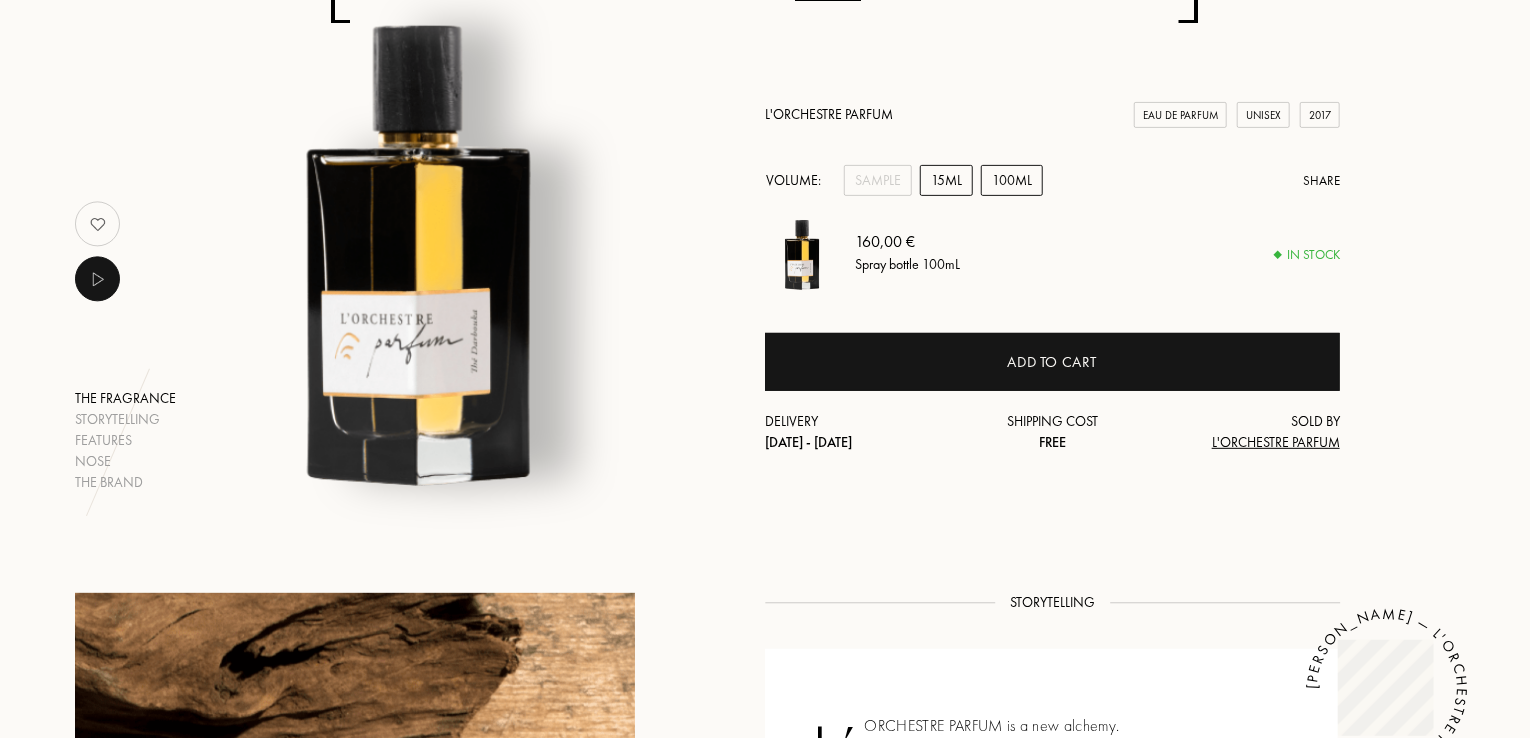 click on "15mL" at bounding box center (946, 180) 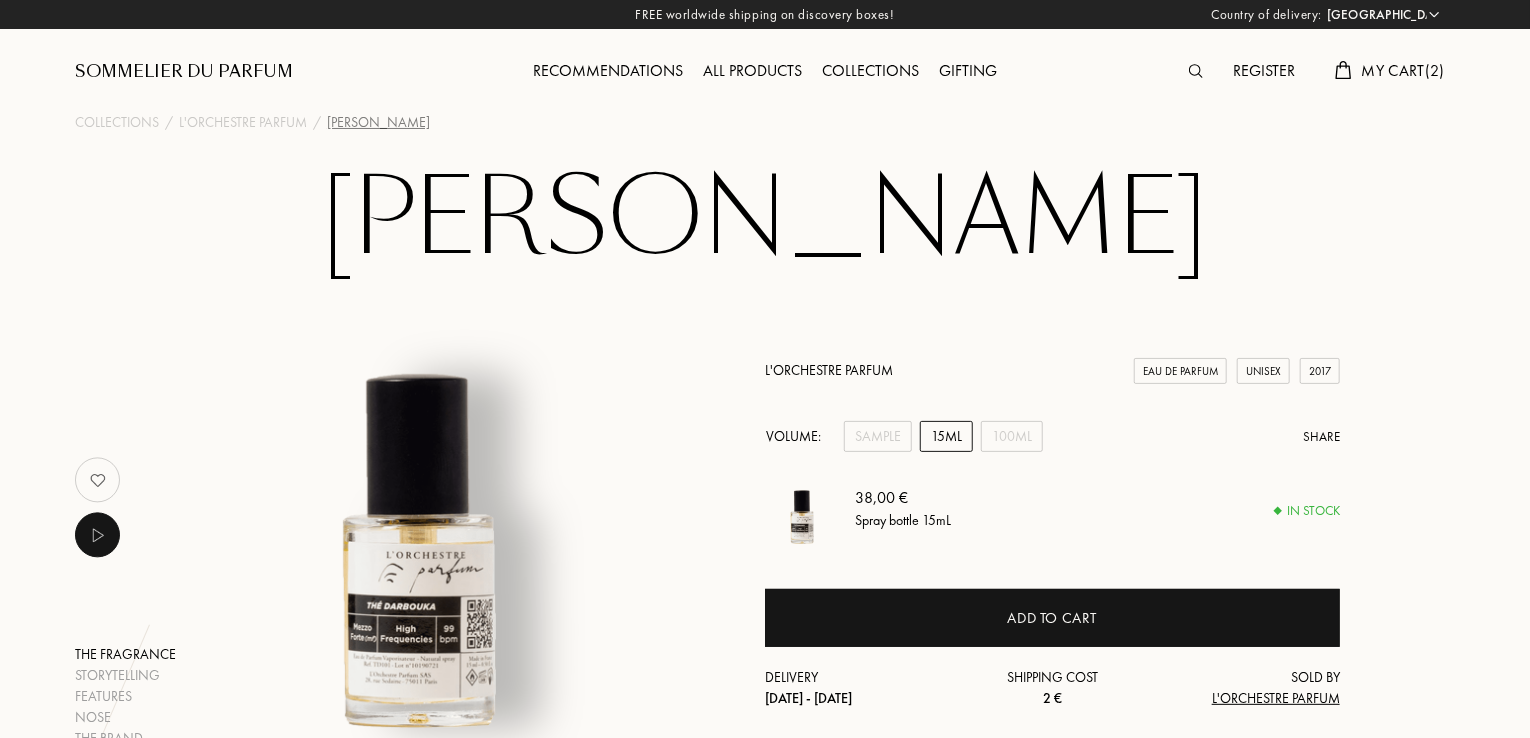 scroll, scrollTop: 0, scrollLeft: 0, axis: both 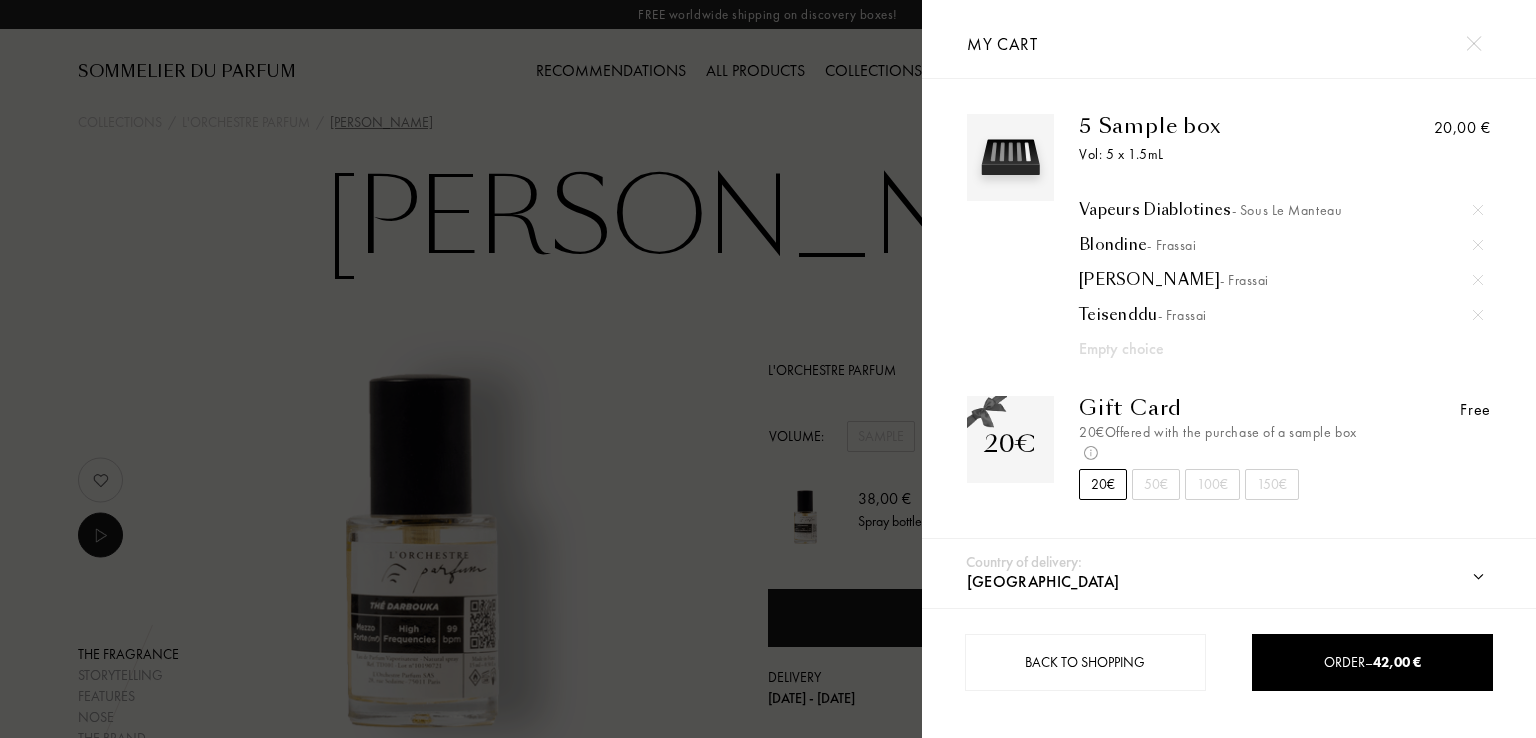 click at bounding box center [461, 369] 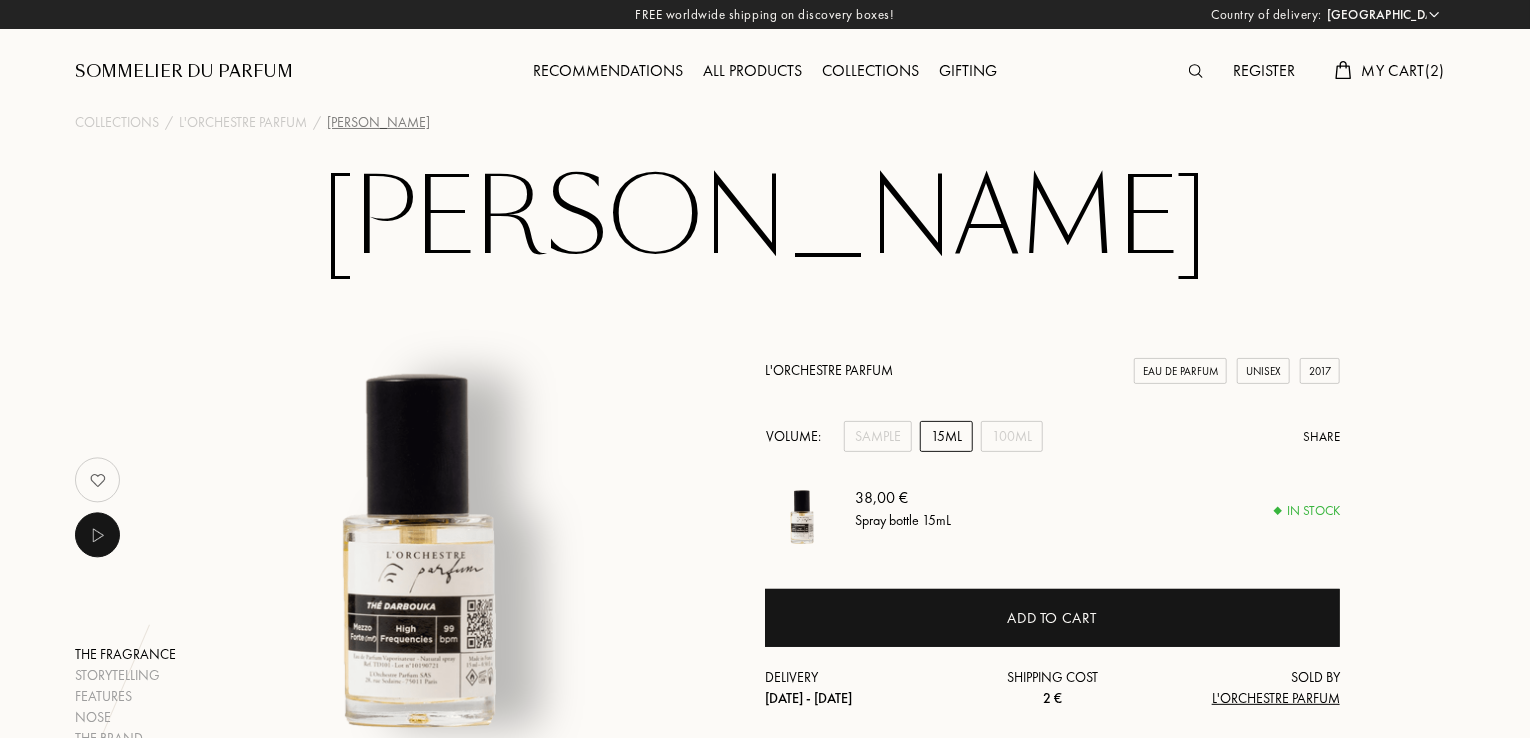 click on "All products" at bounding box center (752, 72) 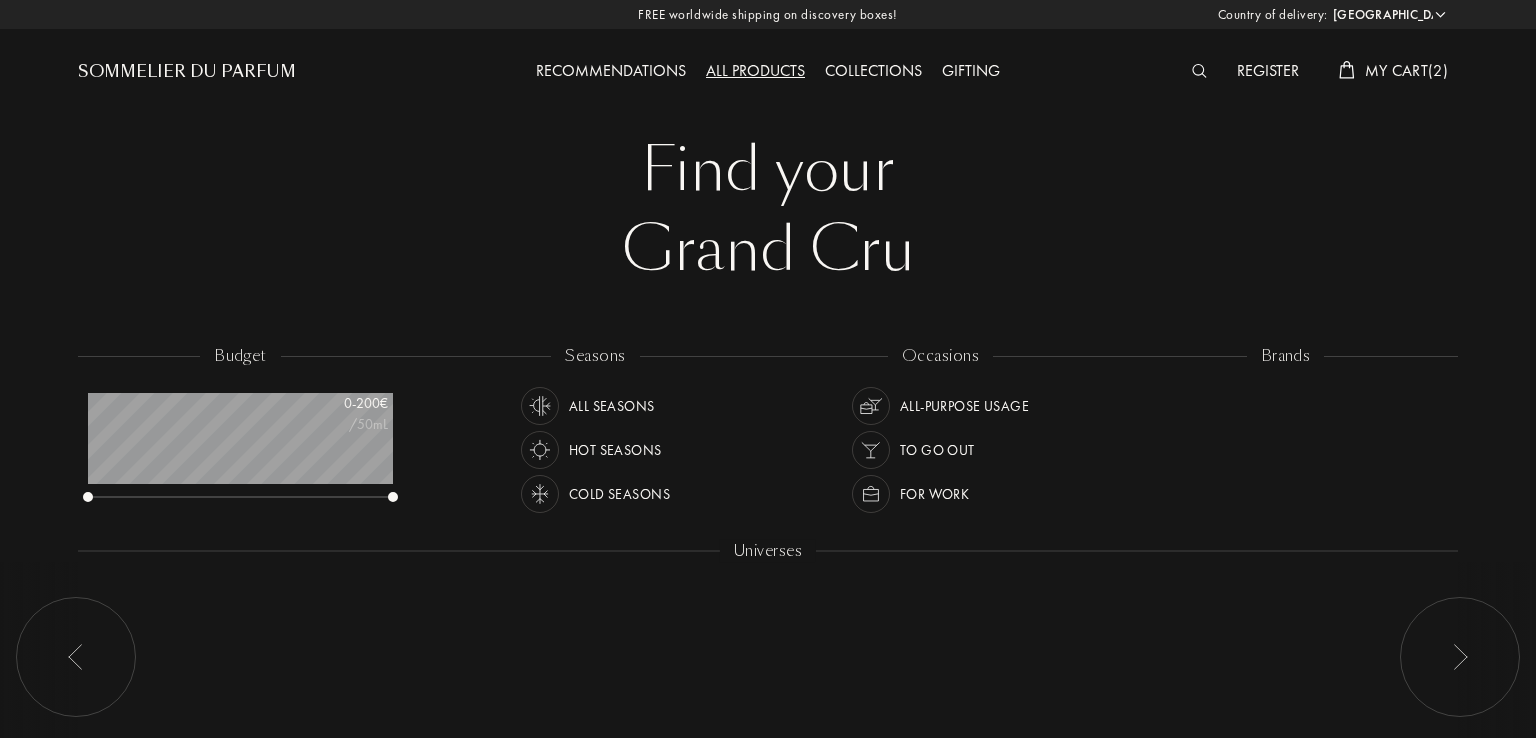 select on "SI" 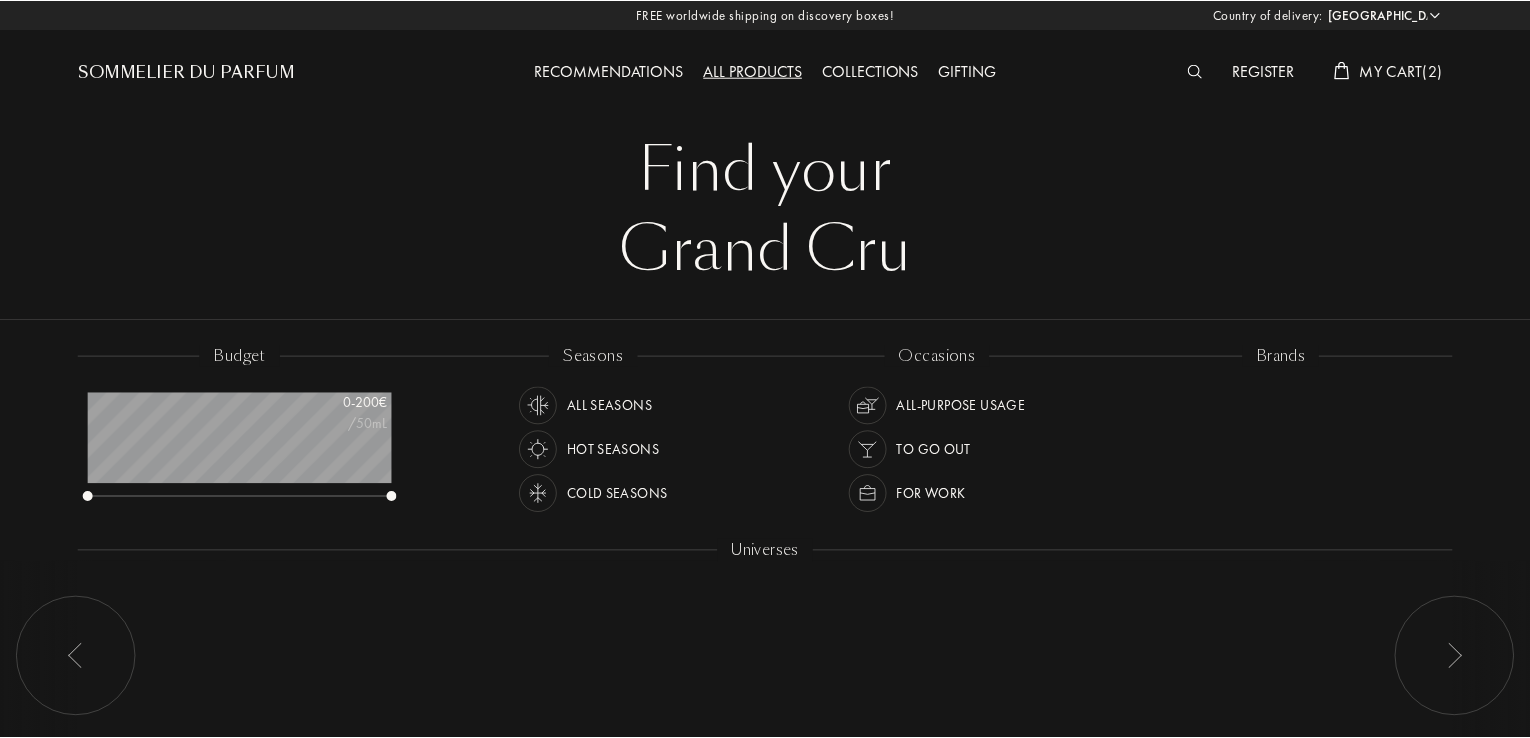 scroll, scrollTop: 0, scrollLeft: 0, axis: both 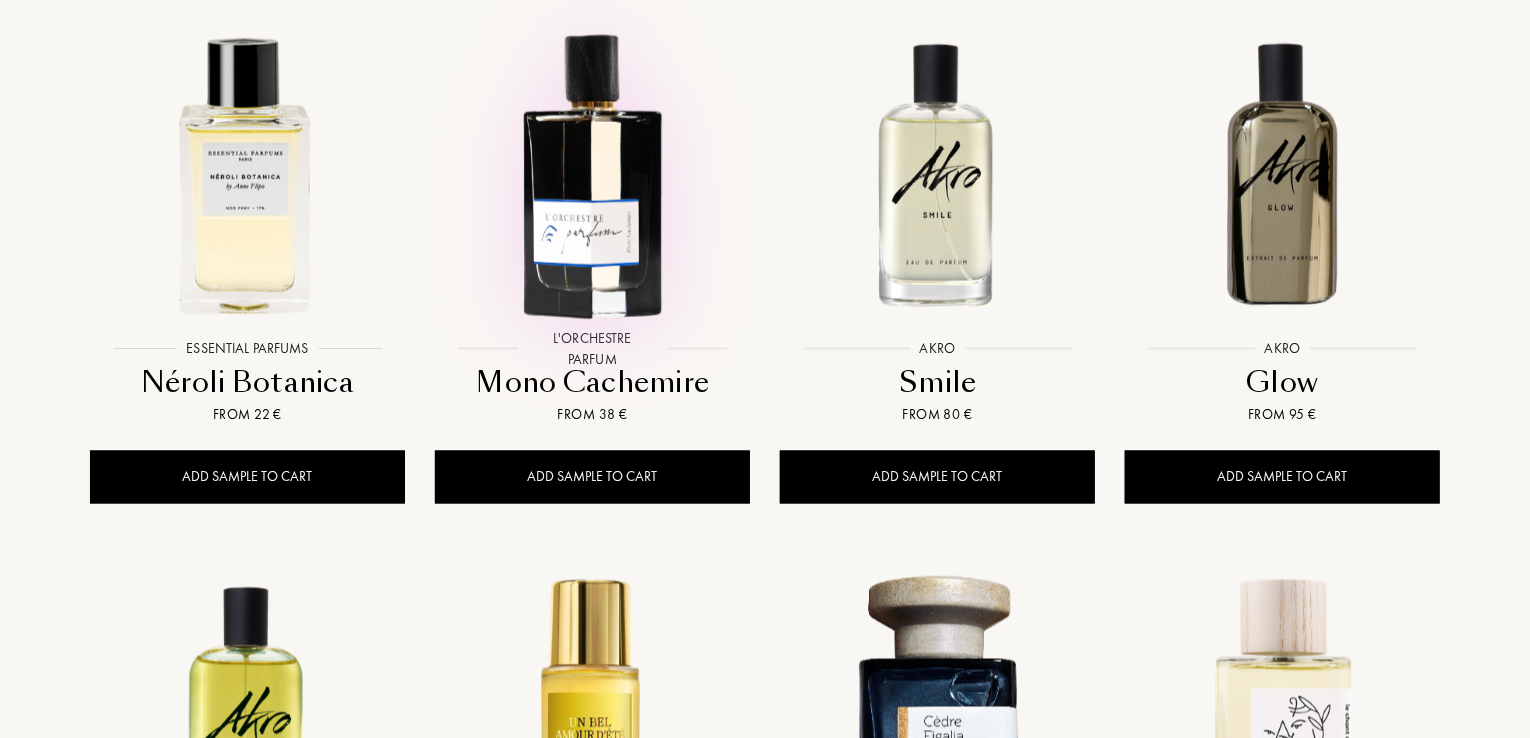 click at bounding box center [592, 190] 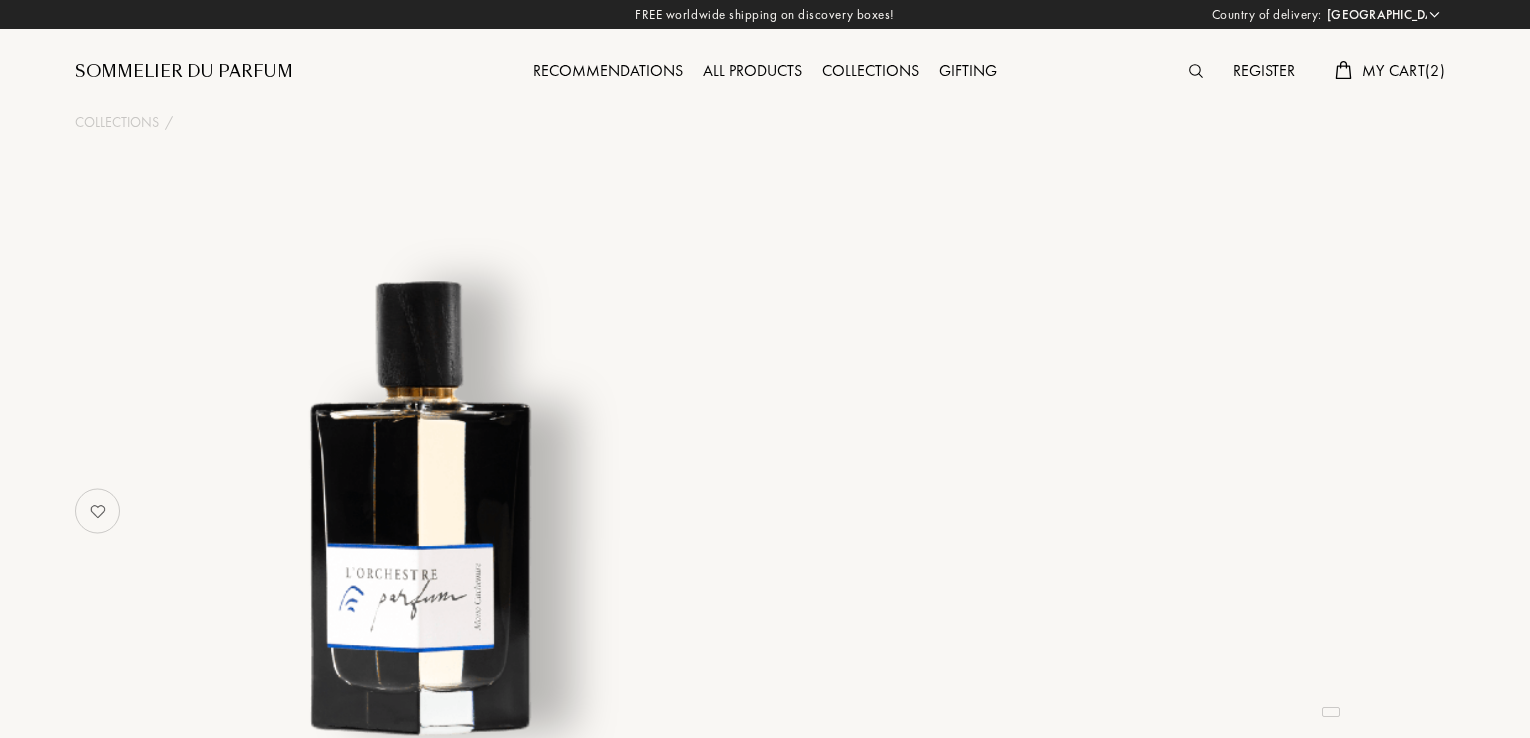 select on "SI" 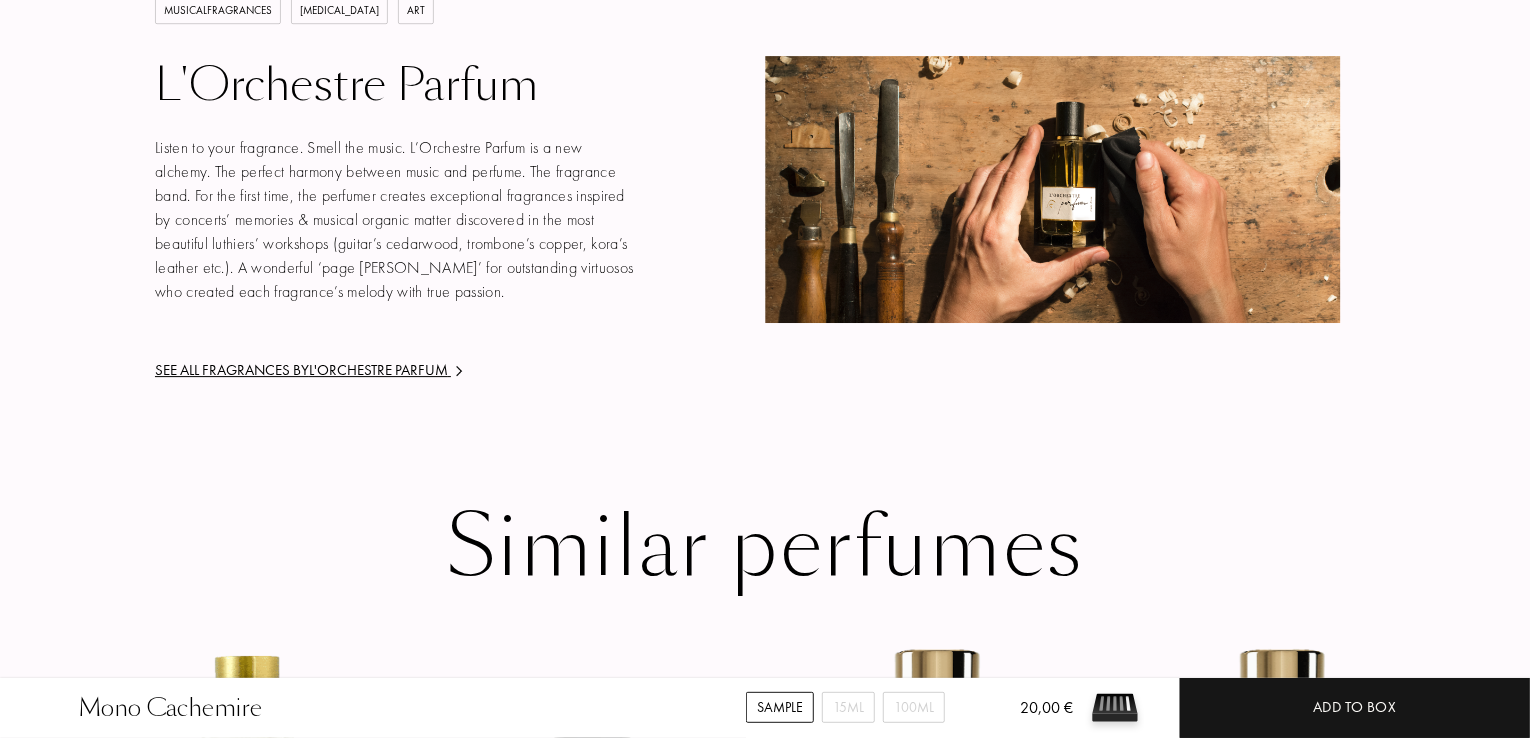 scroll, scrollTop: 3033, scrollLeft: 0, axis: vertical 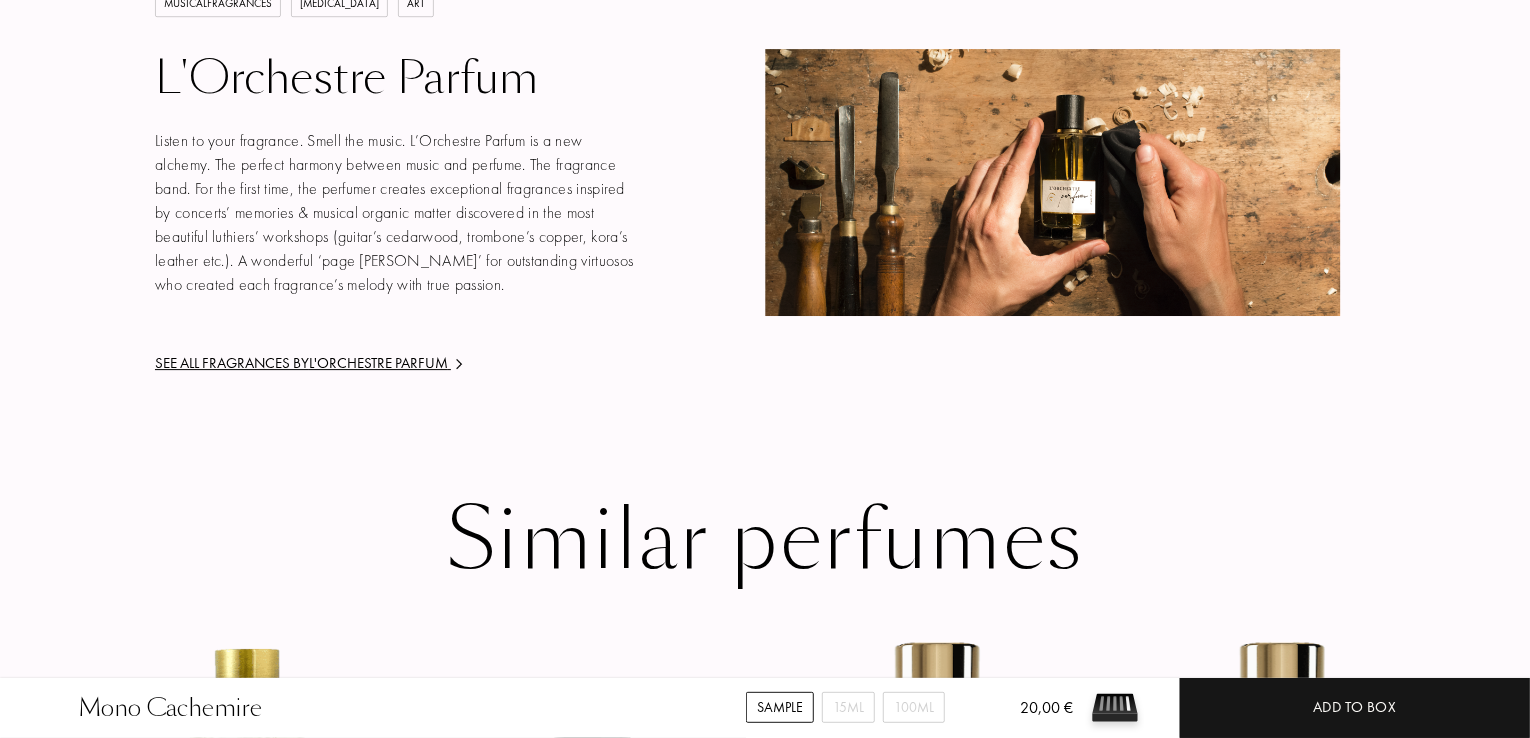 click on "L'Orchestre Parfum" at bounding box center (395, 78) 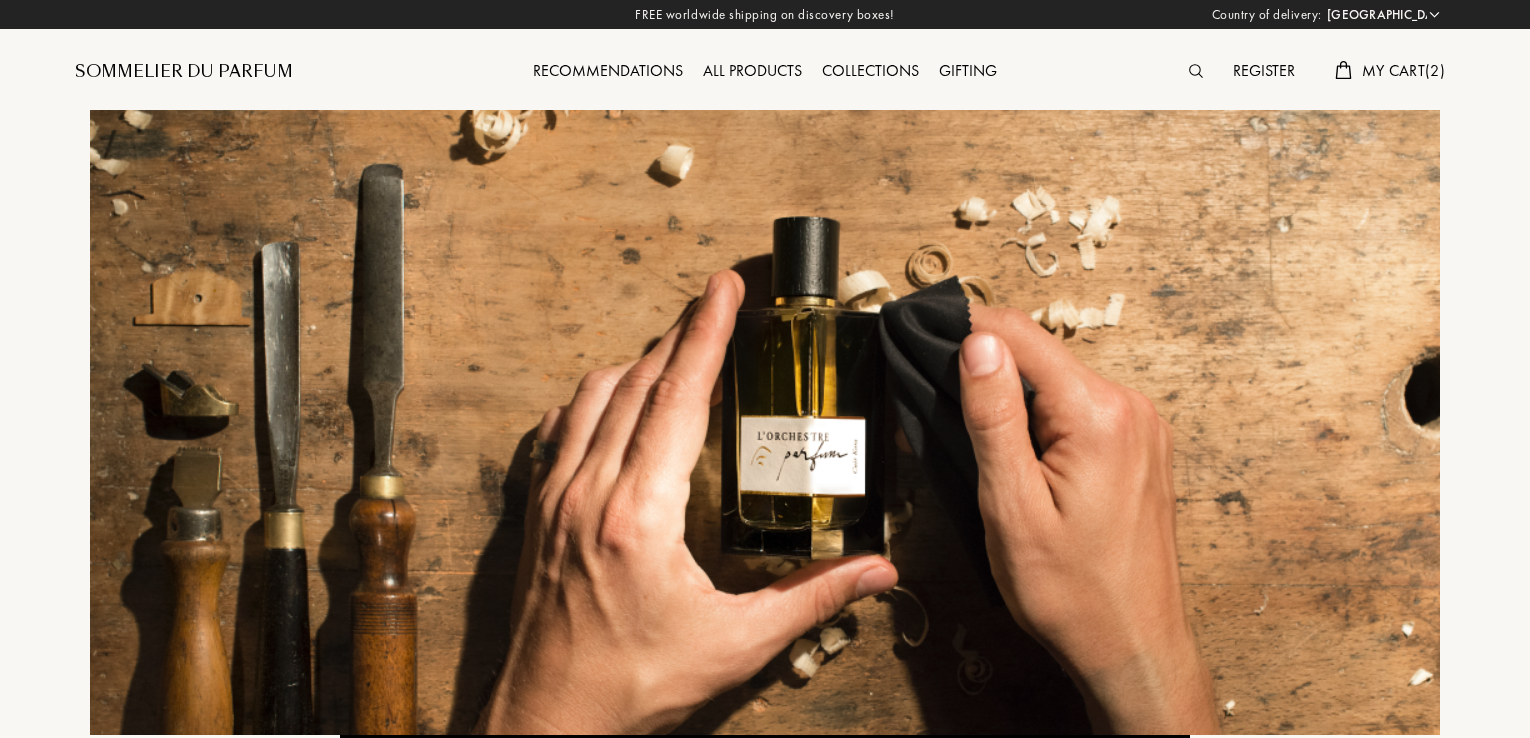select on "SI" 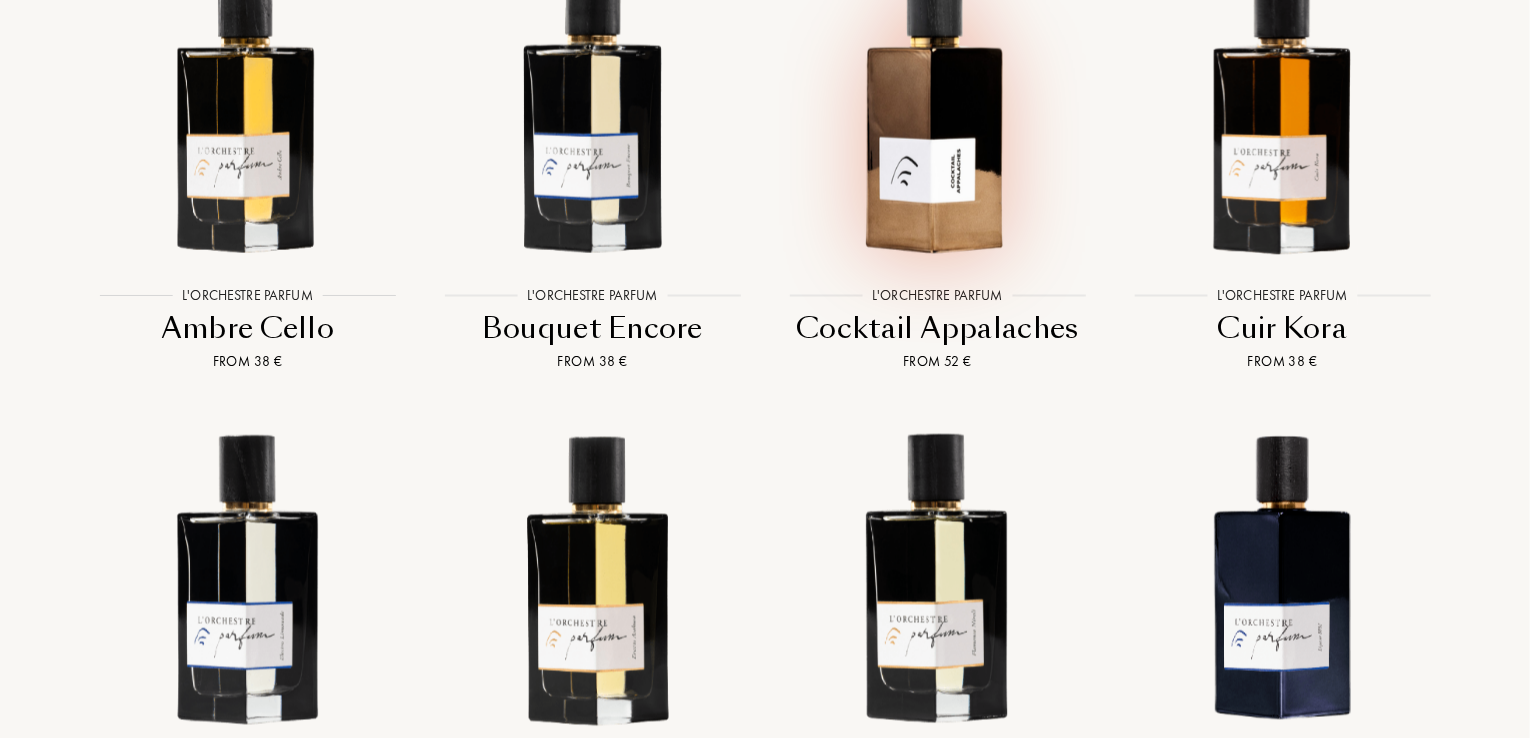 scroll, scrollTop: 1726, scrollLeft: 0, axis: vertical 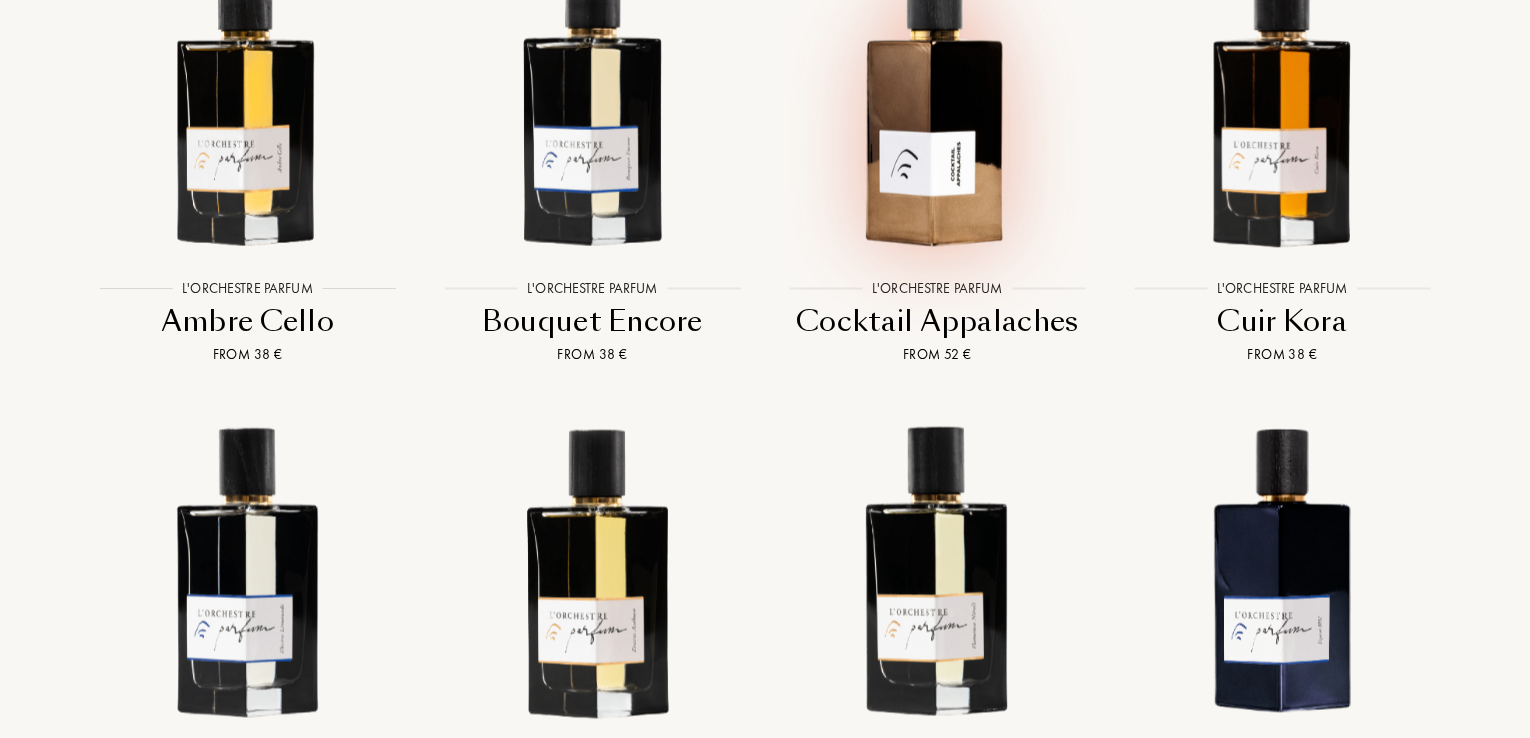 click at bounding box center (937, 102) 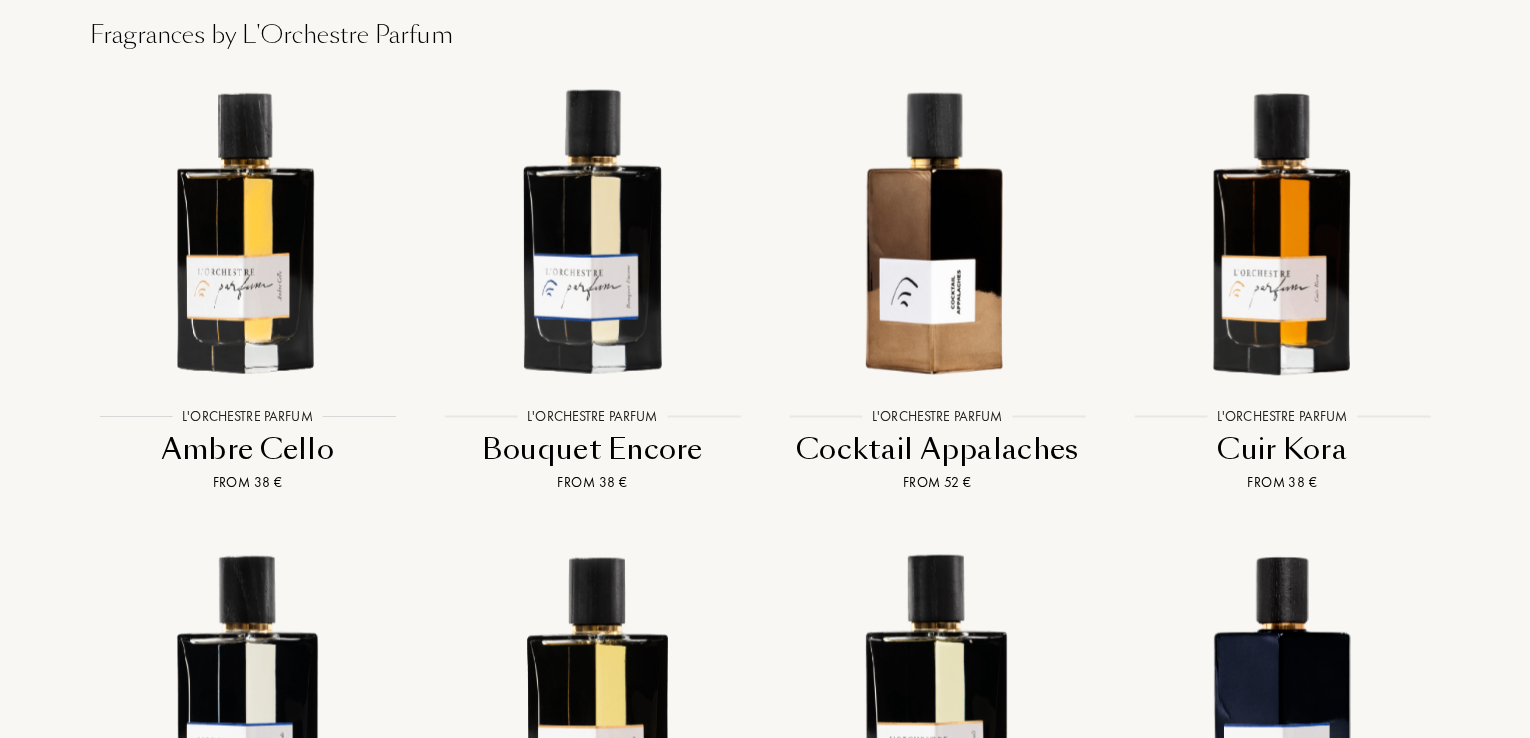 scroll, scrollTop: 1594, scrollLeft: 0, axis: vertical 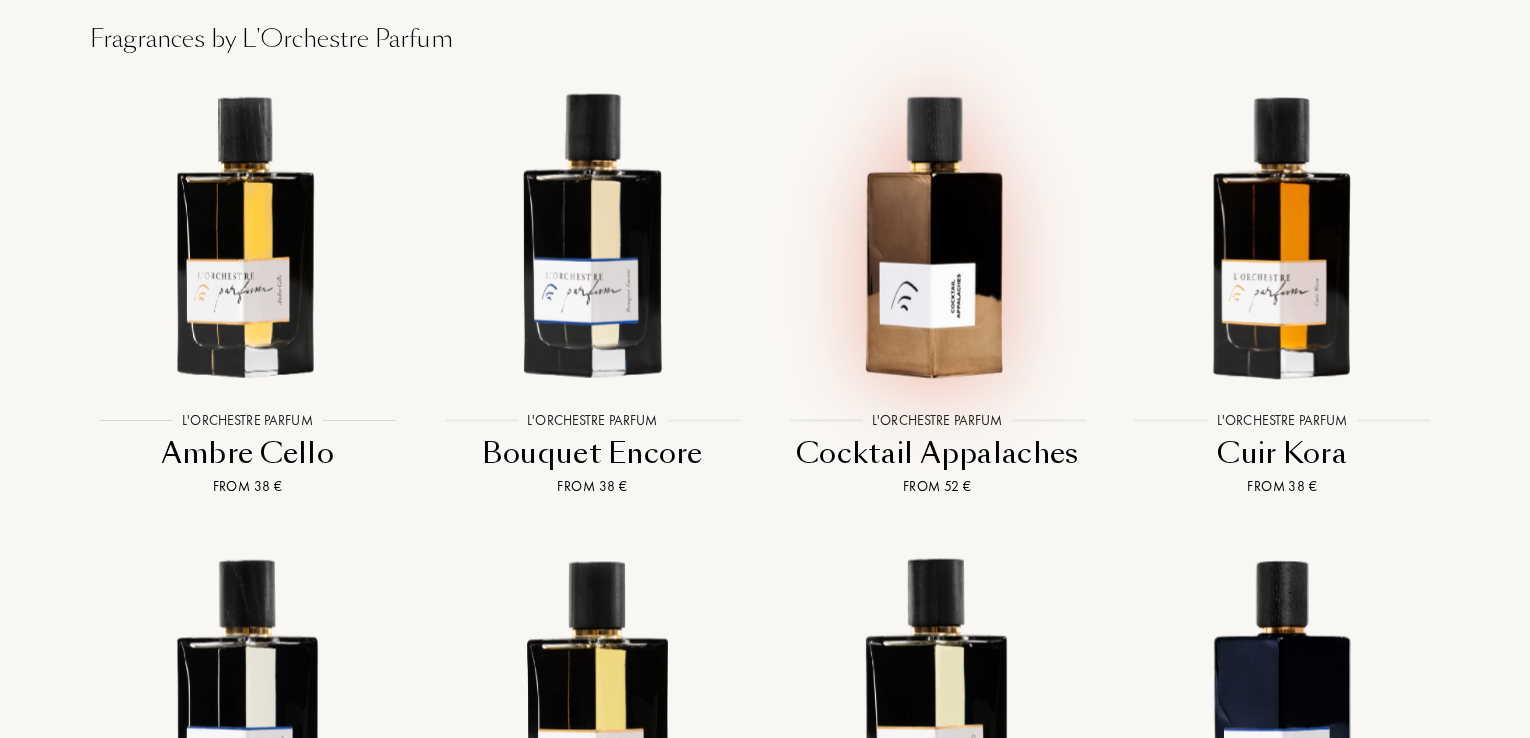 click at bounding box center [937, 234] 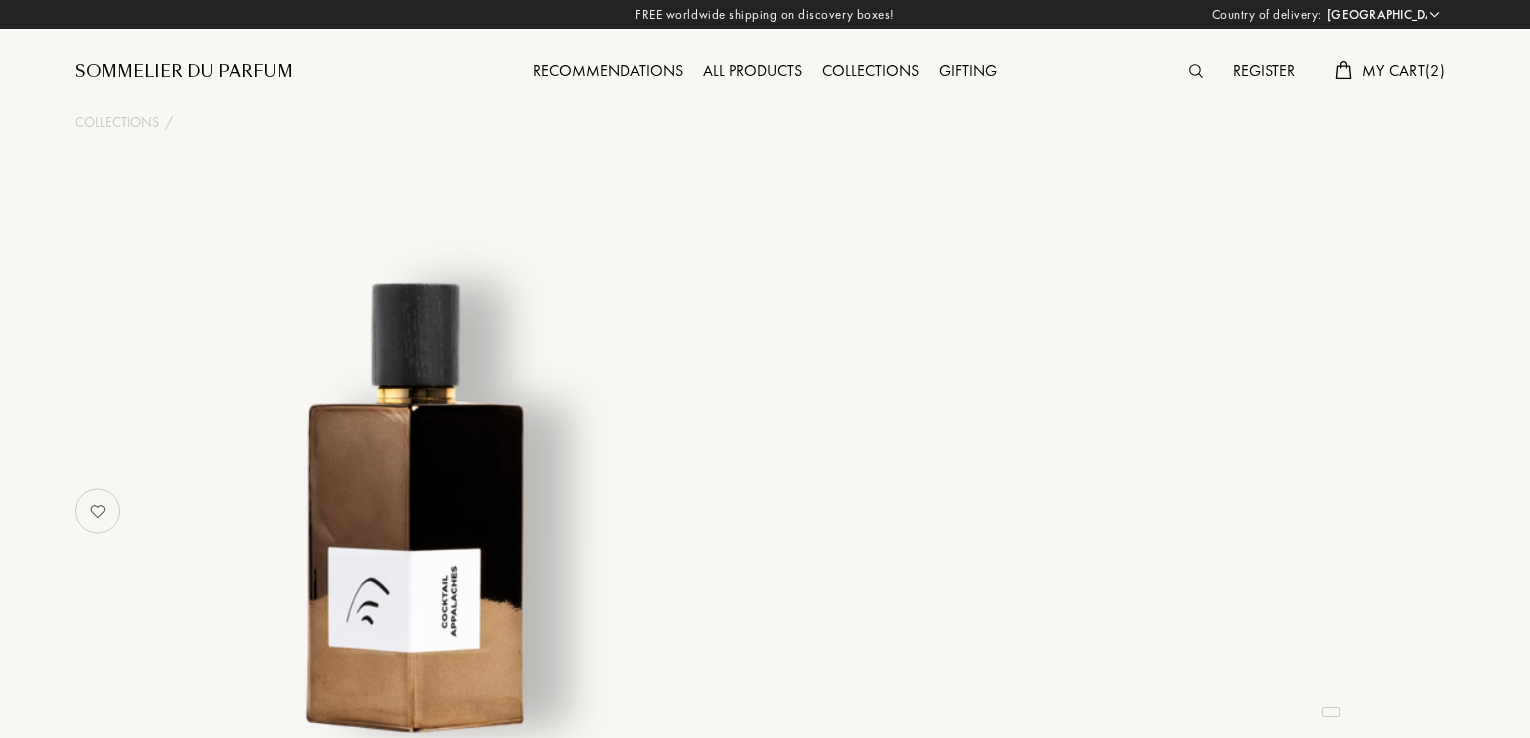 select on "SI" 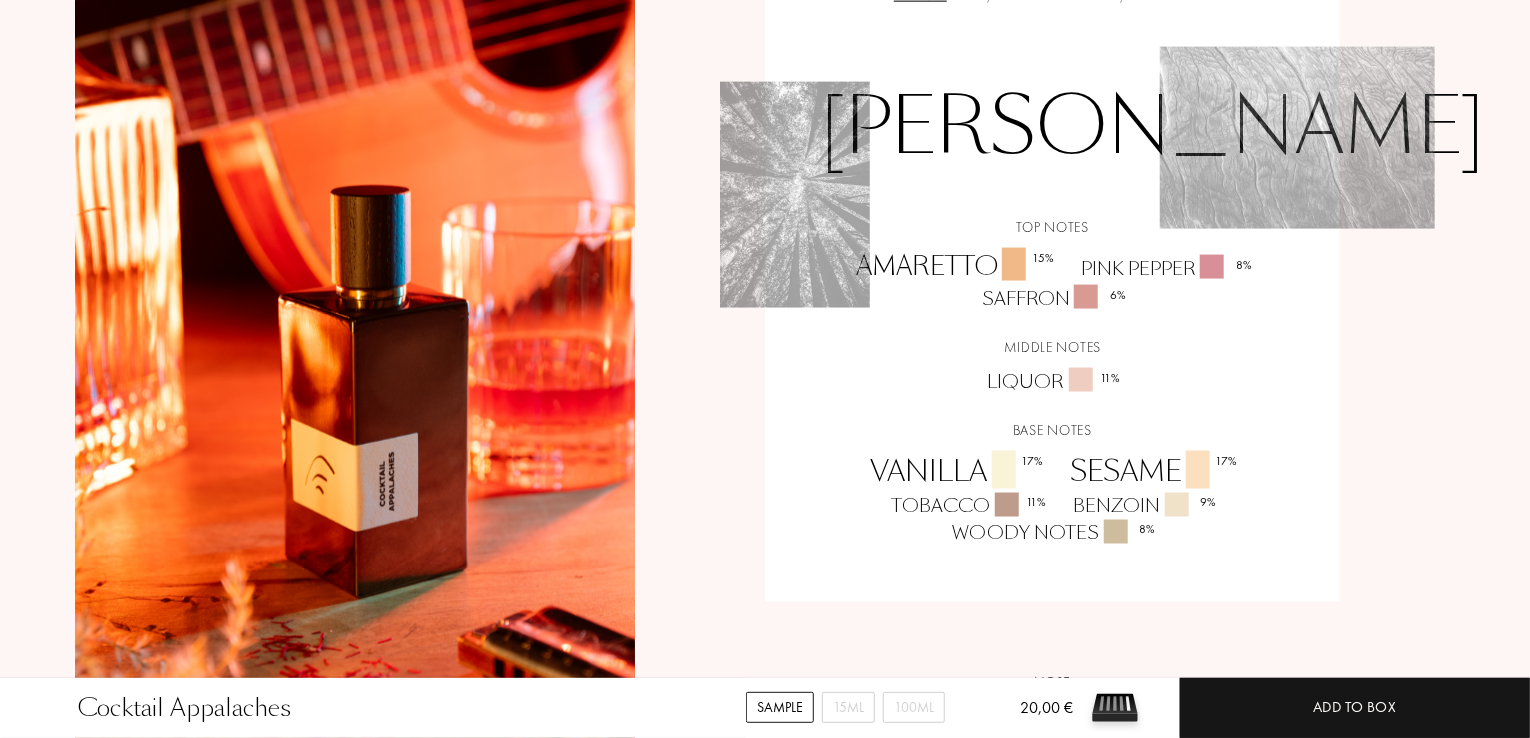scroll, scrollTop: 1446, scrollLeft: 0, axis: vertical 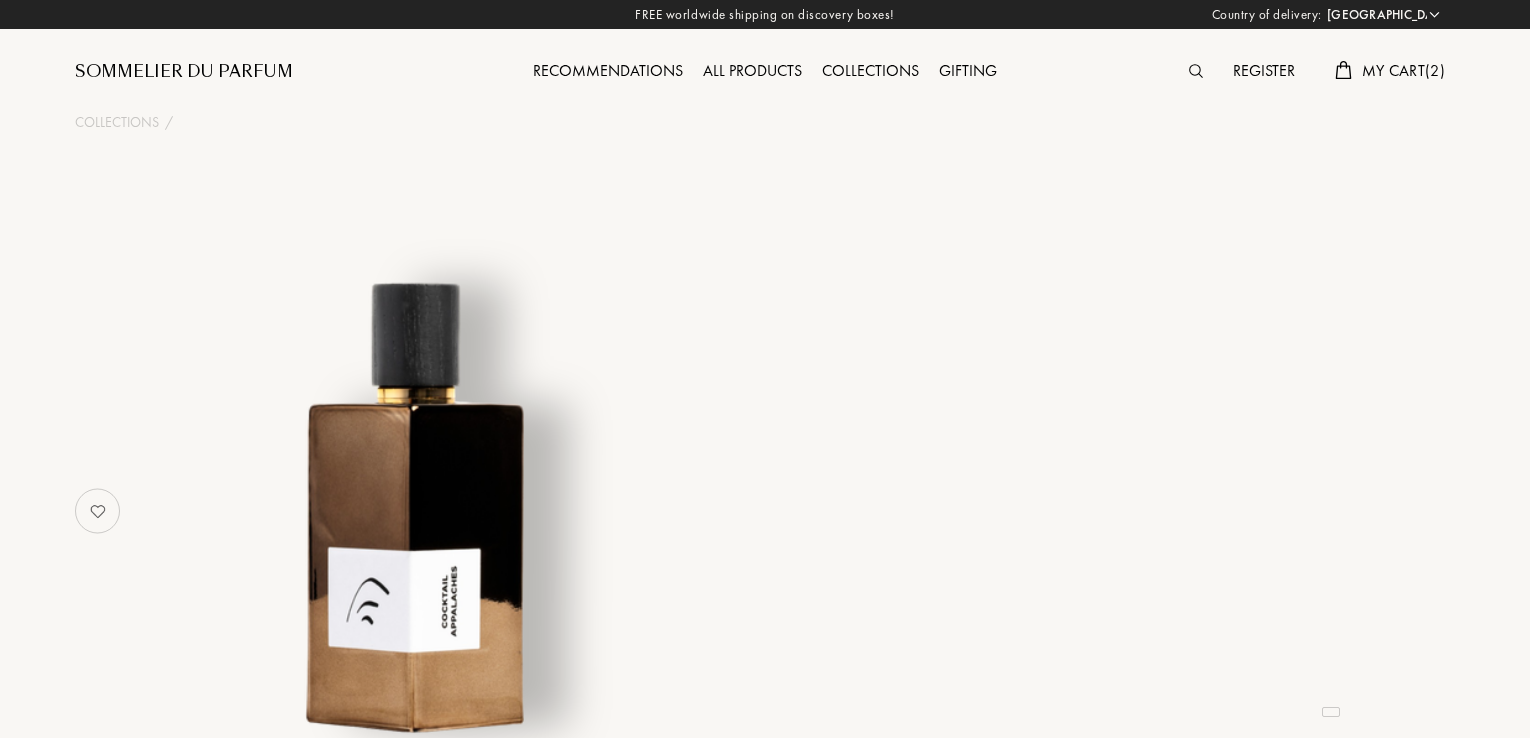 select on "SI" 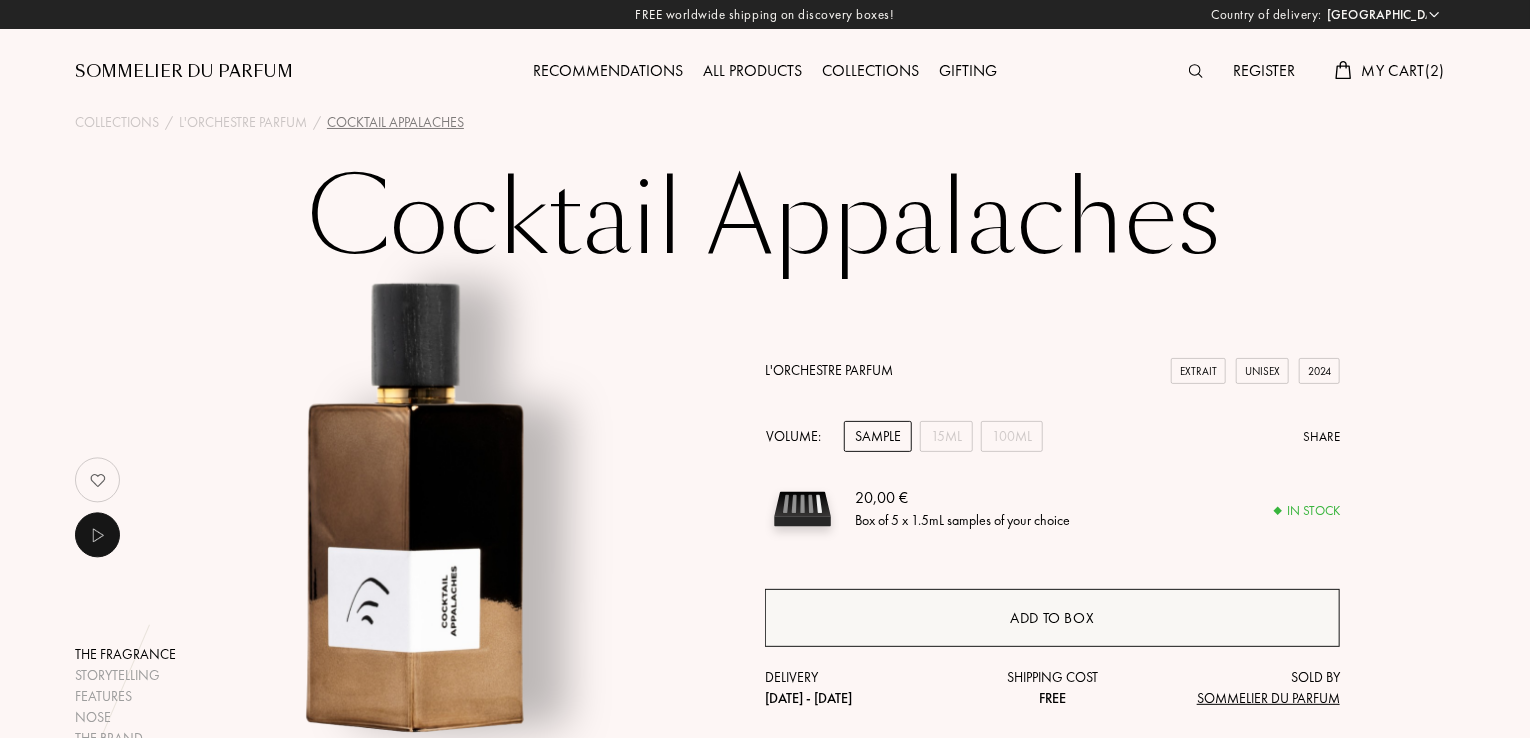 click on "Add to box" at bounding box center [1052, 618] 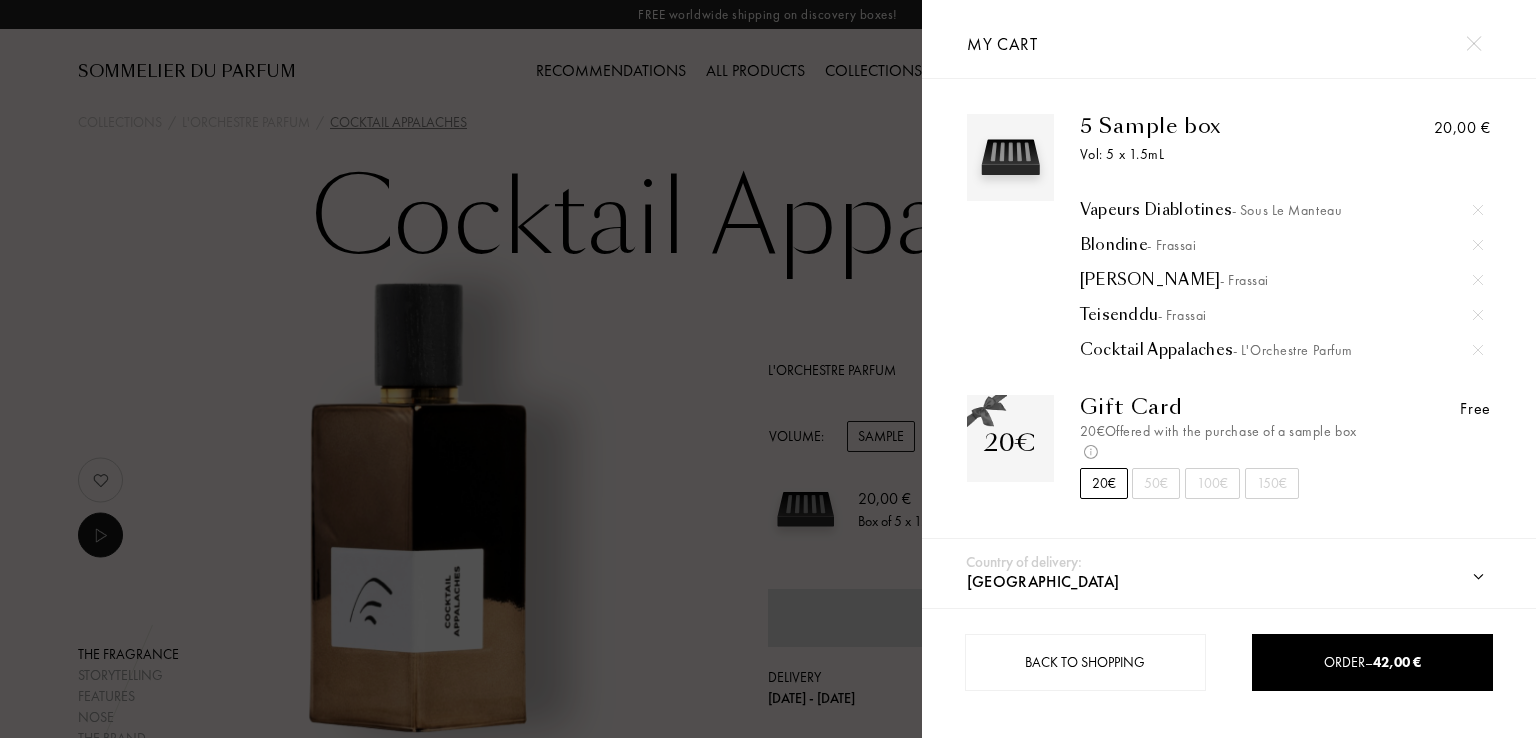 click at bounding box center [461, 369] 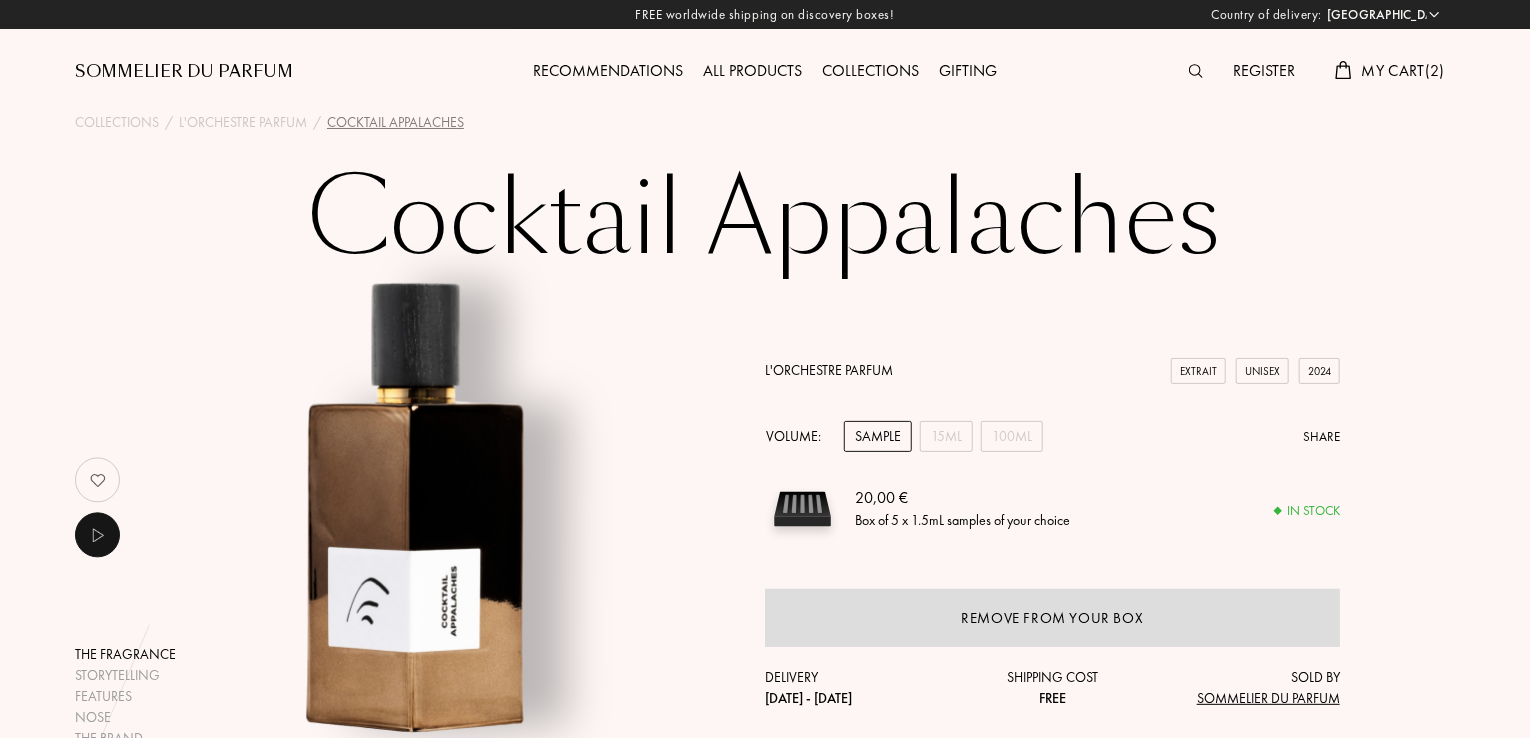 click on "All products" at bounding box center [752, 72] 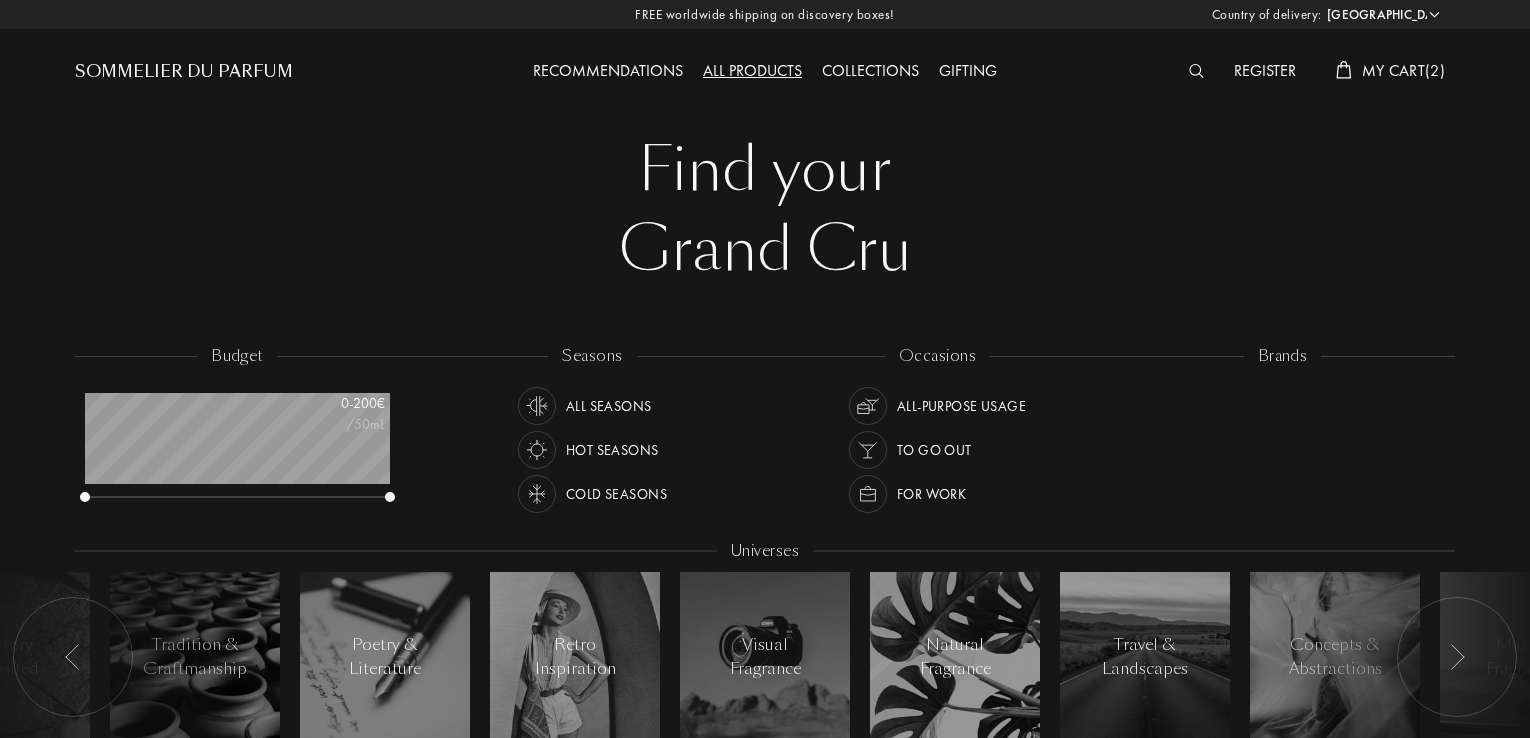 select on "SI" 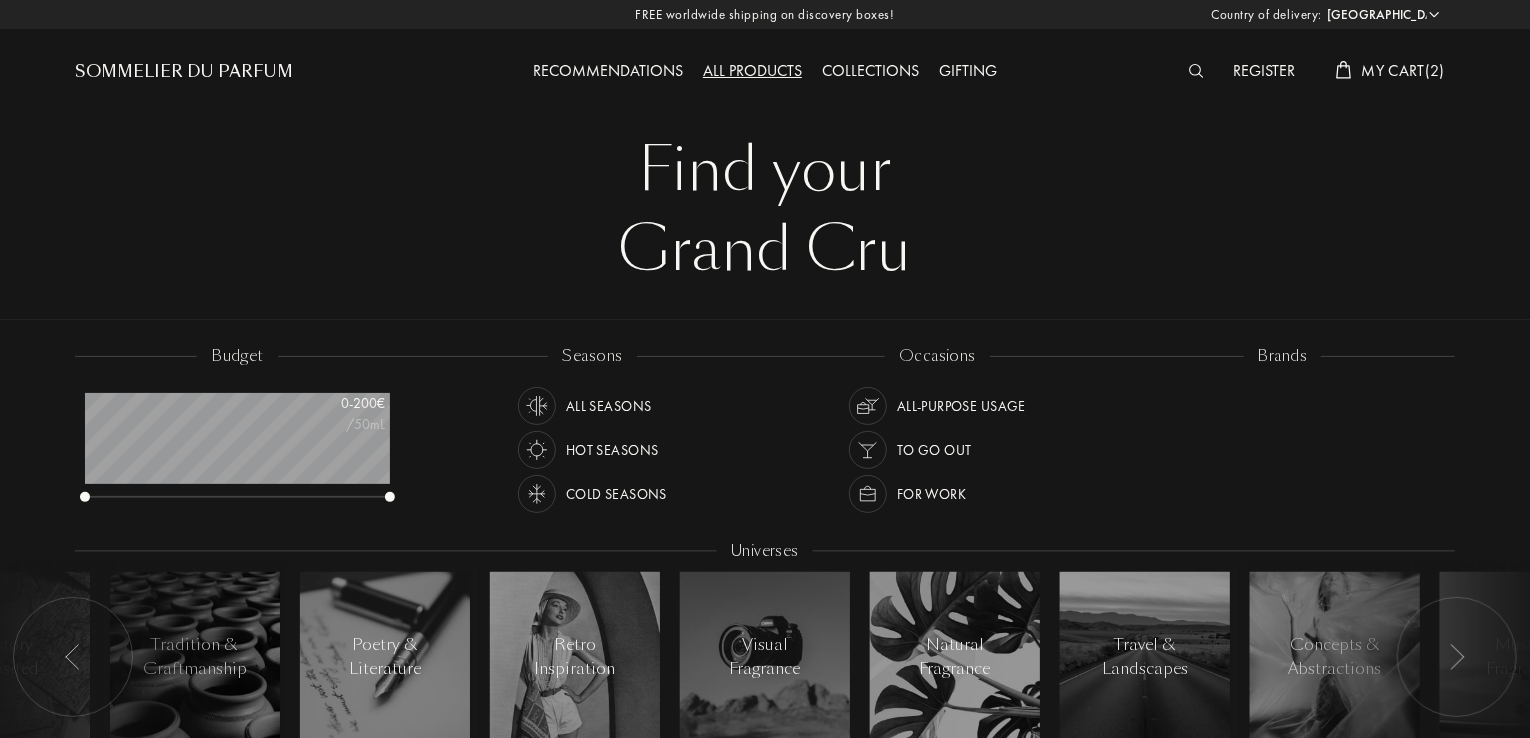 scroll, scrollTop: 999900, scrollLeft: 999695, axis: both 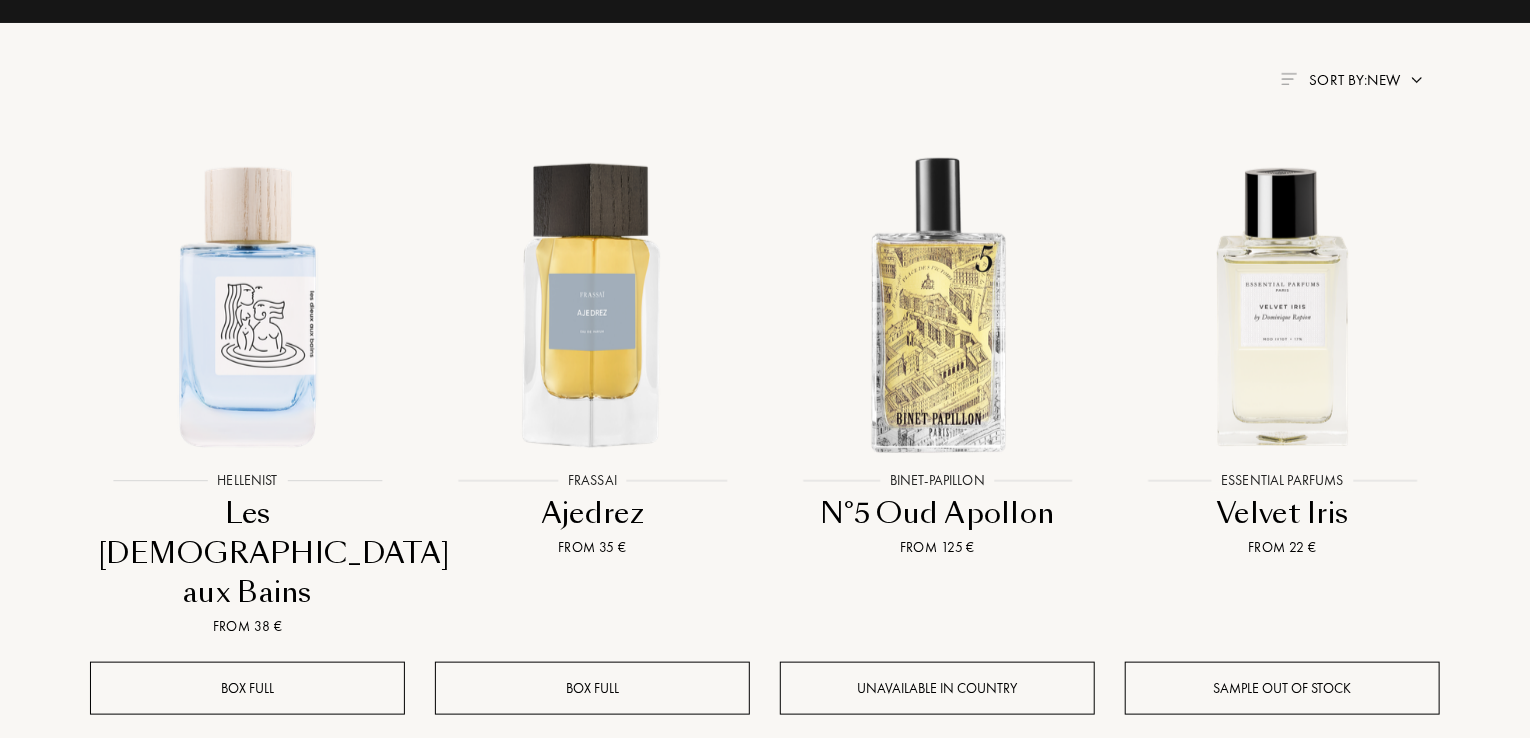 click on "Sort by:  New" at bounding box center (1355, 80) 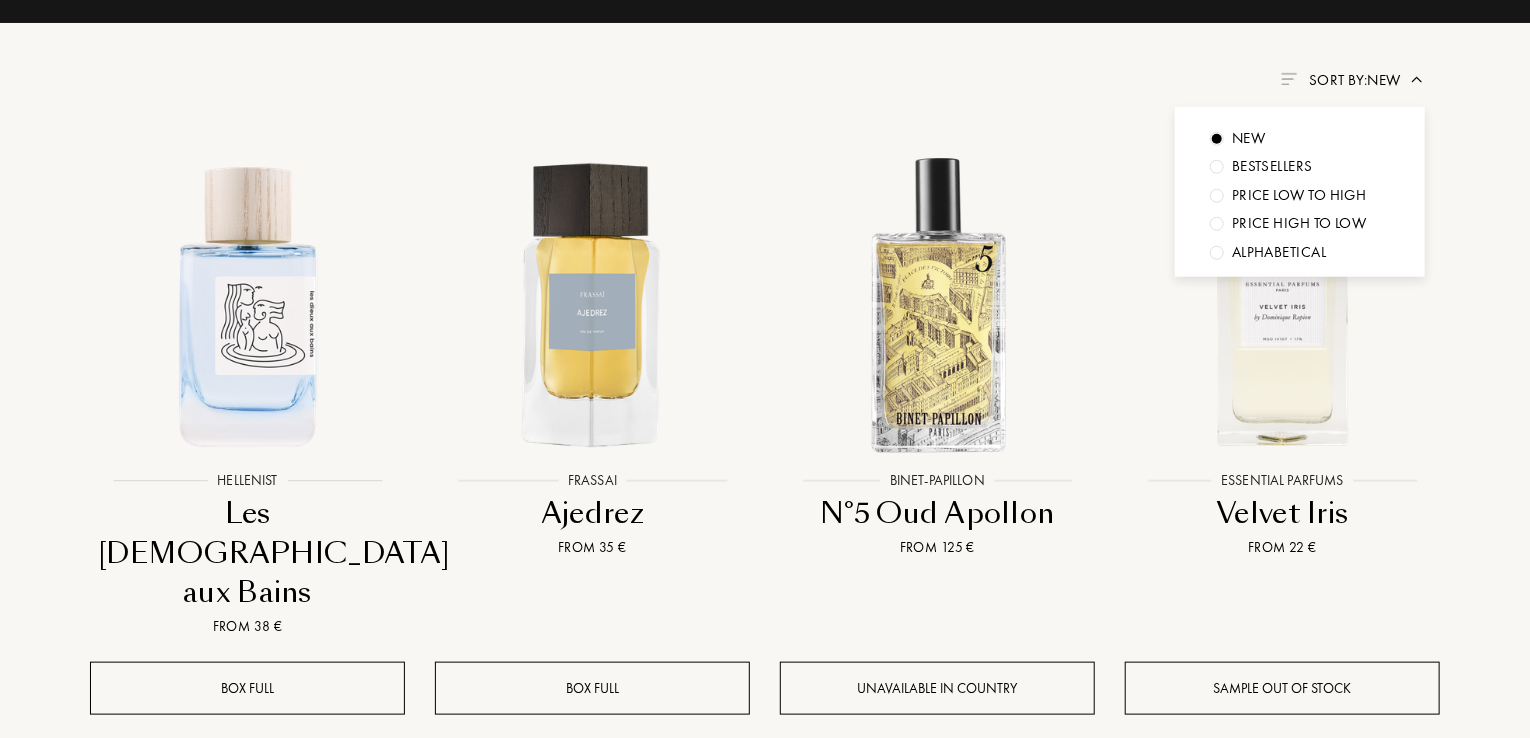 click on "Price low to high" at bounding box center (1248, 138) 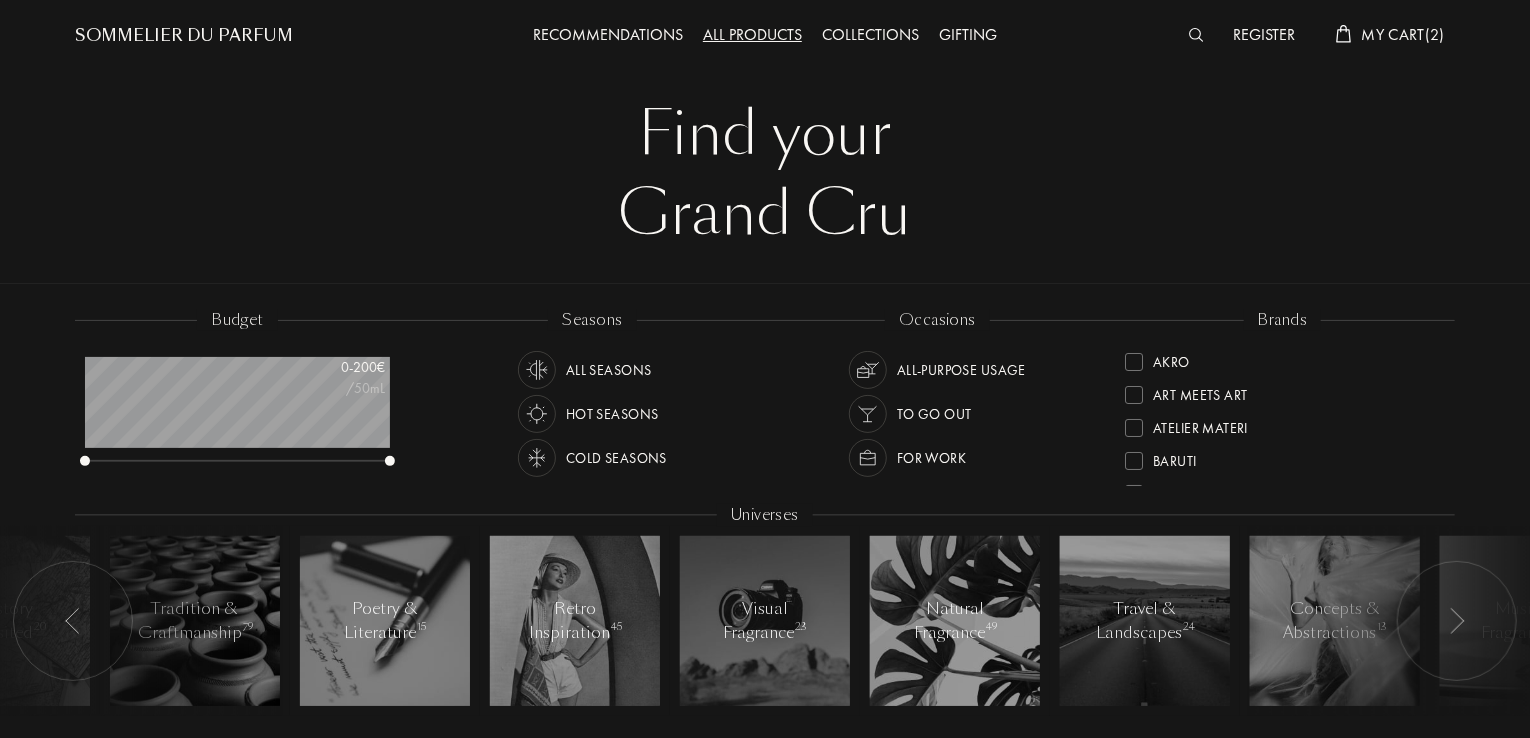scroll, scrollTop: 0, scrollLeft: 0, axis: both 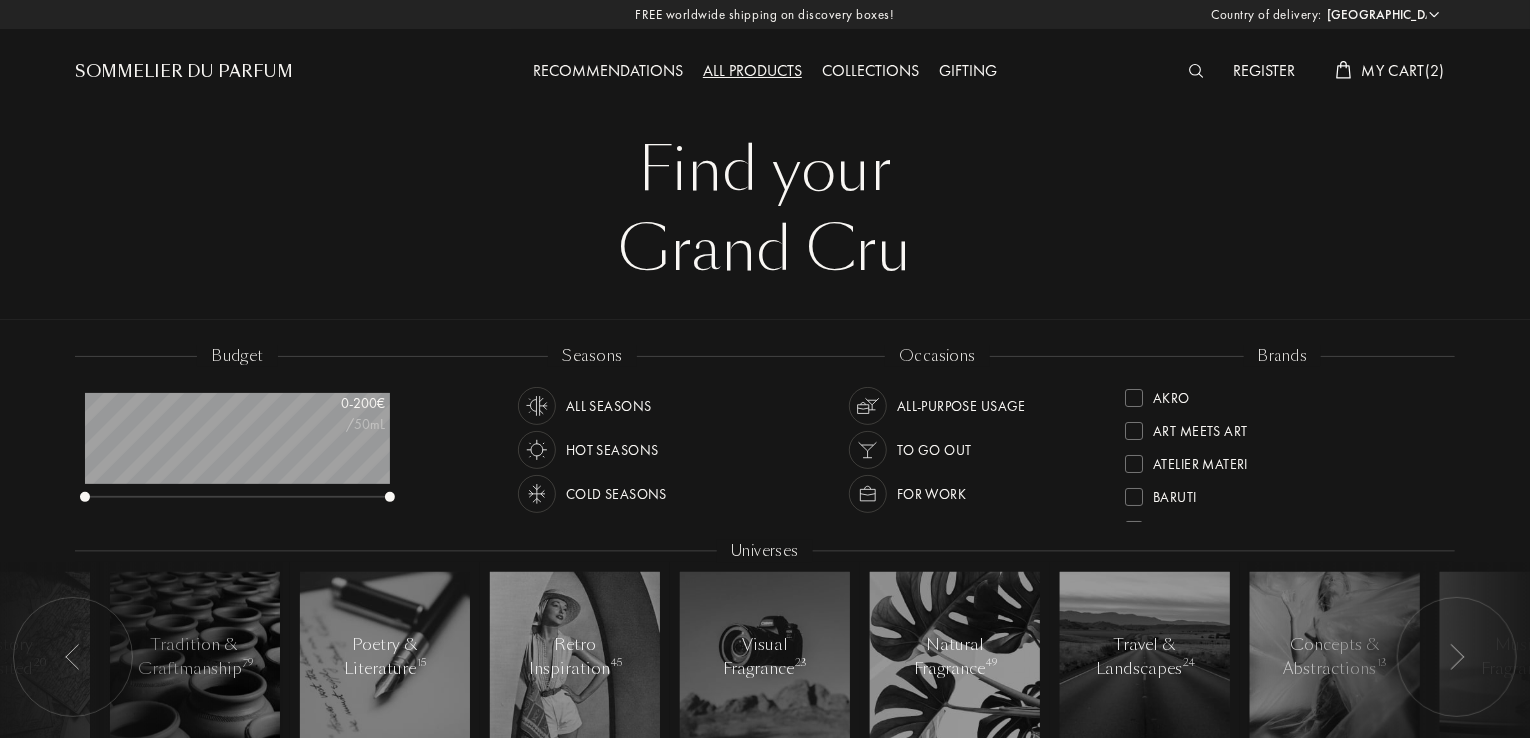 click on "My Cart  ( 2 )" at bounding box center (1403, 70) 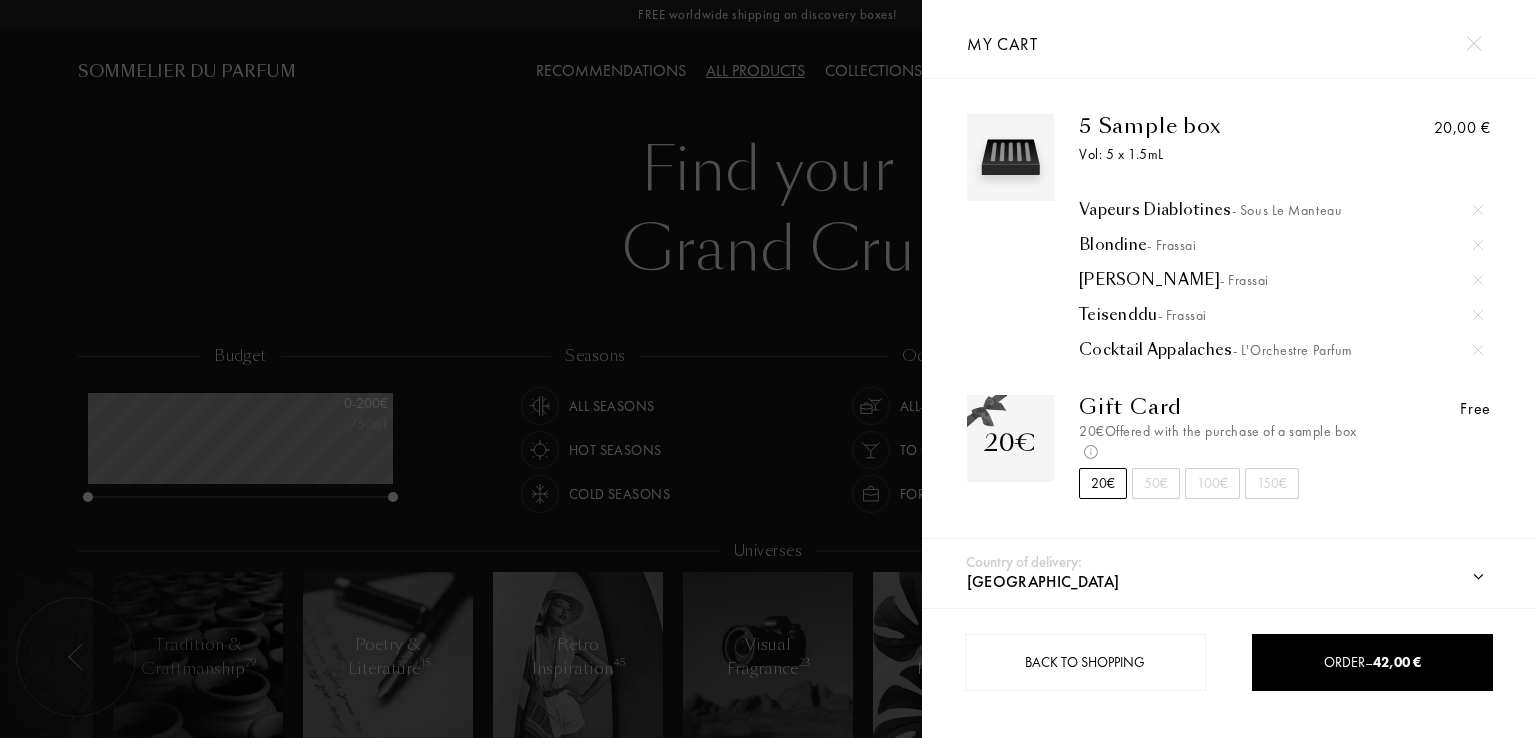 click at bounding box center [461, 369] 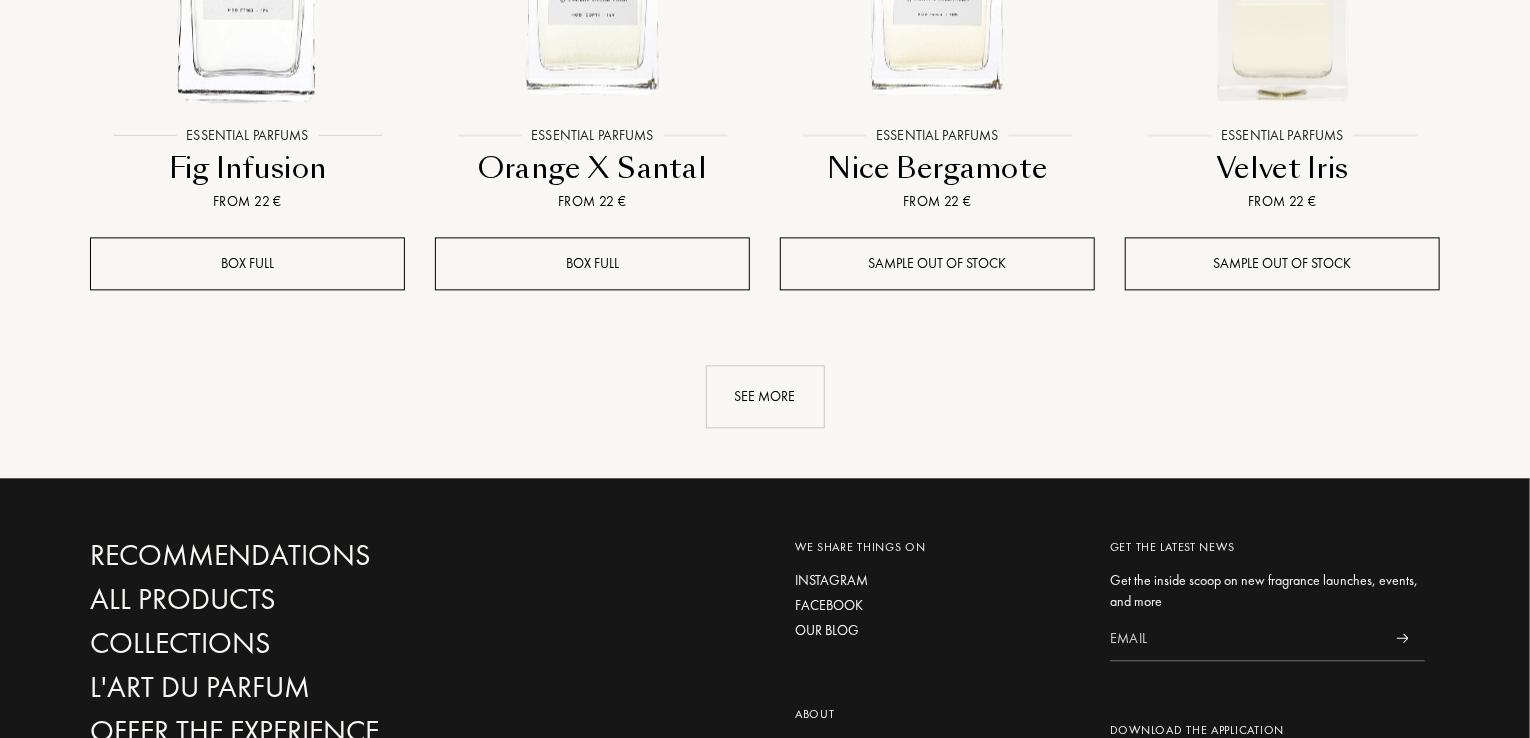 scroll, scrollTop: 2214, scrollLeft: 0, axis: vertical 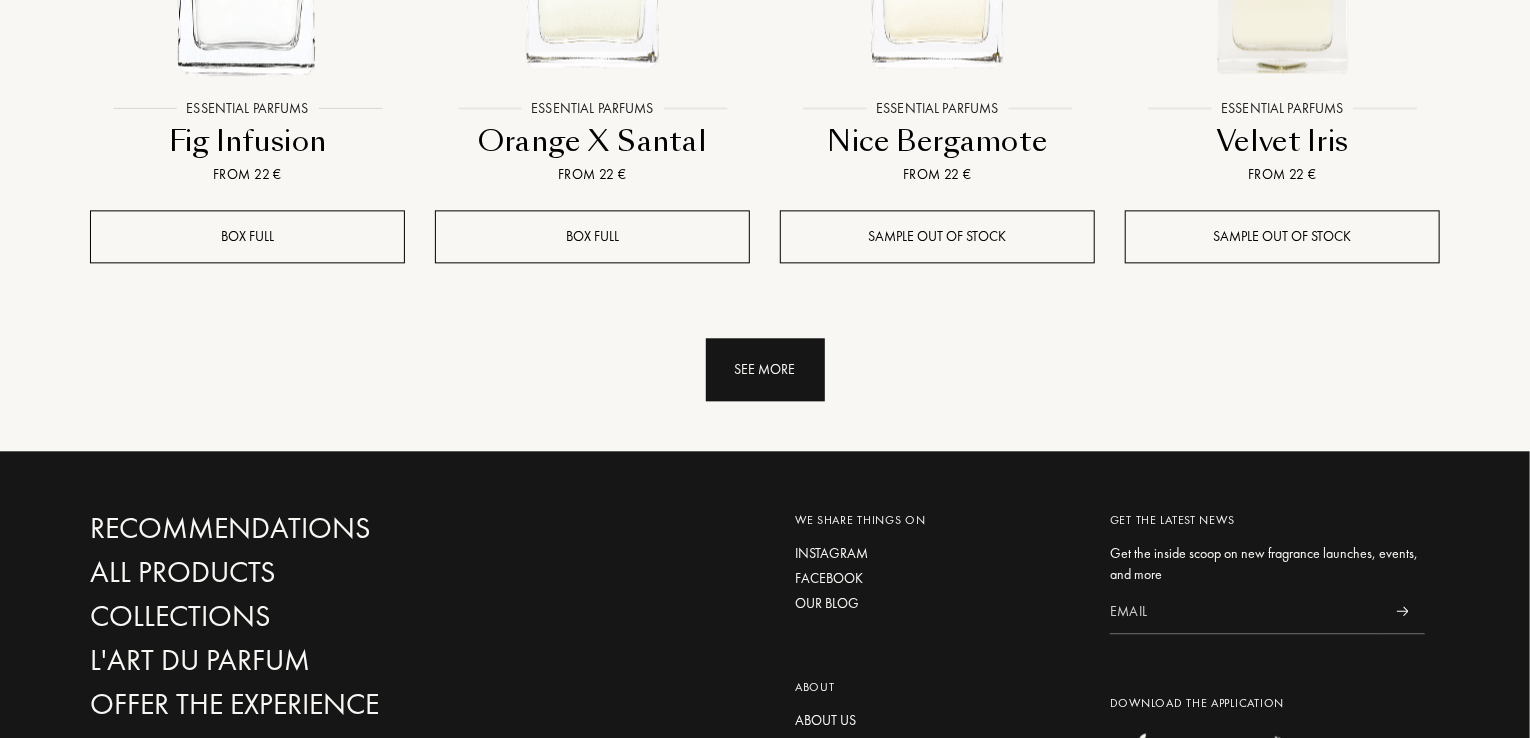 click on "See more" at bounding box center (765, 369) 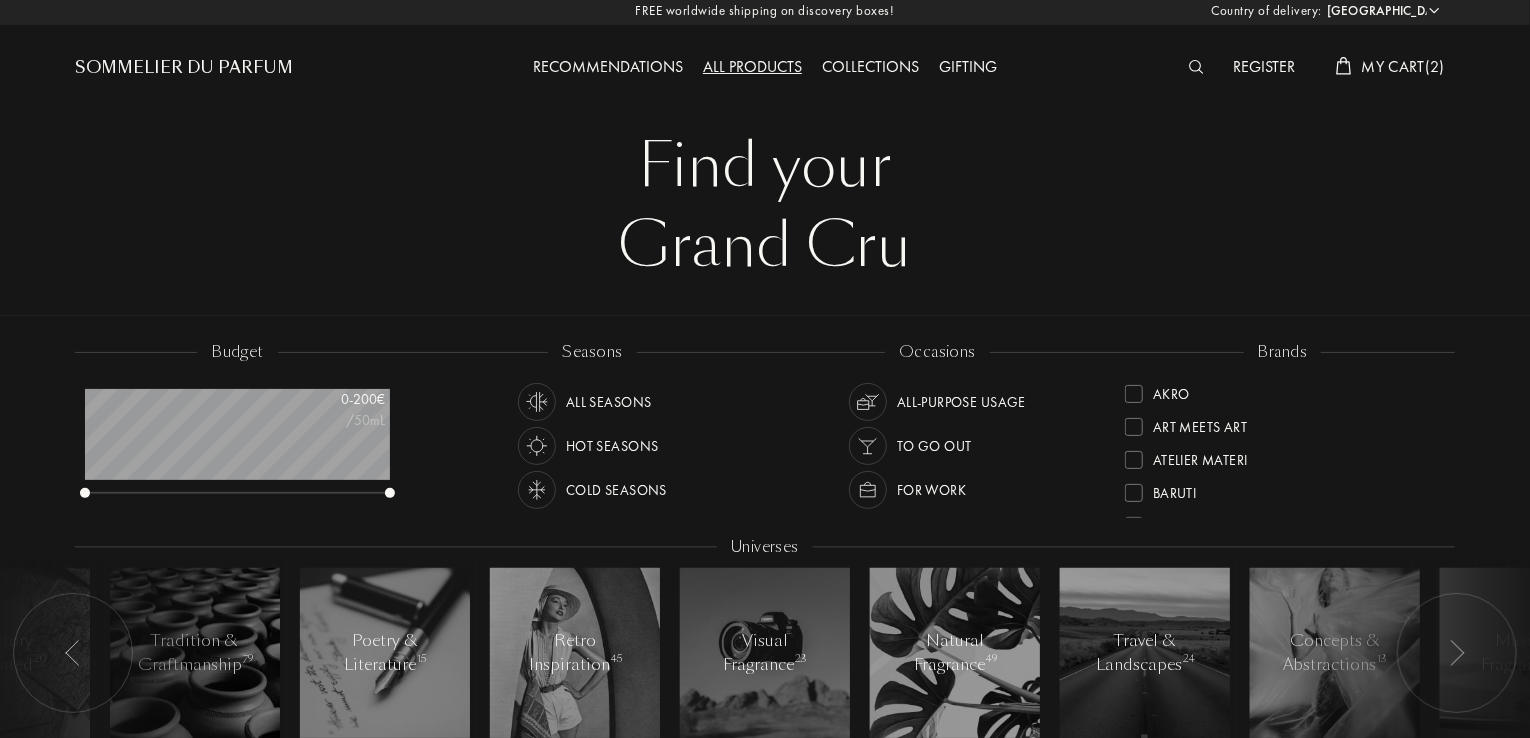 scroll, scrollTop: 0, scrollLeft: 0, axis: both 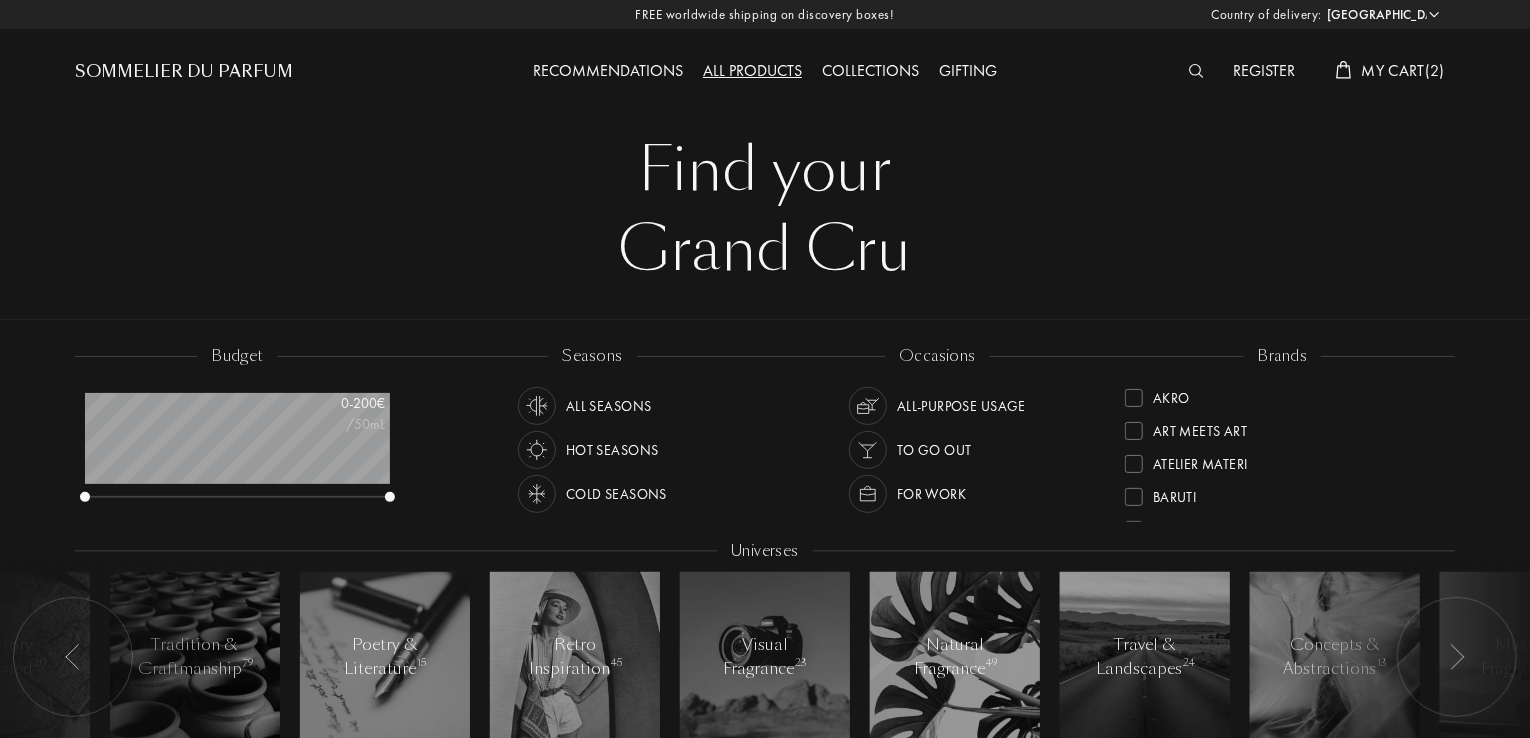 click on "My Cart  ( 2 )" at bounding box center (1403, 70) 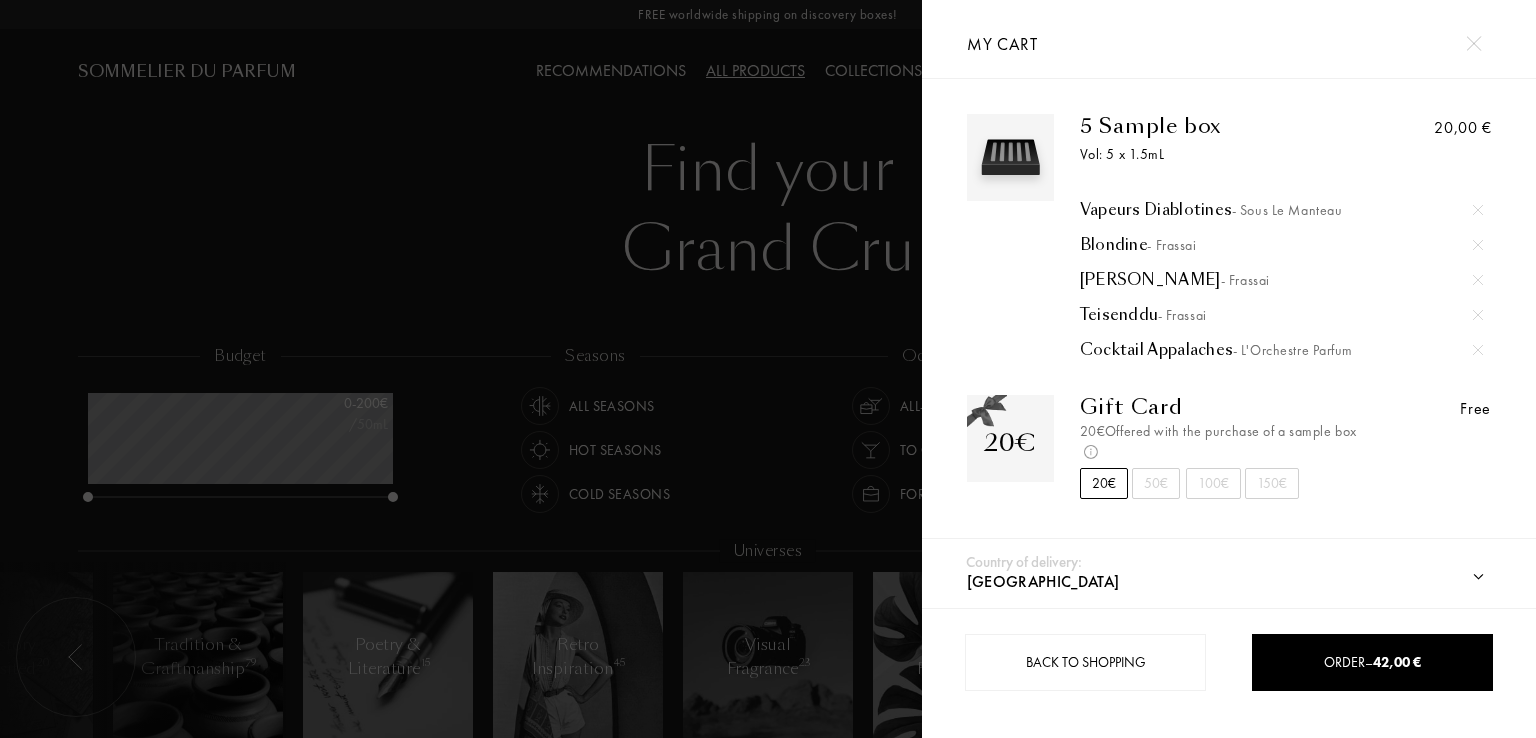 click on "Teisenddu  - Frassai" at bounding box center (1281, 315) 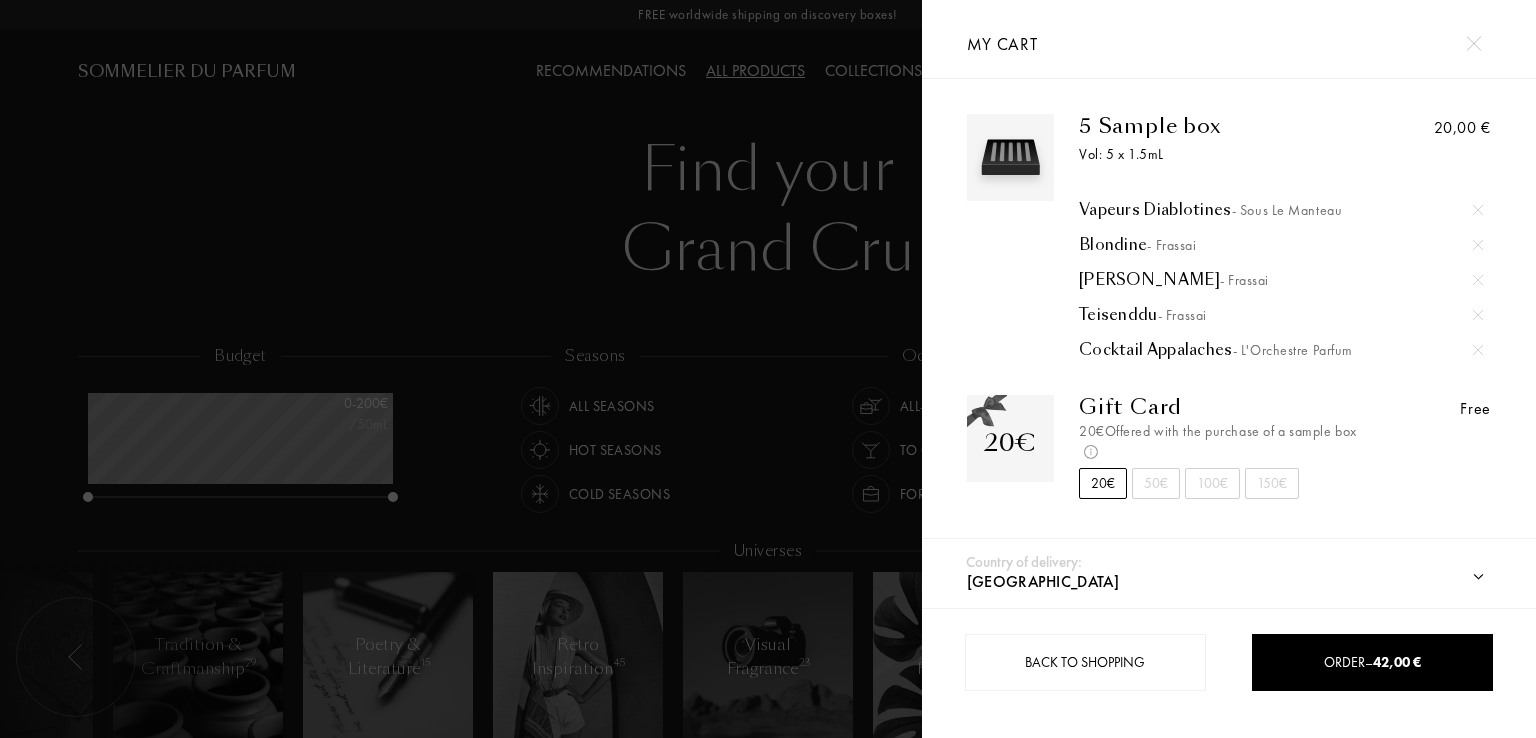 click at bounding box center (461, 369) 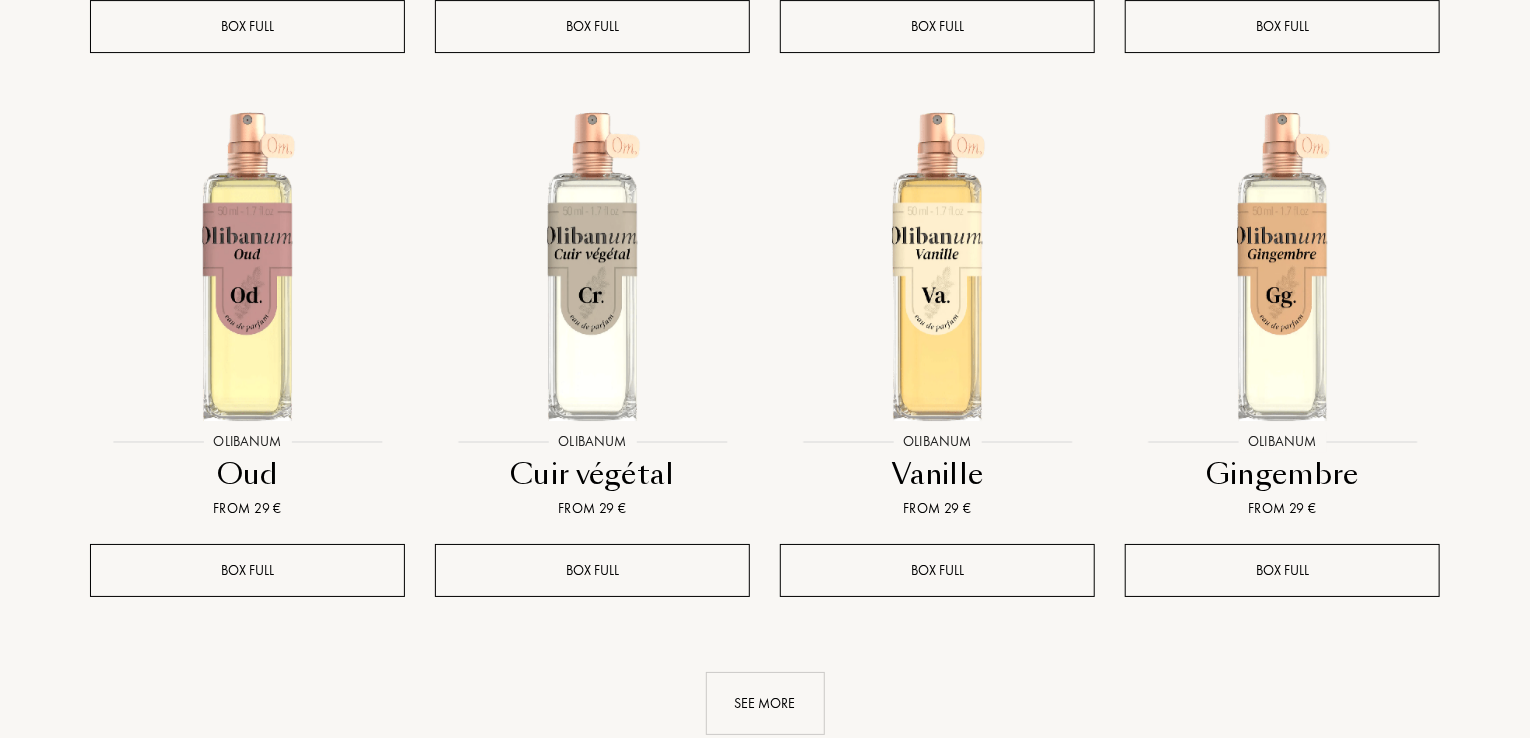 scroll, scrollTop: 3577, scrollLeft: 0, axis: vertical 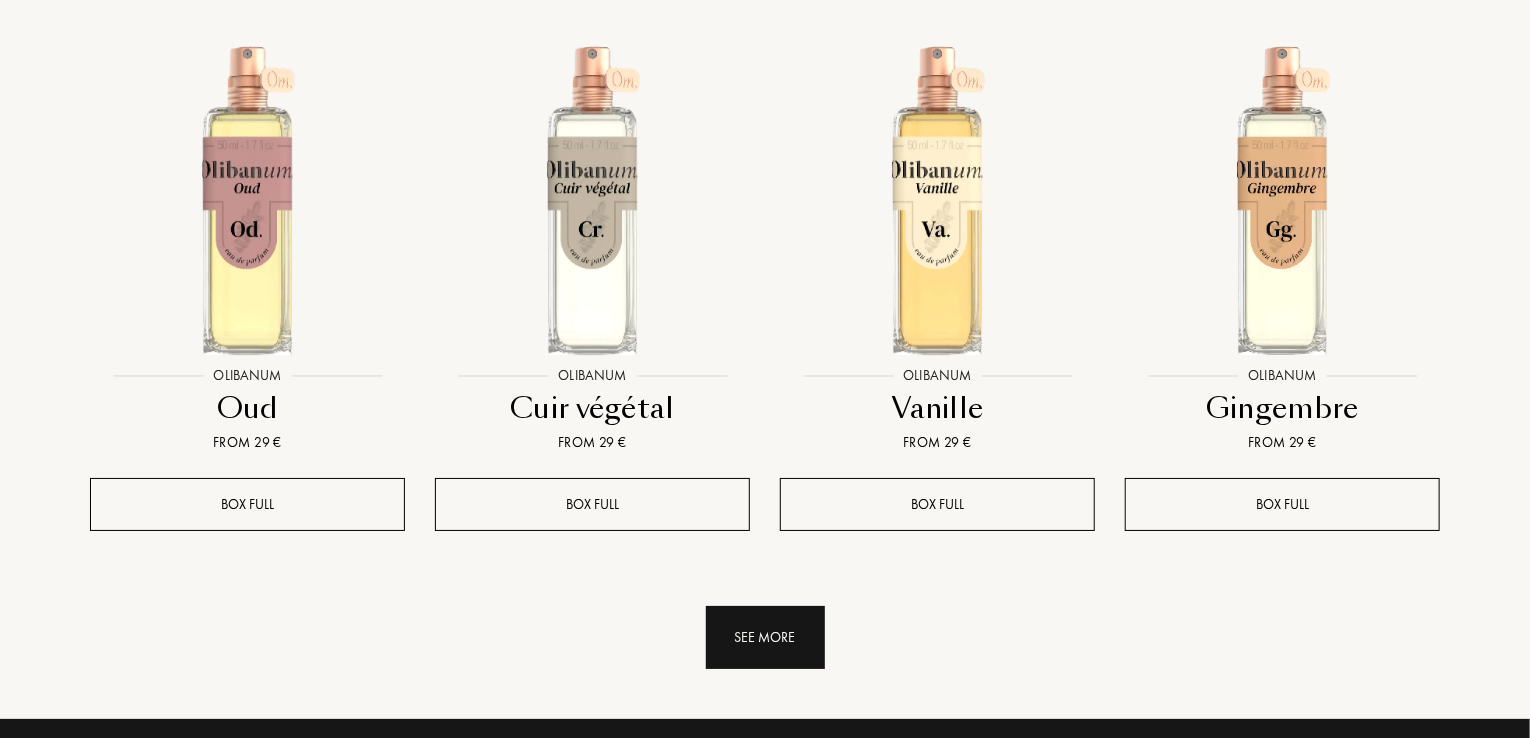 click on "See more" at bounding box center (765, 637) 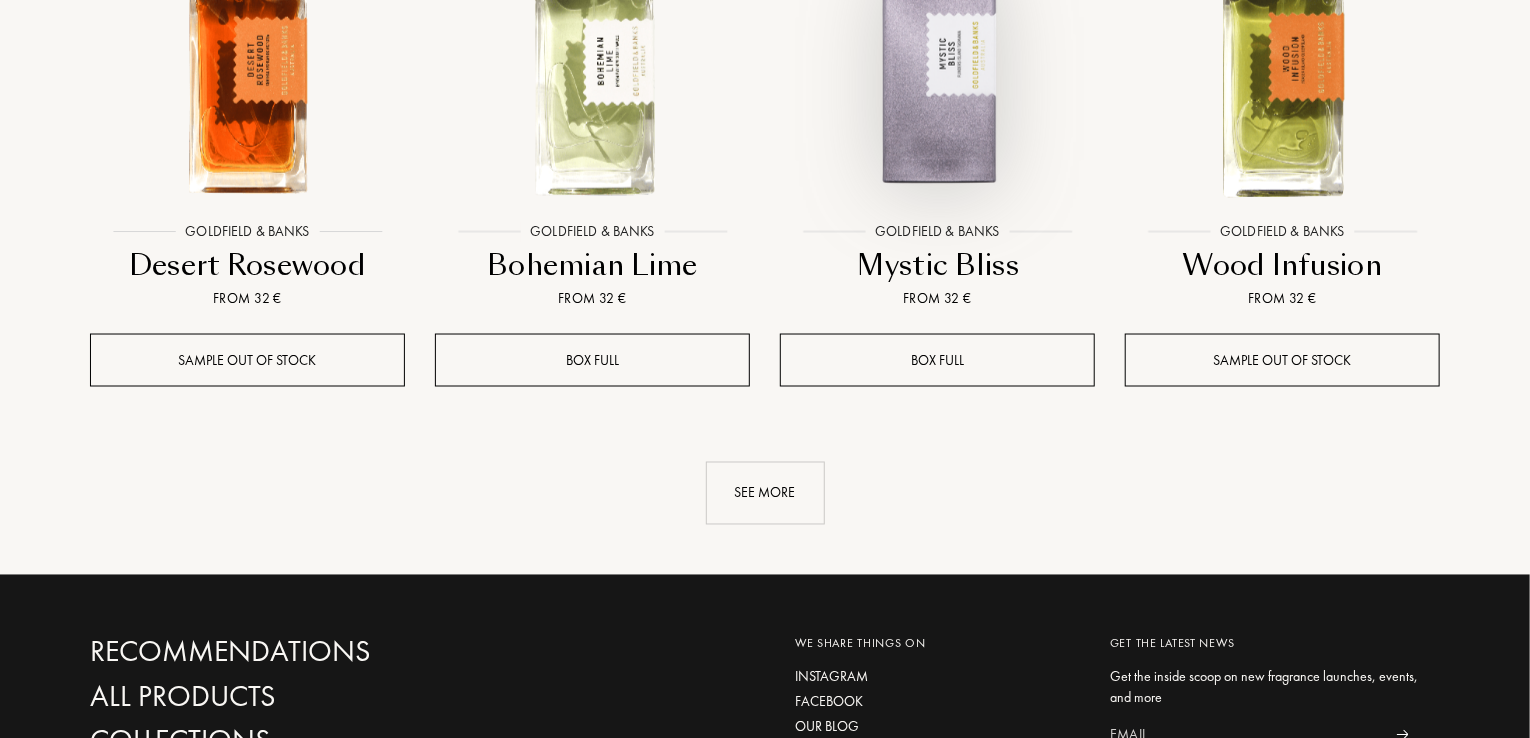 scroll, scrollTop: 5359, scrollLeft: 0, axis: vertical 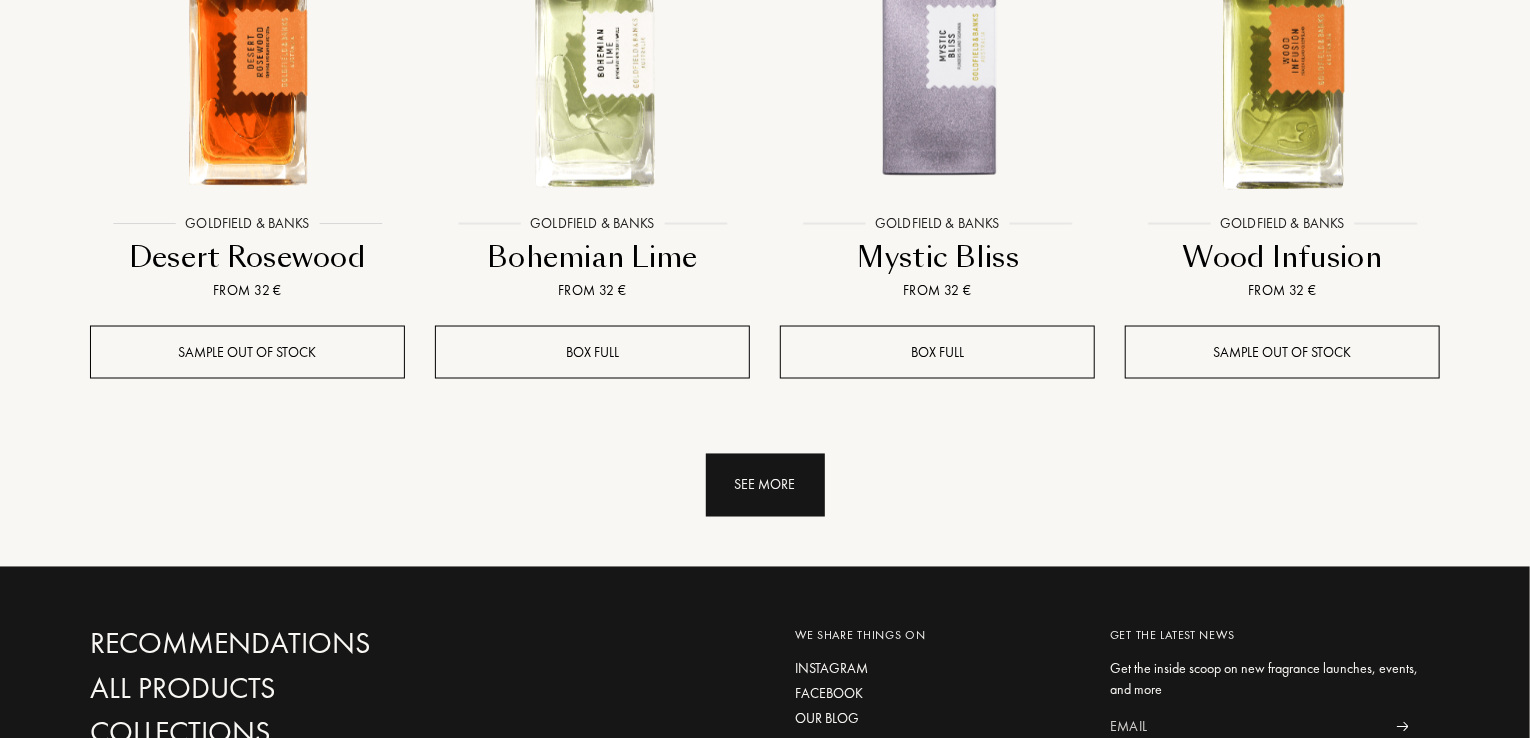 click on "See more" at bounding box center [765, 485] 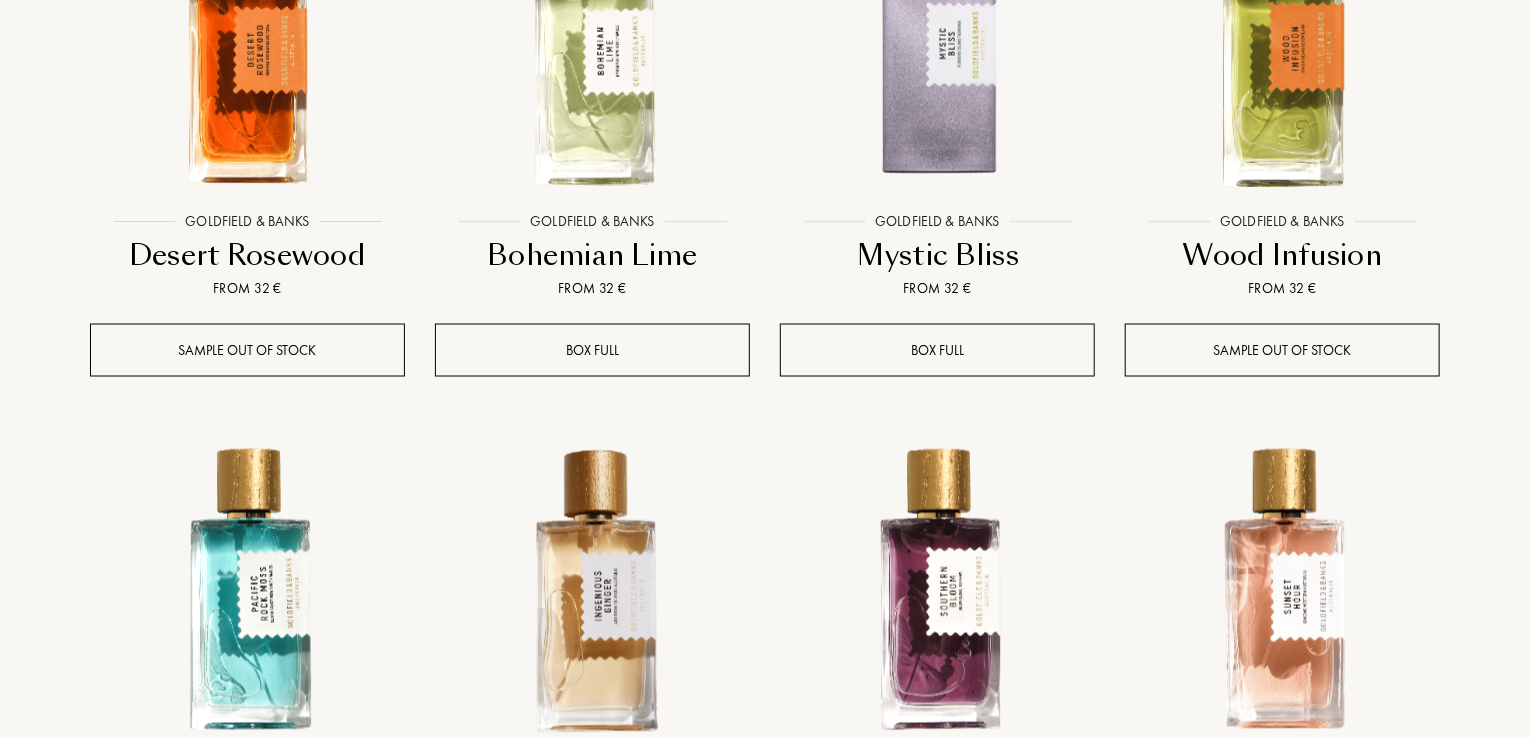 scroll, scrollTop: 5366, scrollLeft: 0, axis: vertical 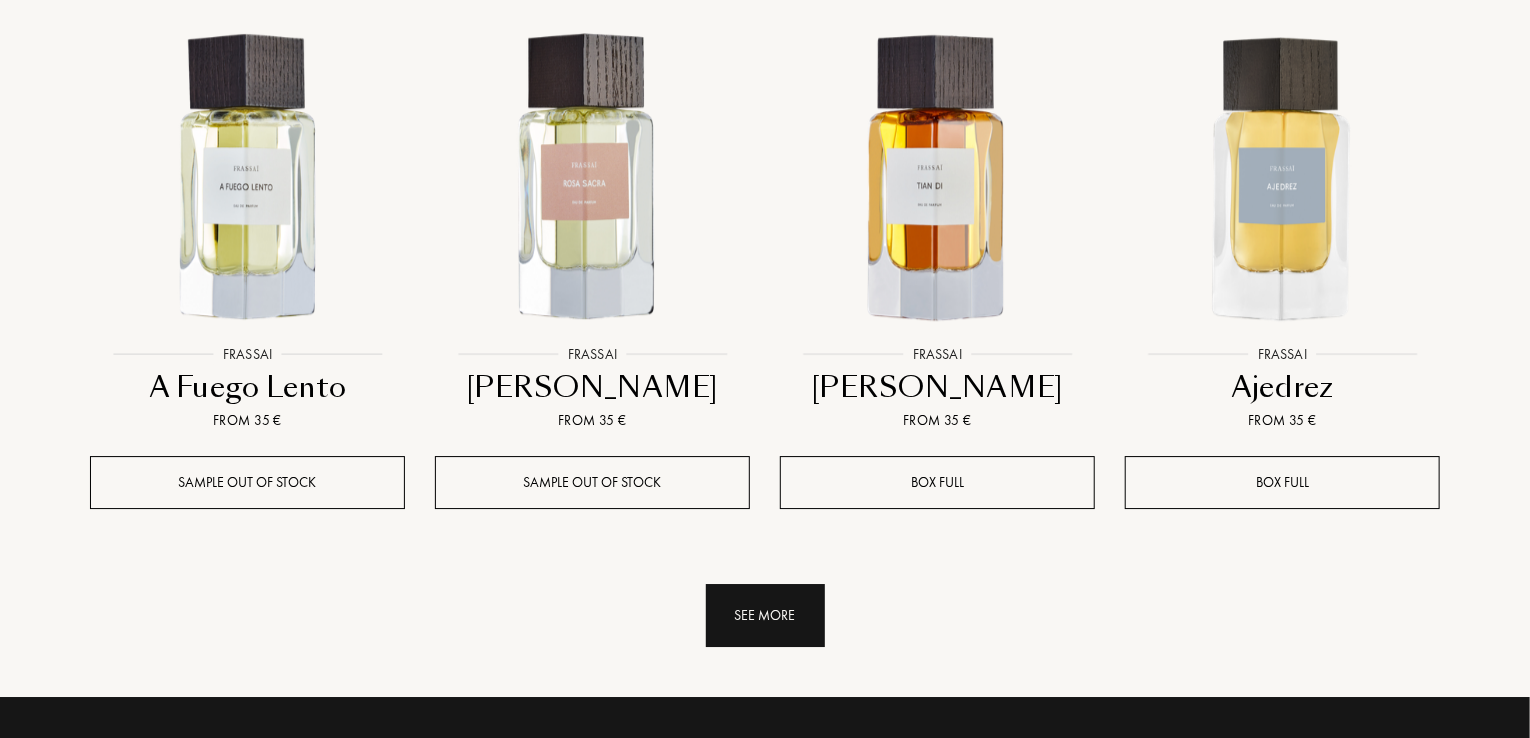 click on "See more" at bounding box center (765, 615) 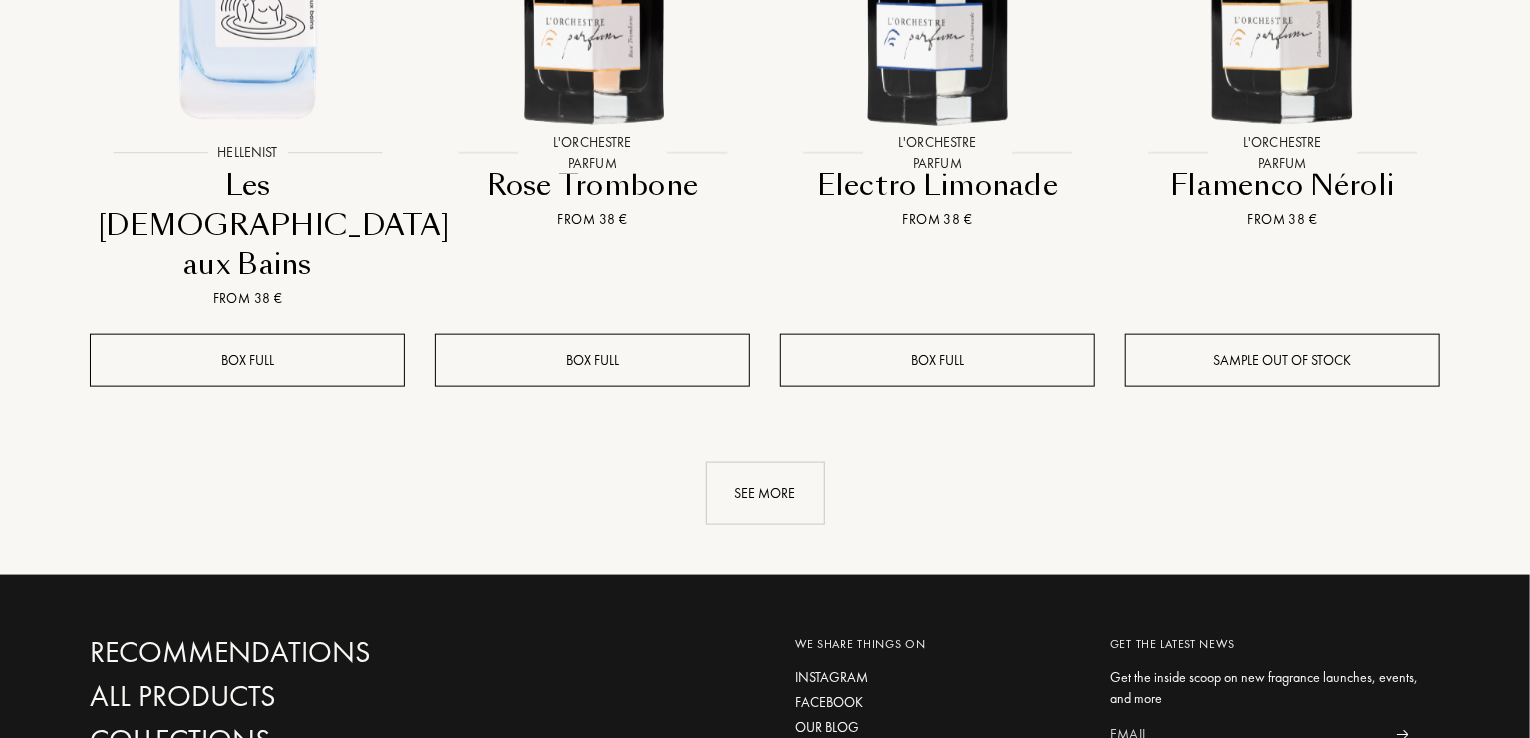 scroll, scrollTop: 8680, scrollLeft: 0, axis: vertical 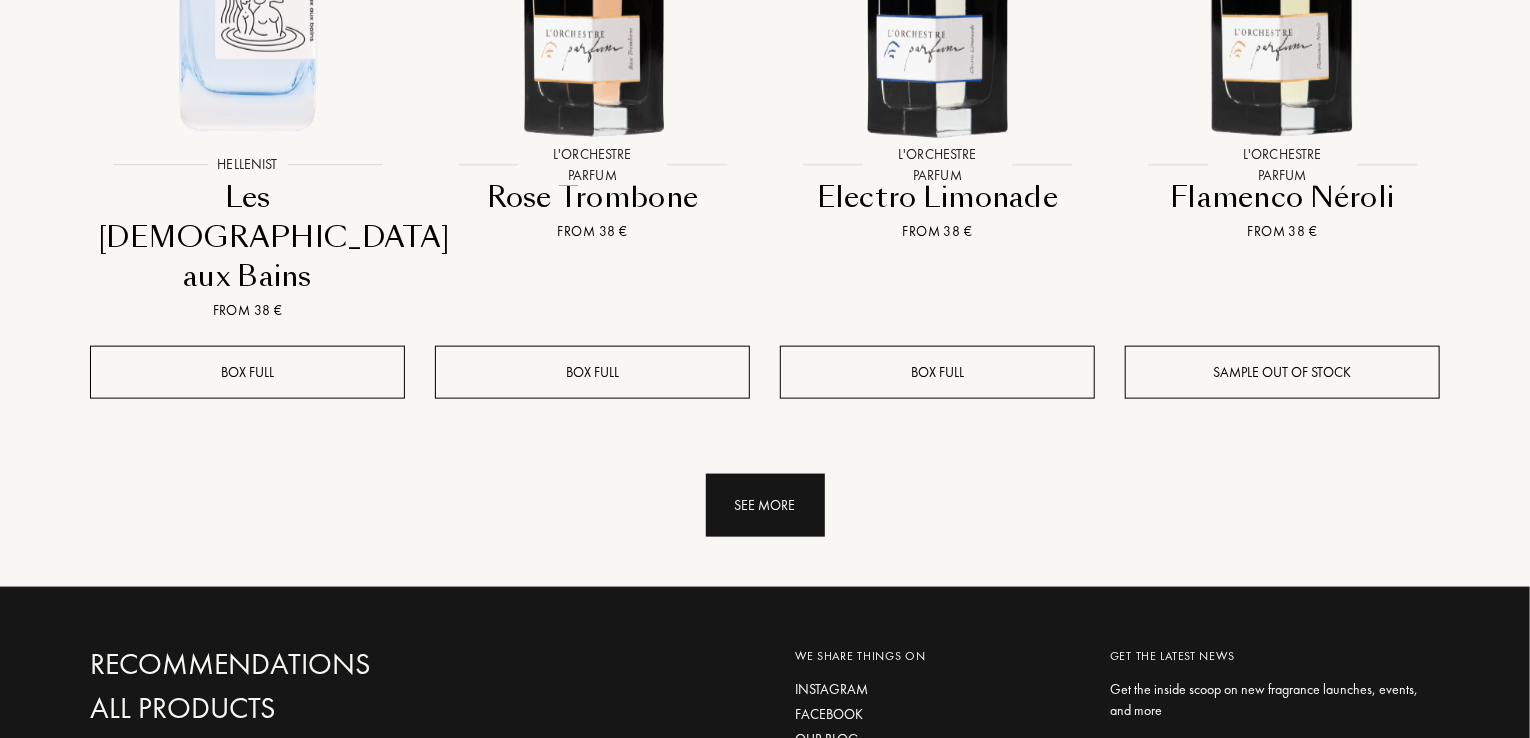 click on "See more" at bounding box center [765, 505] 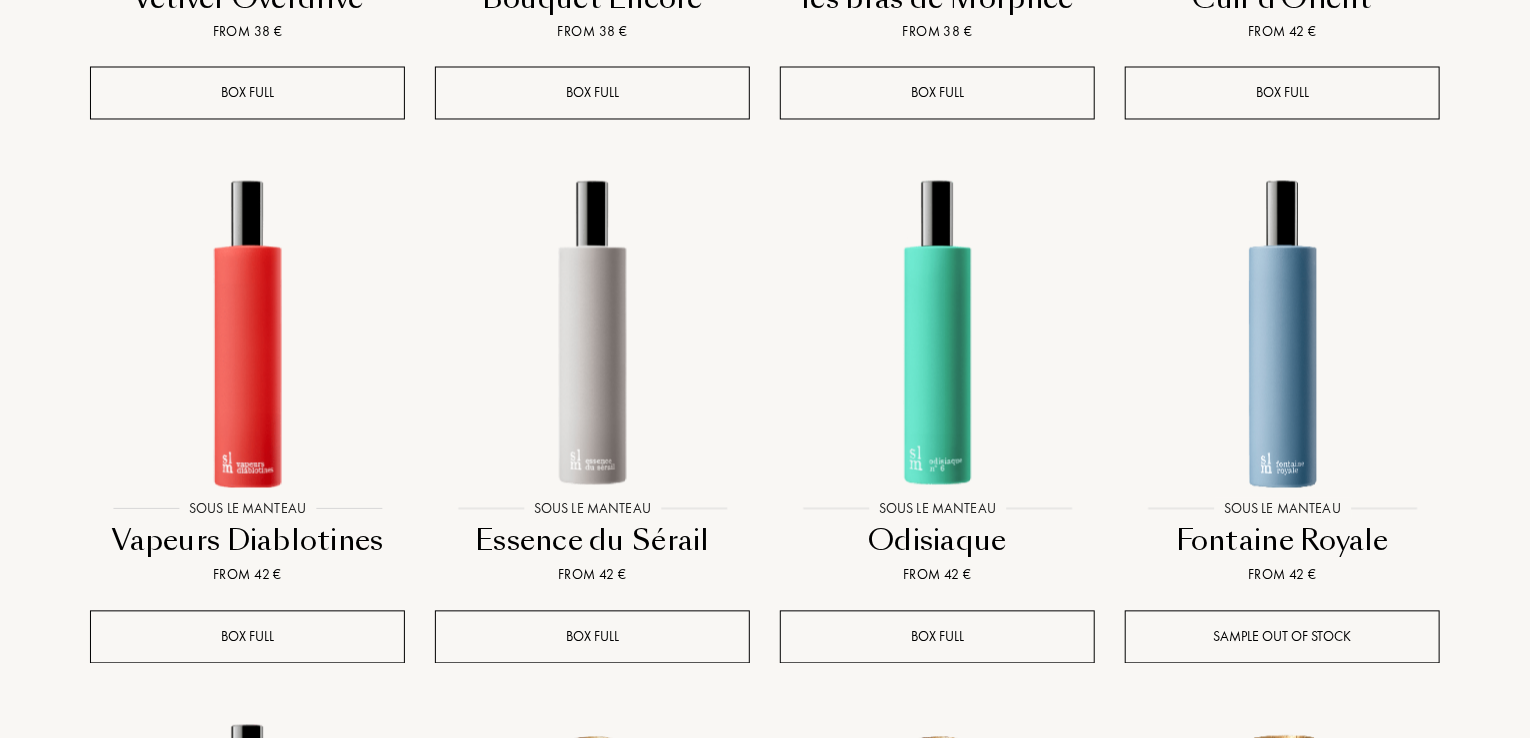 scroll, scrollTop: 9504, scrollLeft: 0, axis: vertical 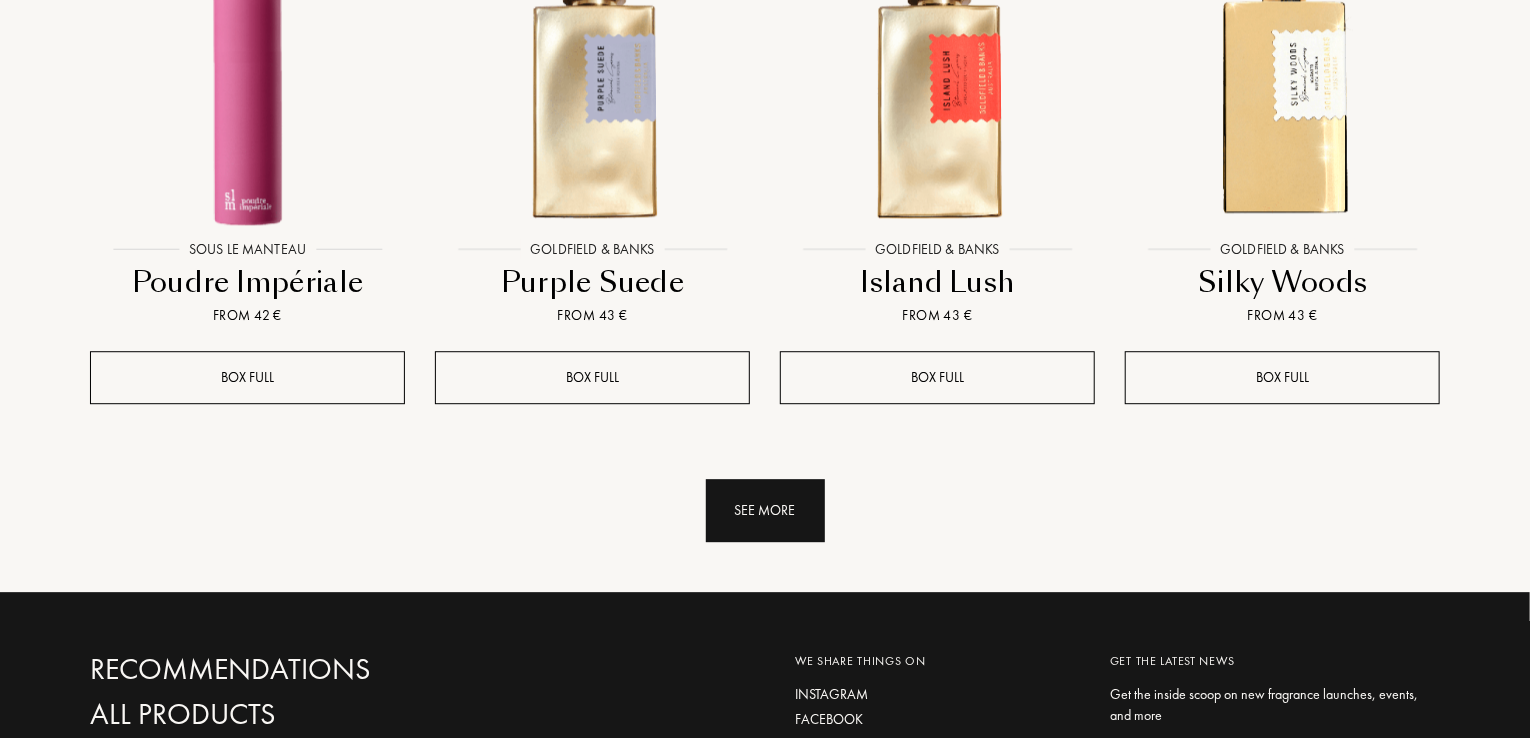 click on "See more" at bounding box center (765, 510) 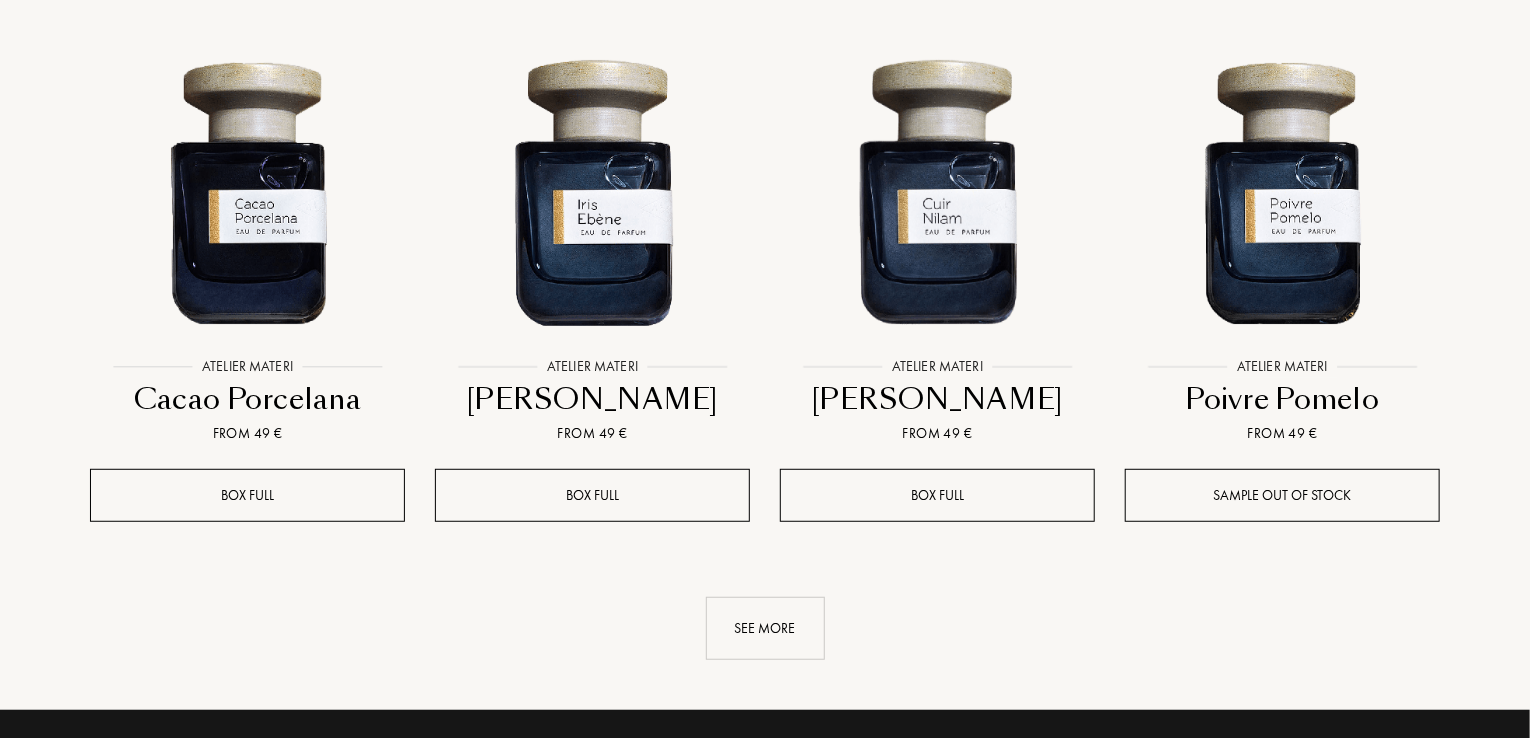 scroll, scrollTop: 11868, scrollLeft: 0, axis: vertical 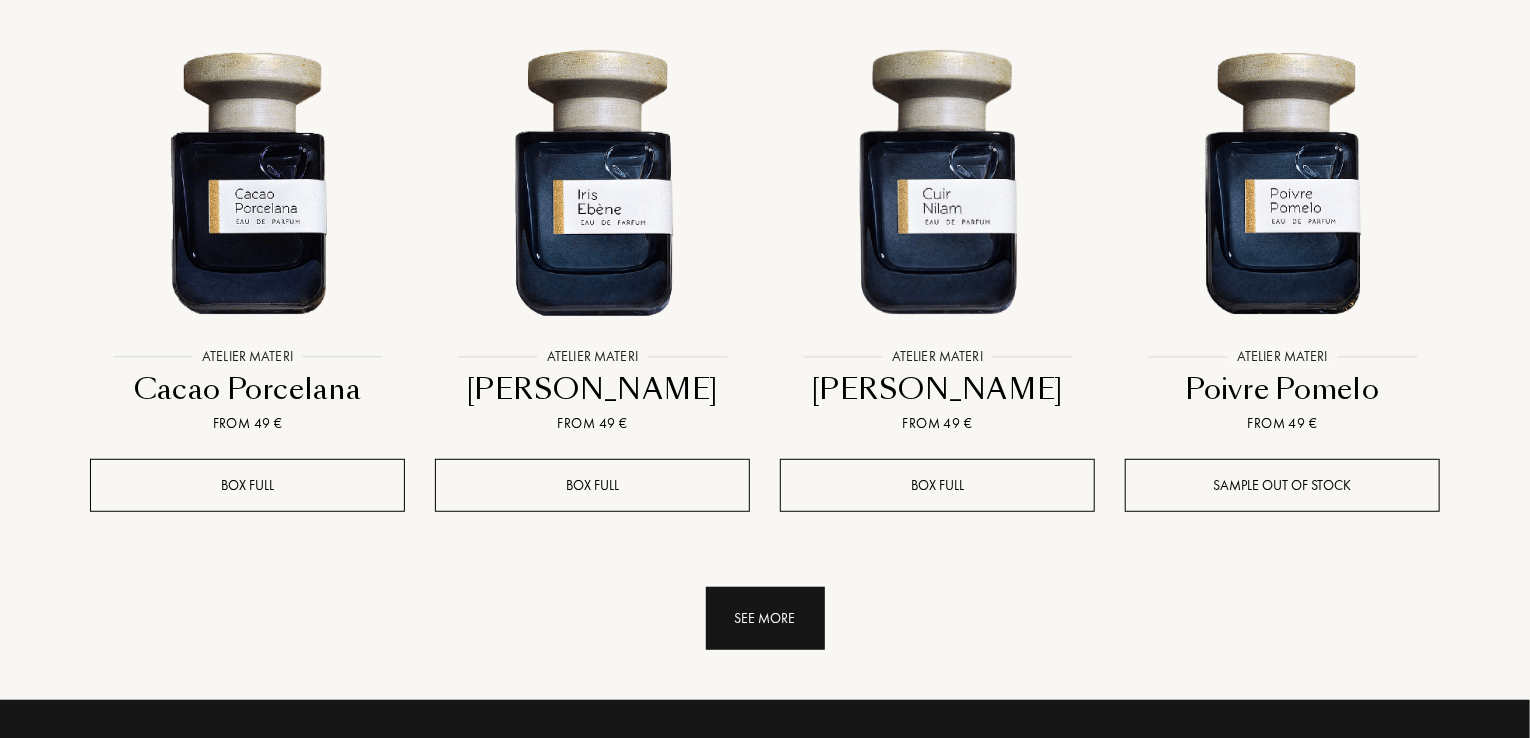 click on "See more" at bounding box center (765, 618) 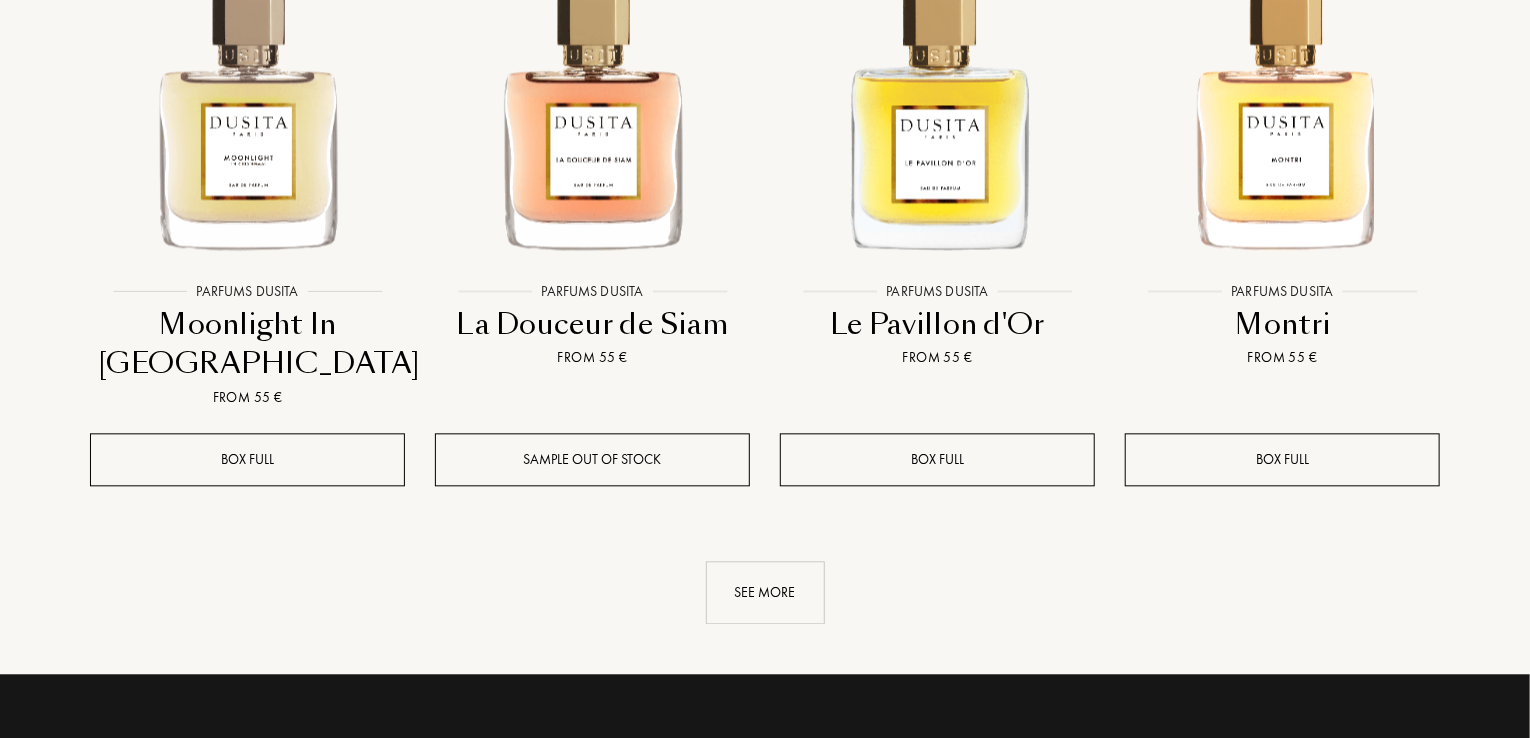 scroll, scrollTop: 13572, scrollLeft: 0, axis: vertical 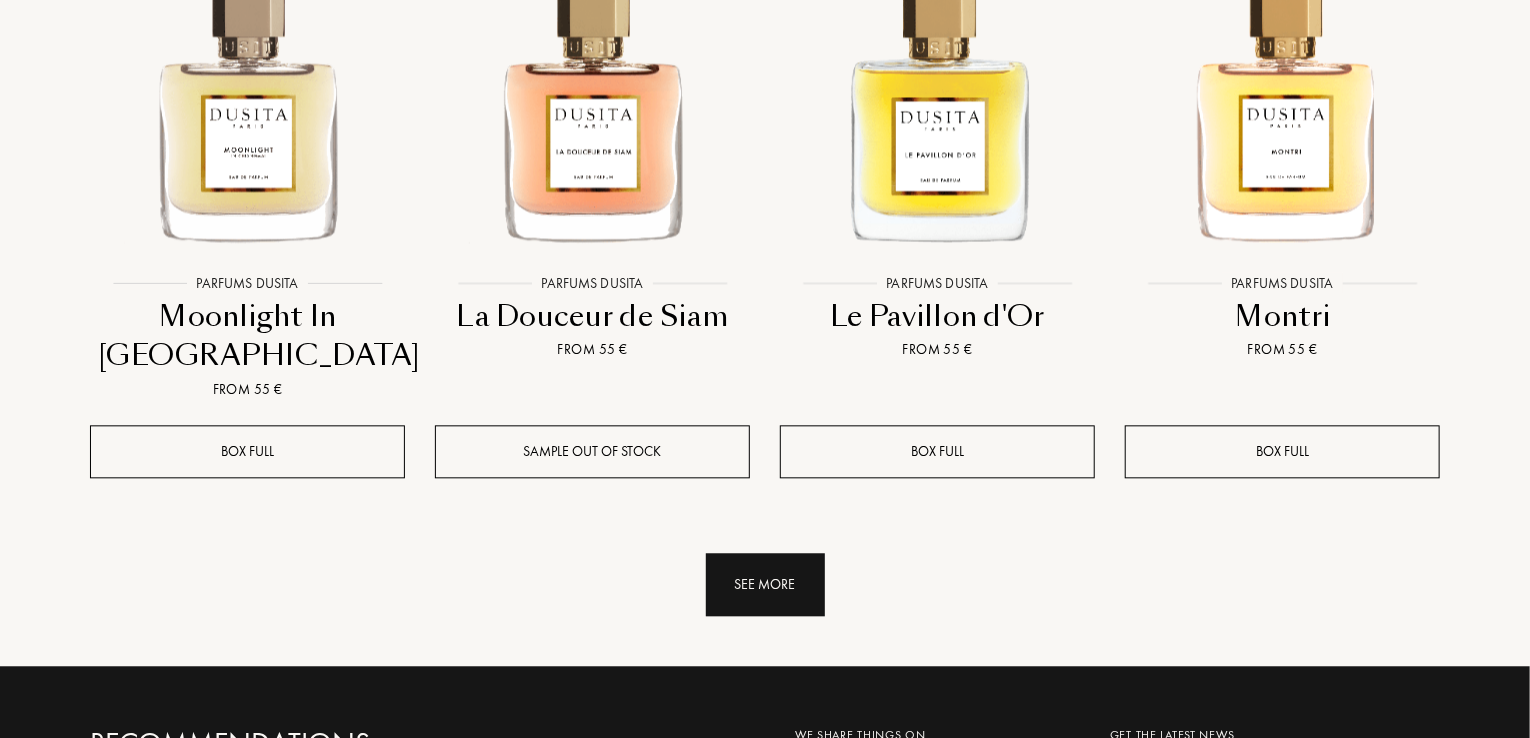 click on "See more" at bounding box center [765, 584] 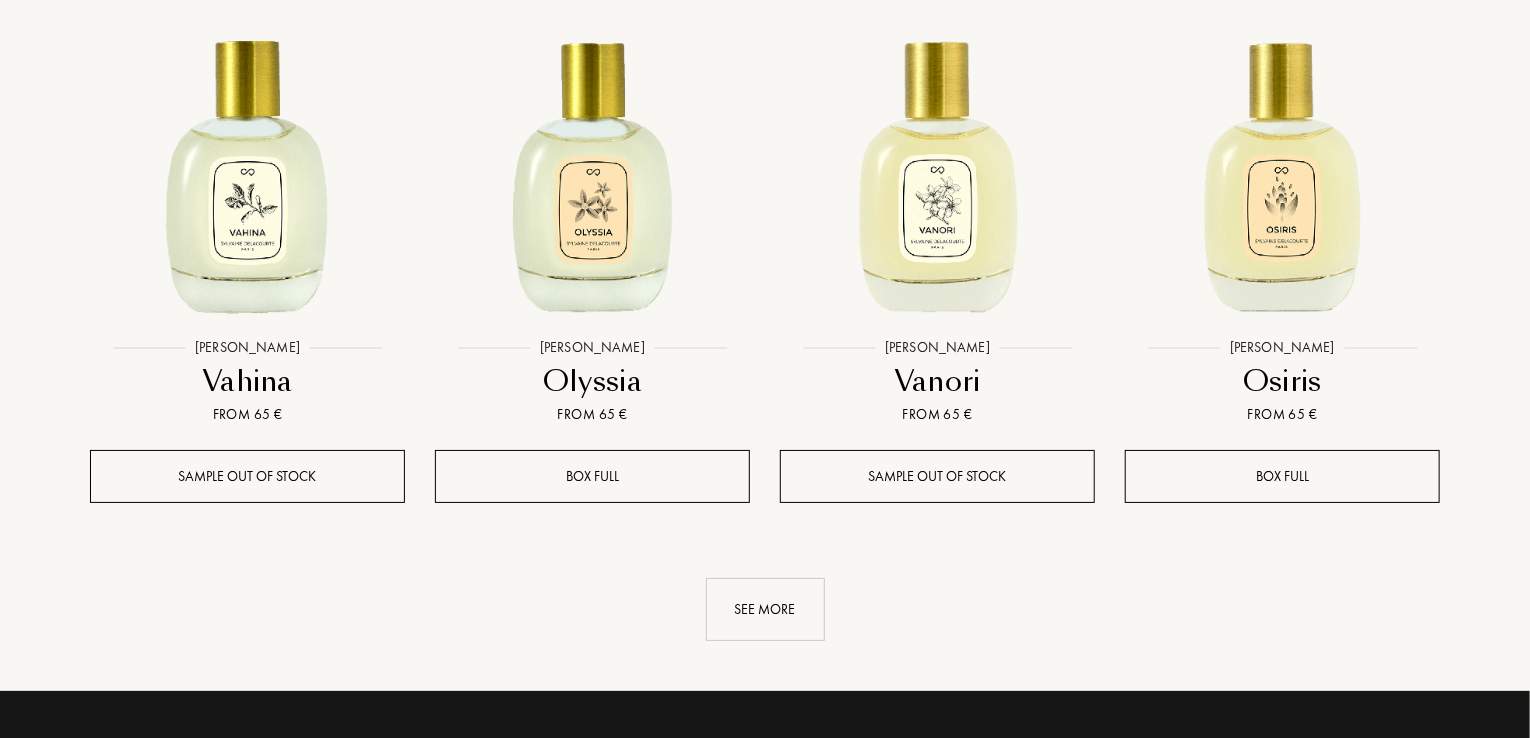 scroll, scrollTop: 15182, scrollLeft: 0, axis: vertical 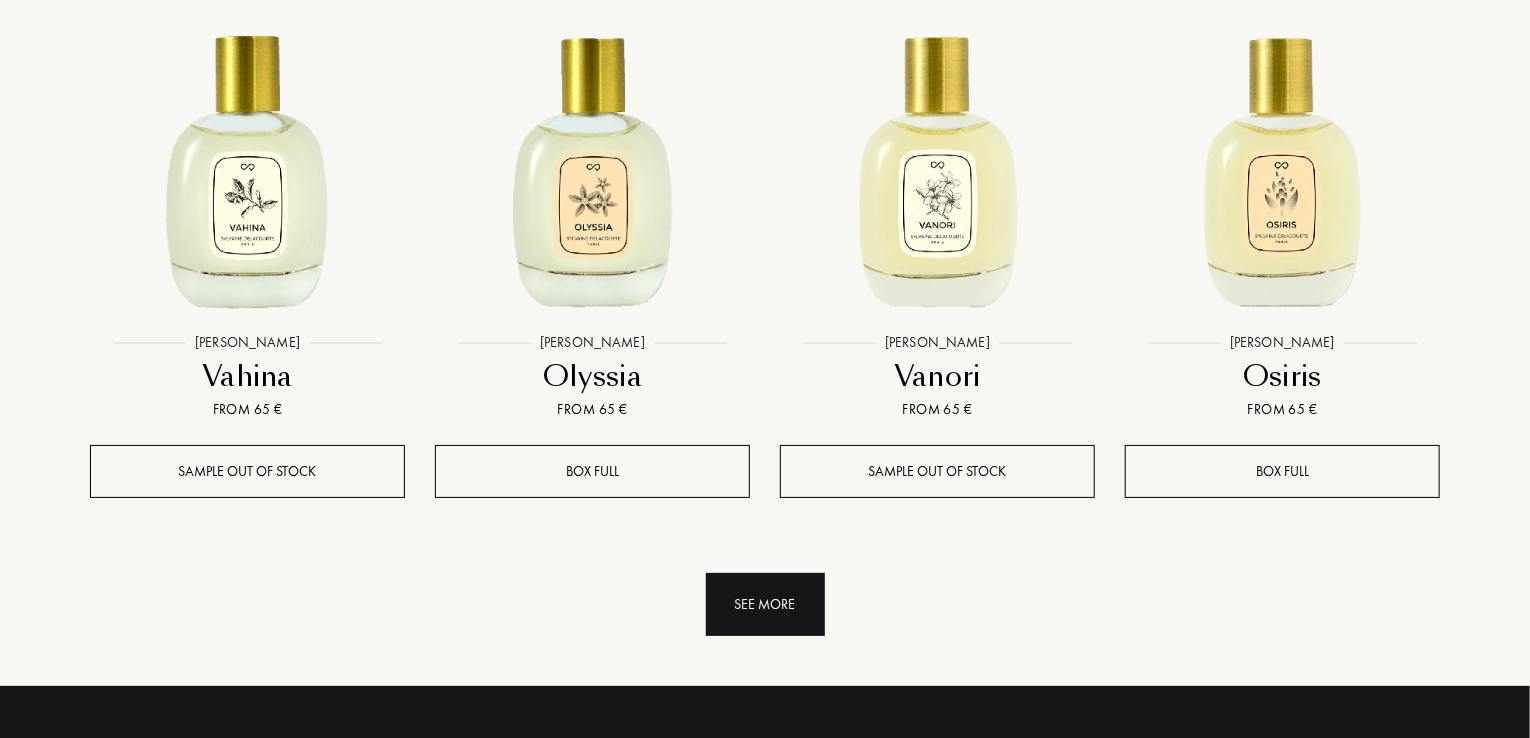 click on "See more" at bounding box center [765, 604] 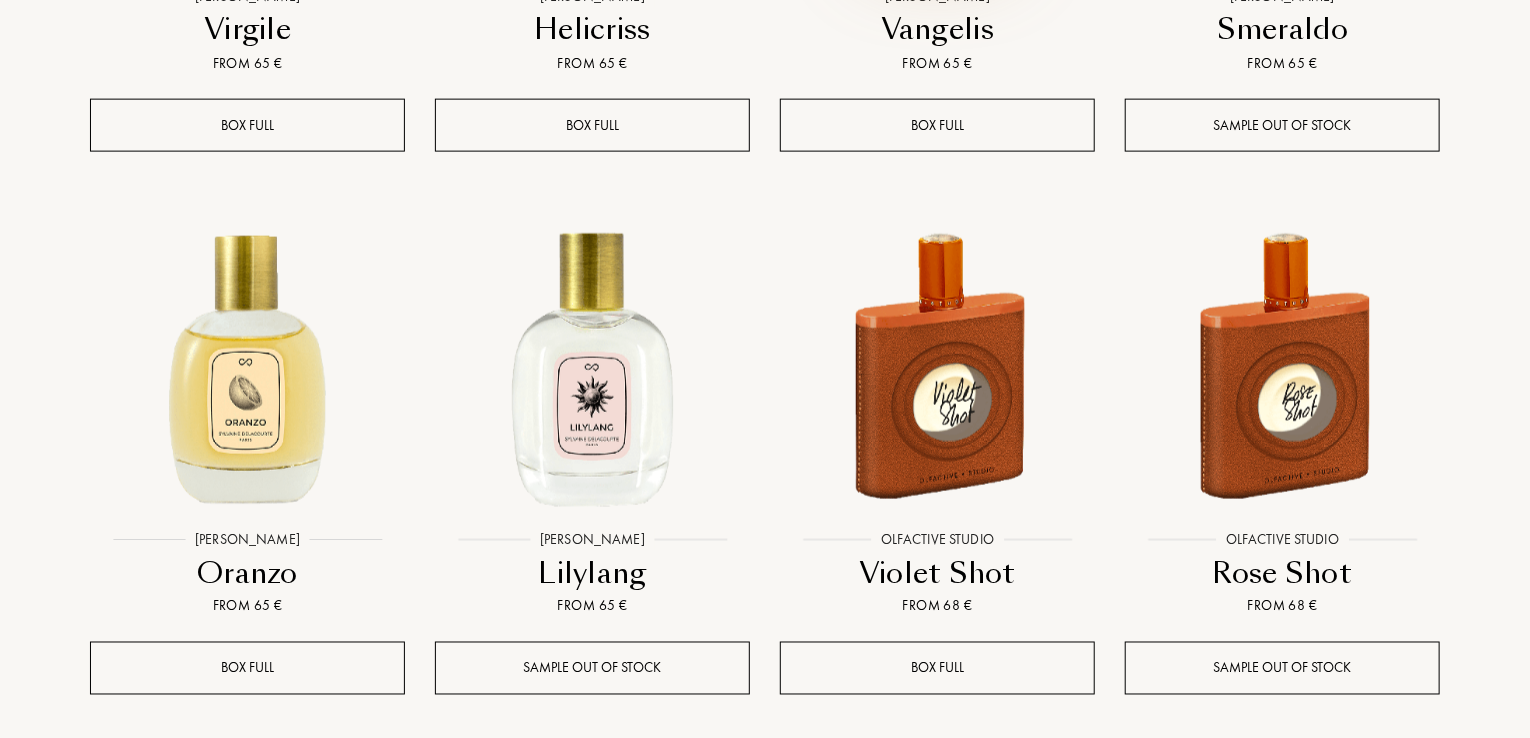 scroll, scrollTop: 16620, scrollLeft: 0, axis: vertical 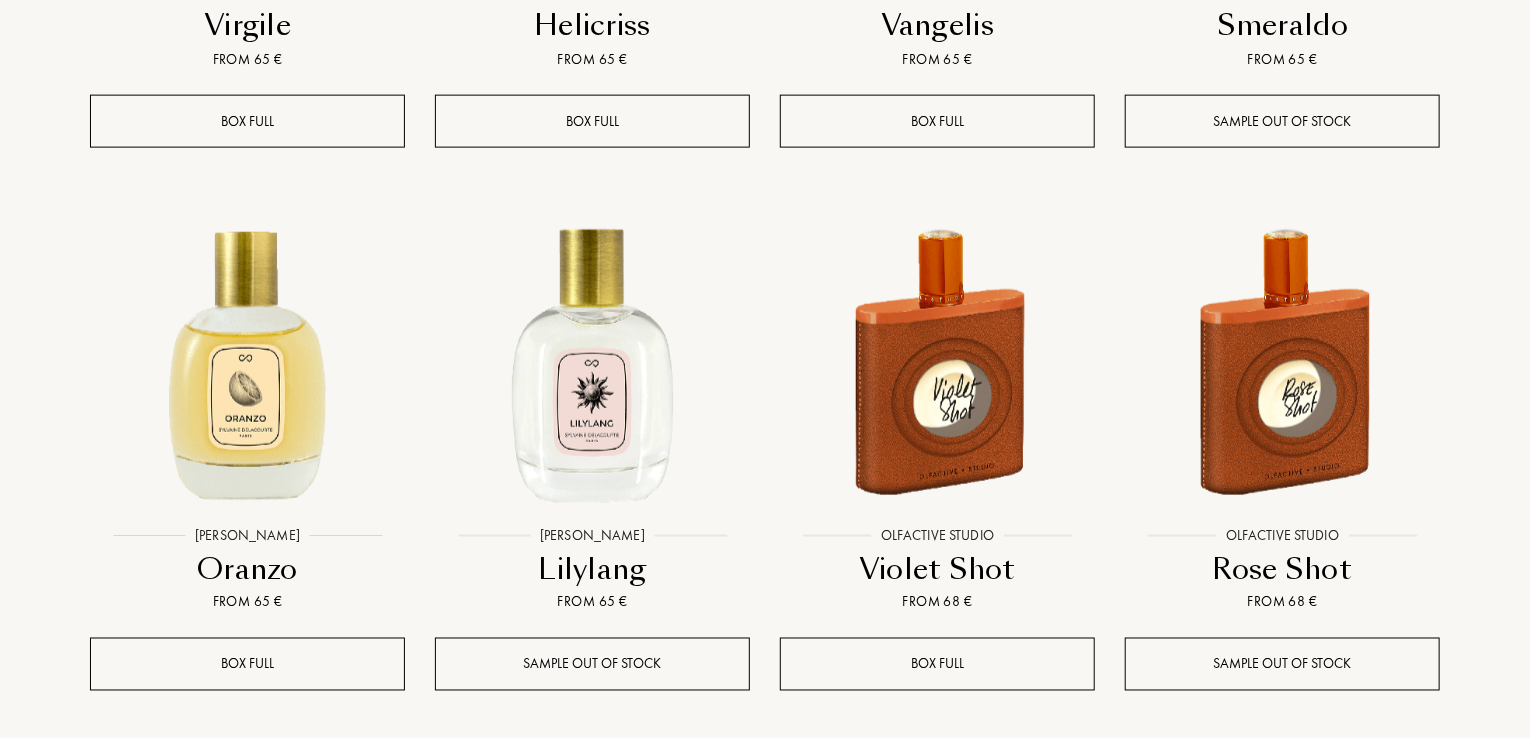 click on "See more" at bounding box center [765, 797] 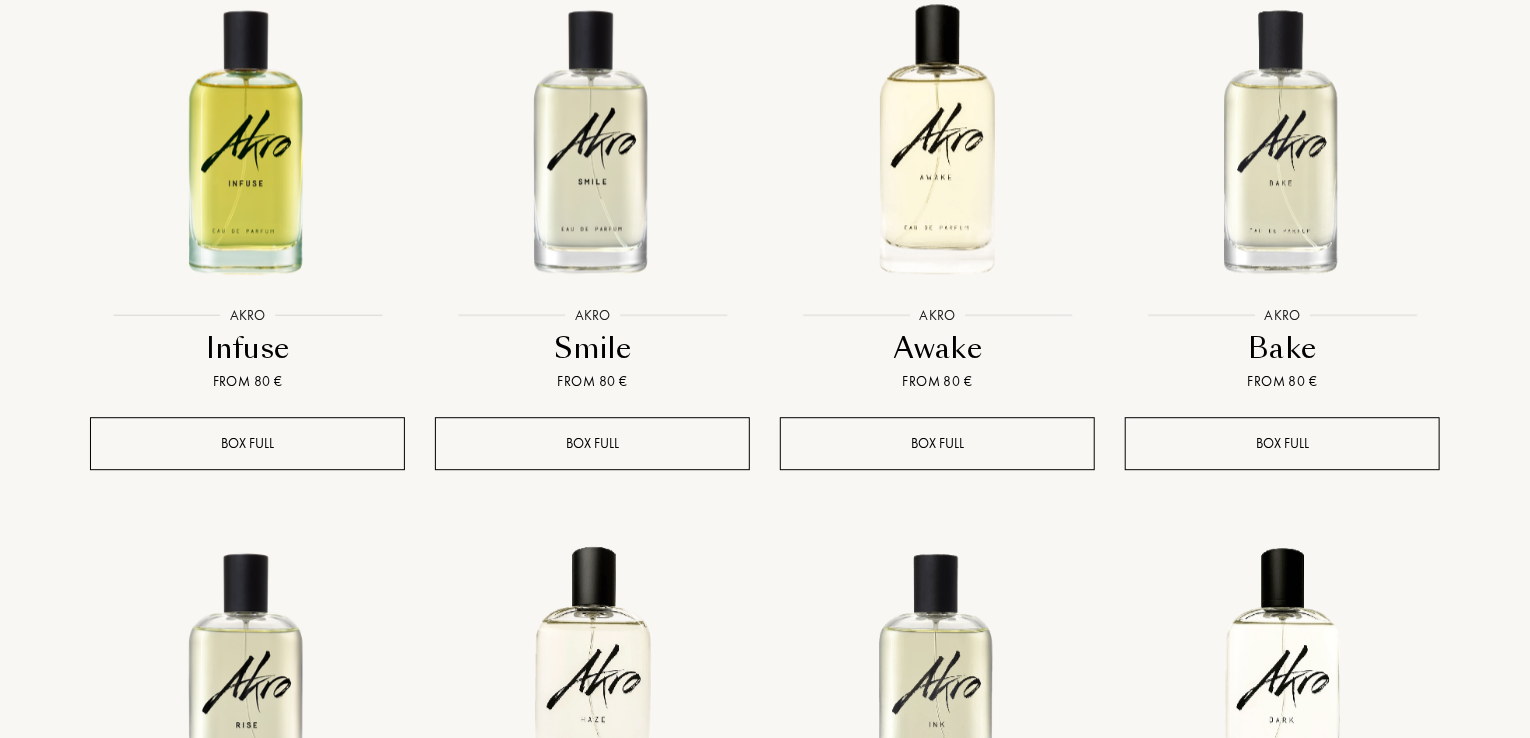 scroll, scrollTop: 18379, scrollLeft: 0, axis: vertical 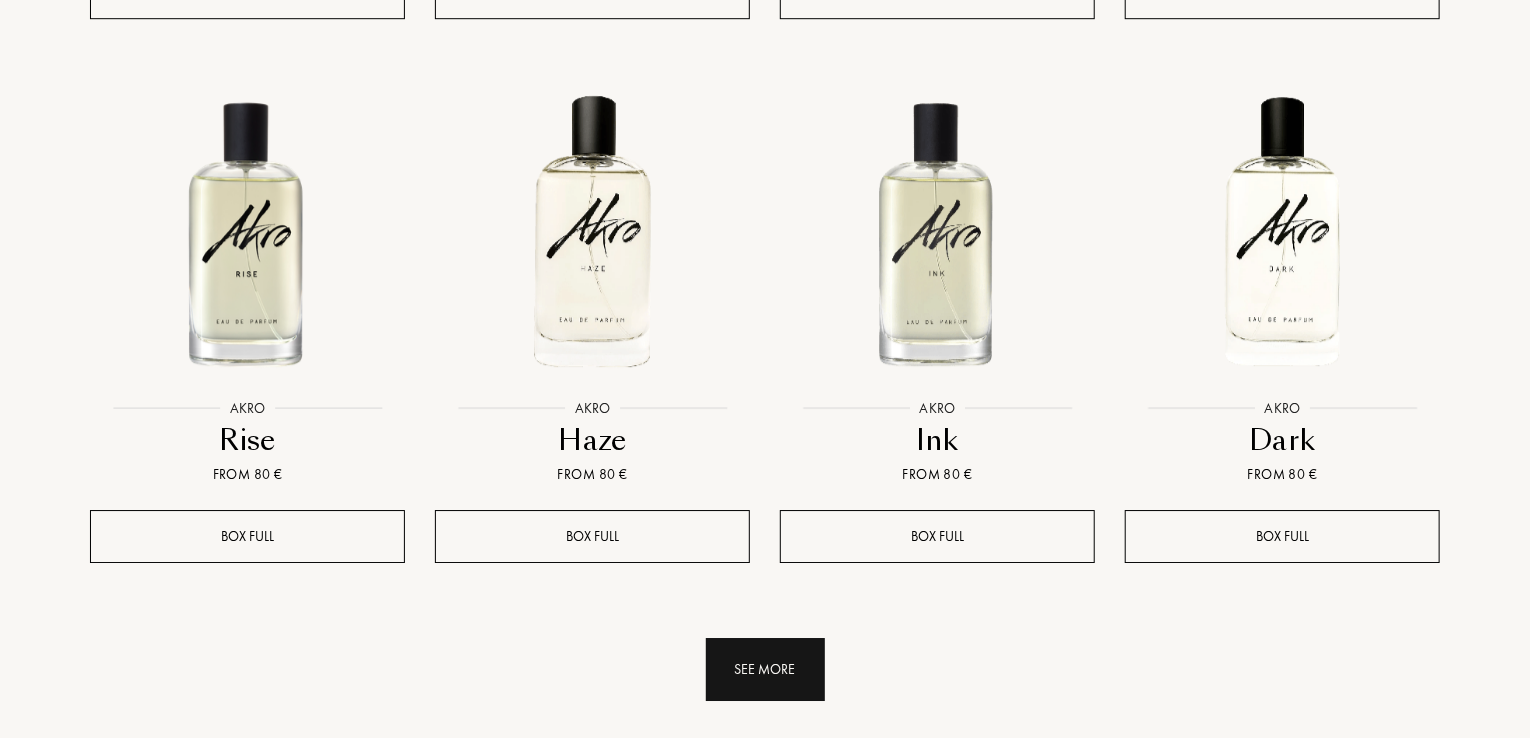 click on "See more" at bounding box center [765, 669] 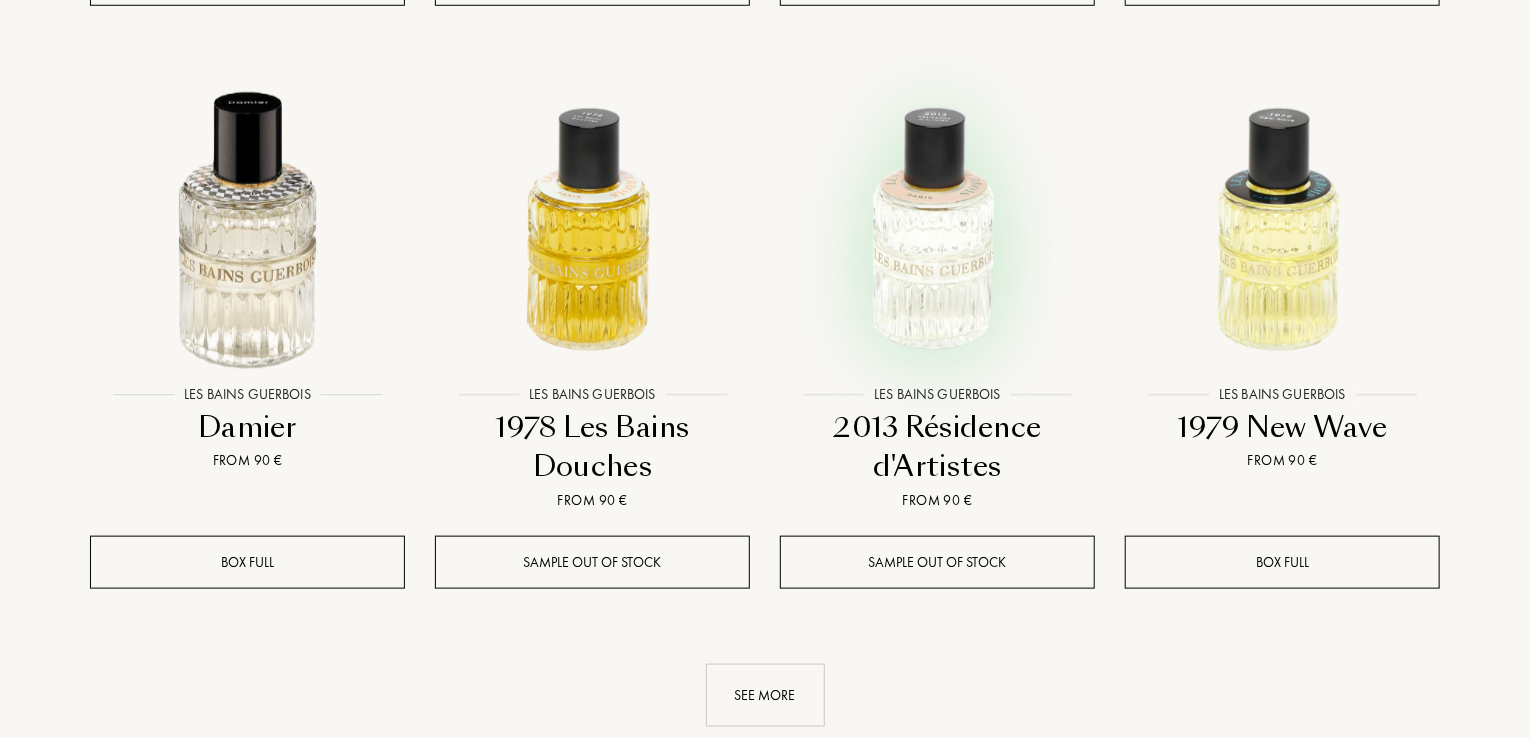 scroll, scrollTop: 20082, scrollLeft: 0, axis: vertical 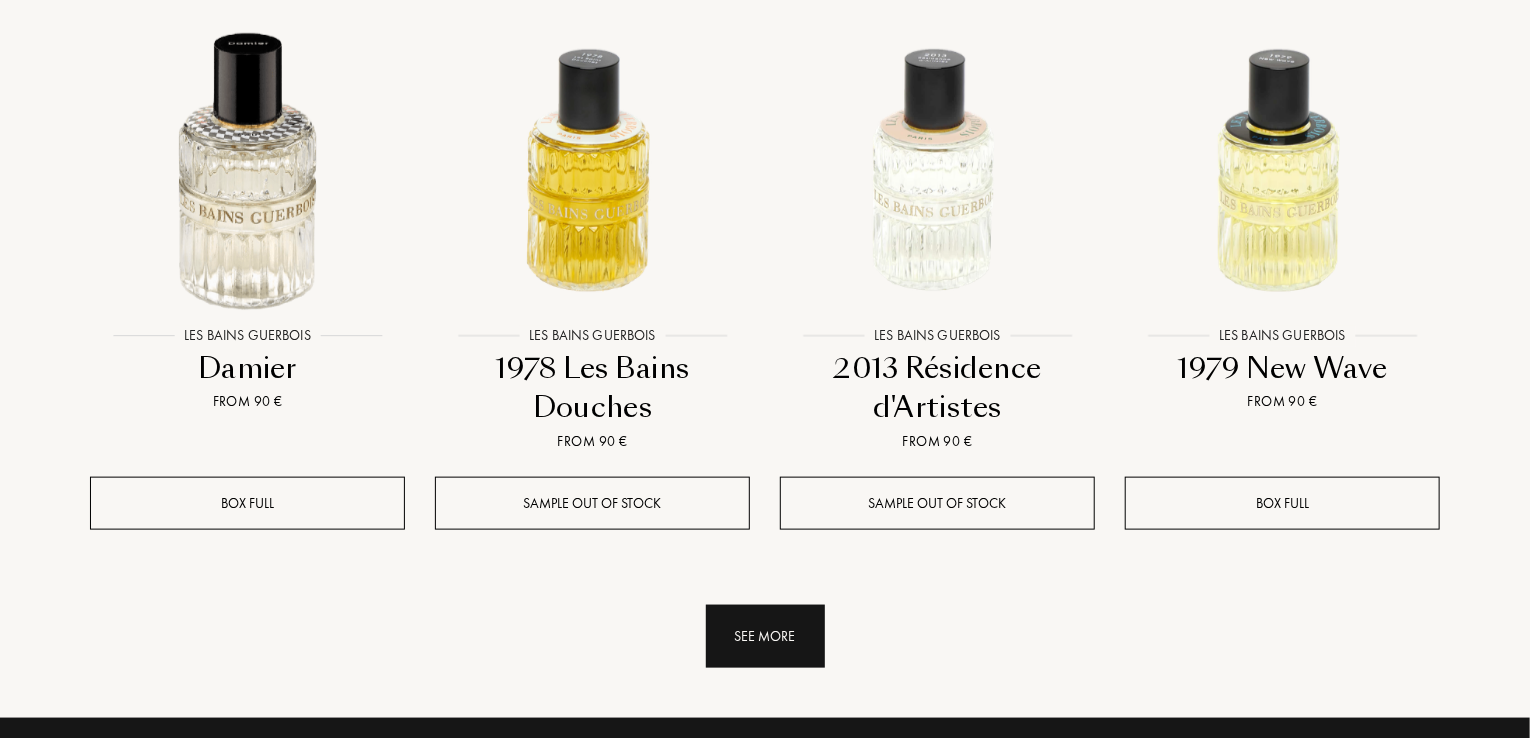 click on "See more" at bounding box center [765, 636] 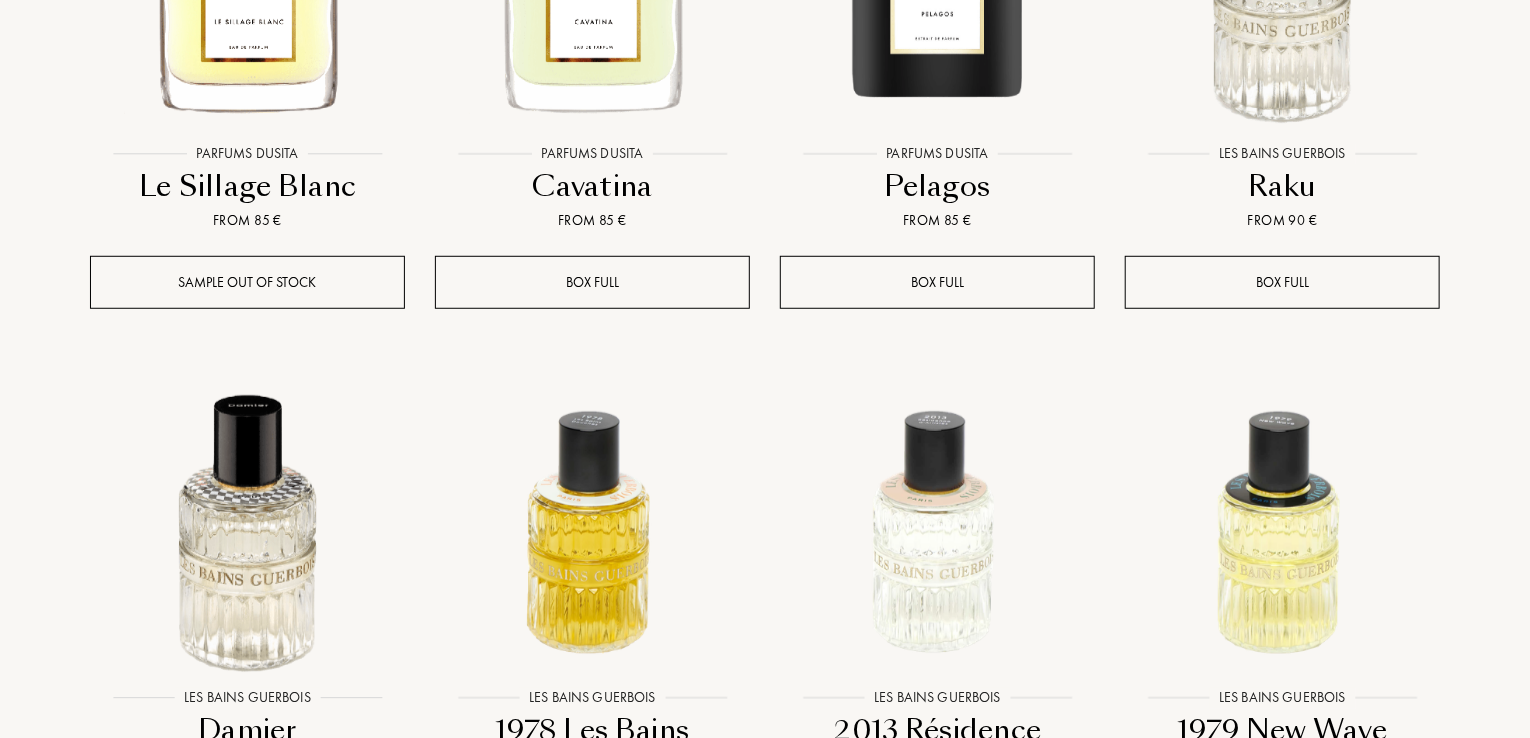scroll, scrollTop: 19672, scrollLeft: 0, axis: vertical 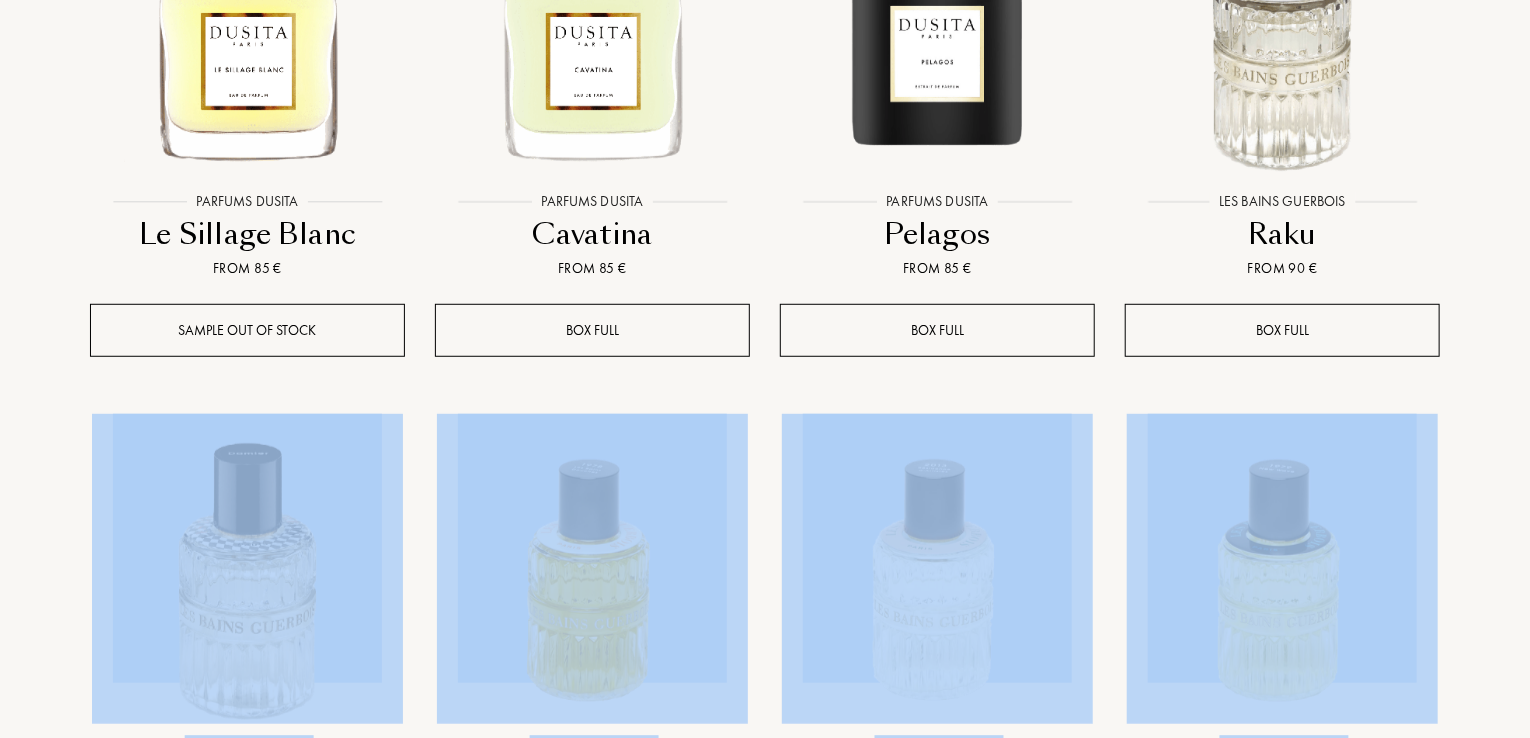 drag, startPoint x: 1528, startPoint y: 650, endPoint x: 1532, endPoint y: 190, distance: 460.0174 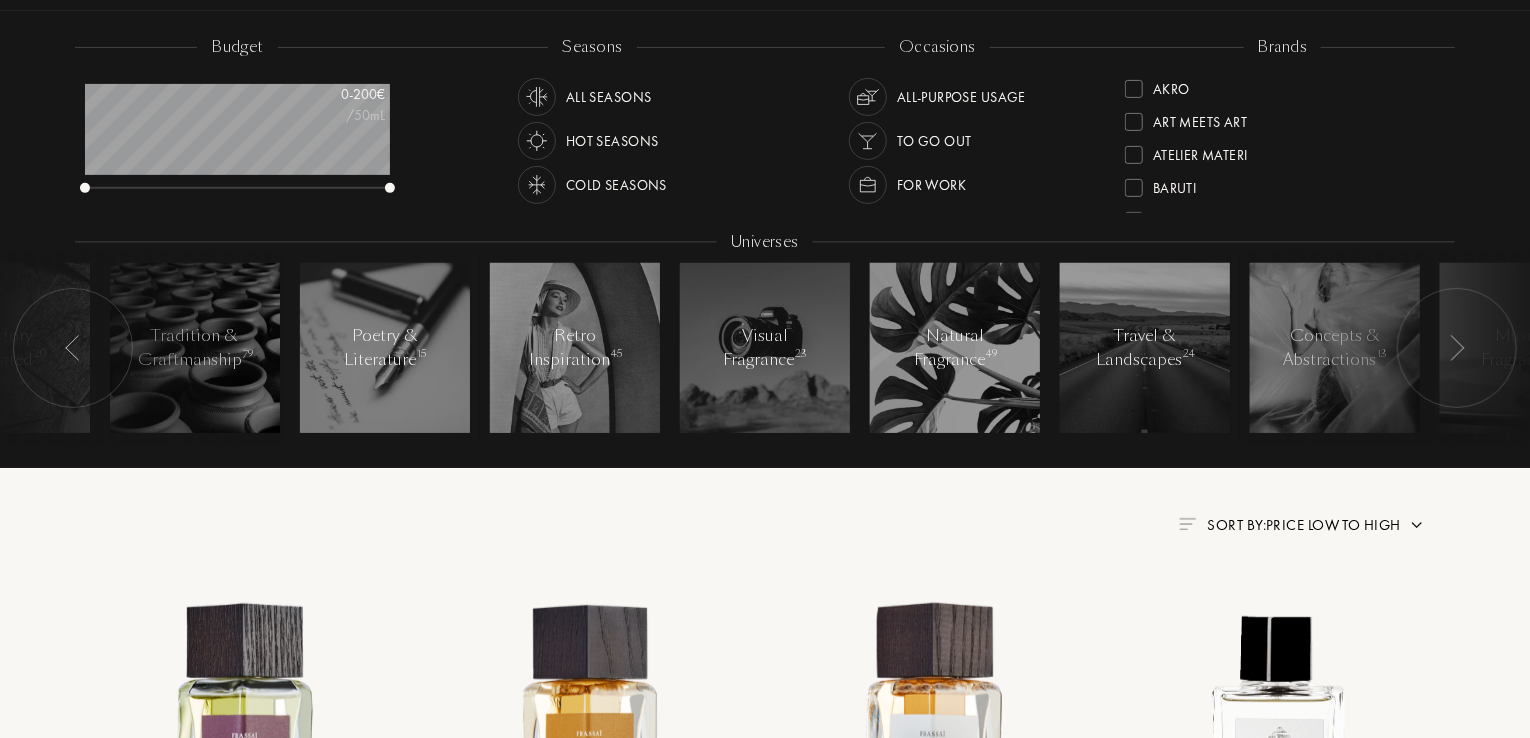 scroll, scrollTop: 0, scrollLeft: 0, axis: both 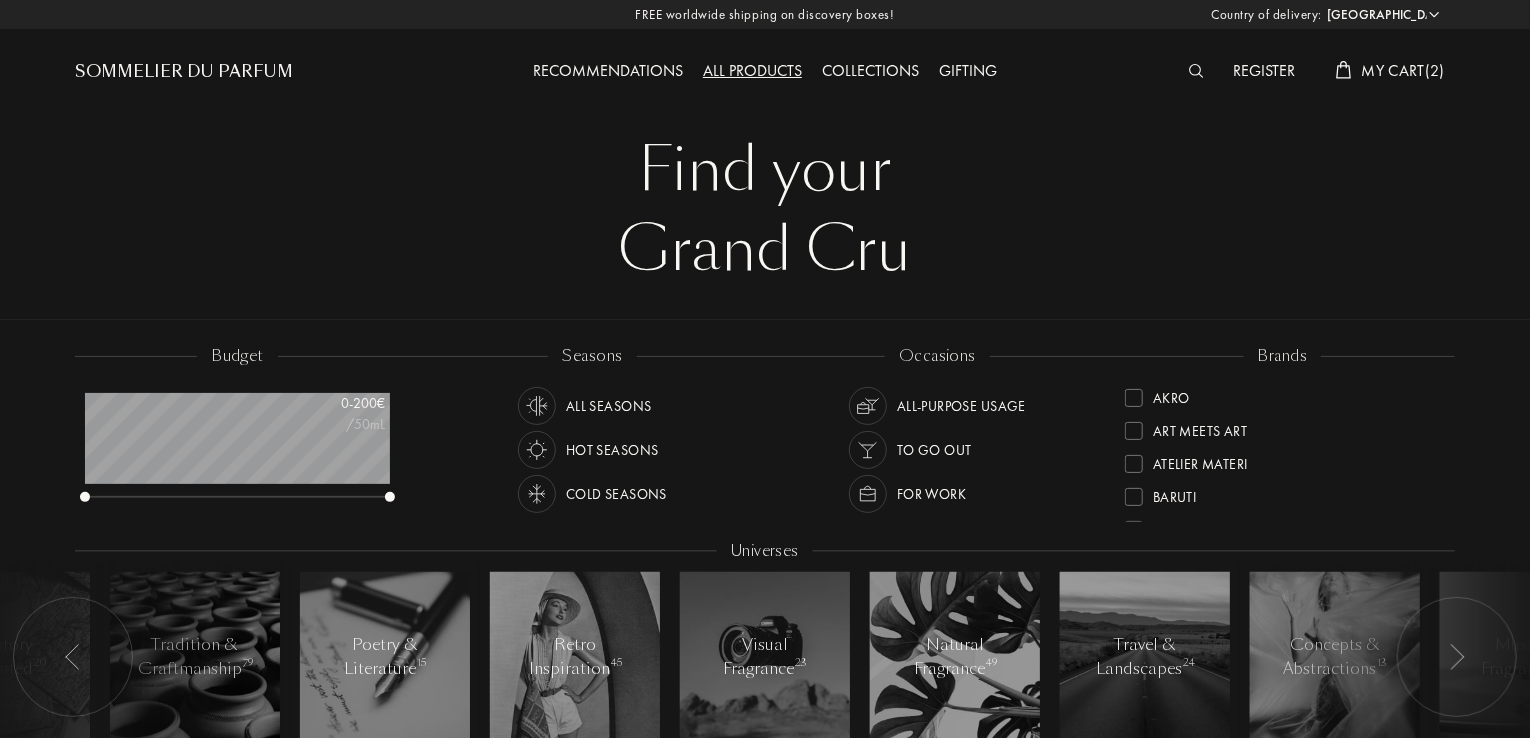 click on "My Cart  ( 2 )" at bounding box center (1390, 72) 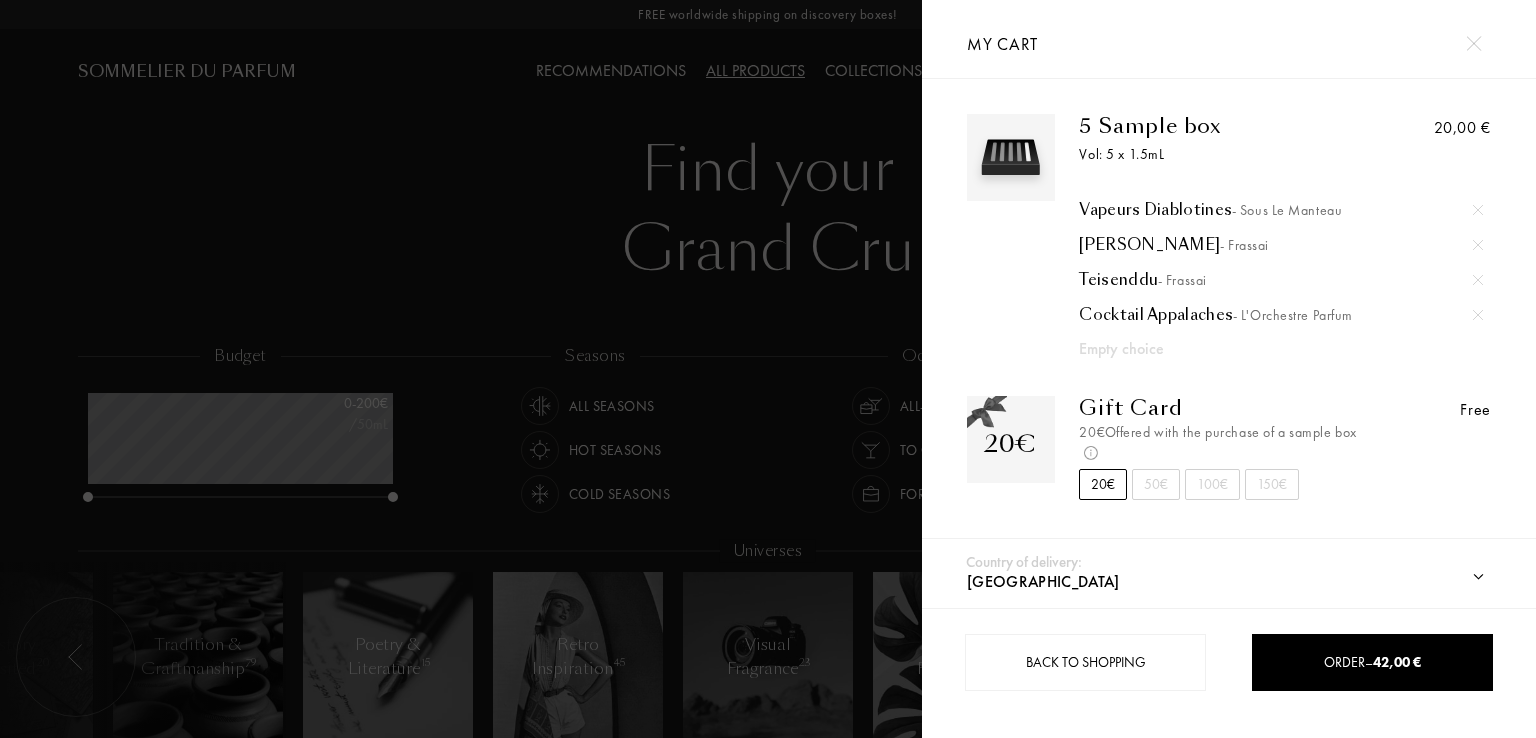 click at bounding box center [461, 369] 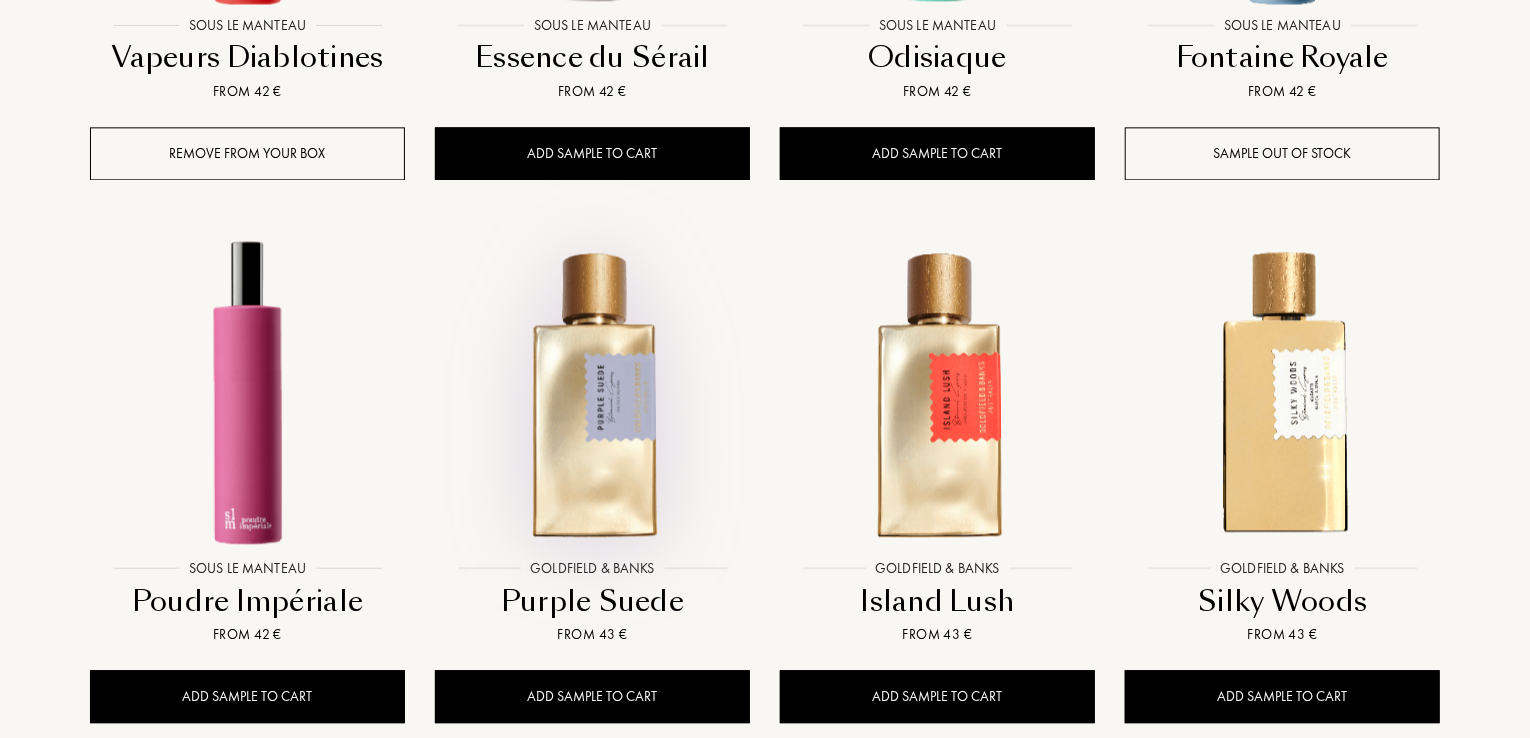 scroll, scrollTop: 9551, scrollLeft: 0, axis: vertical 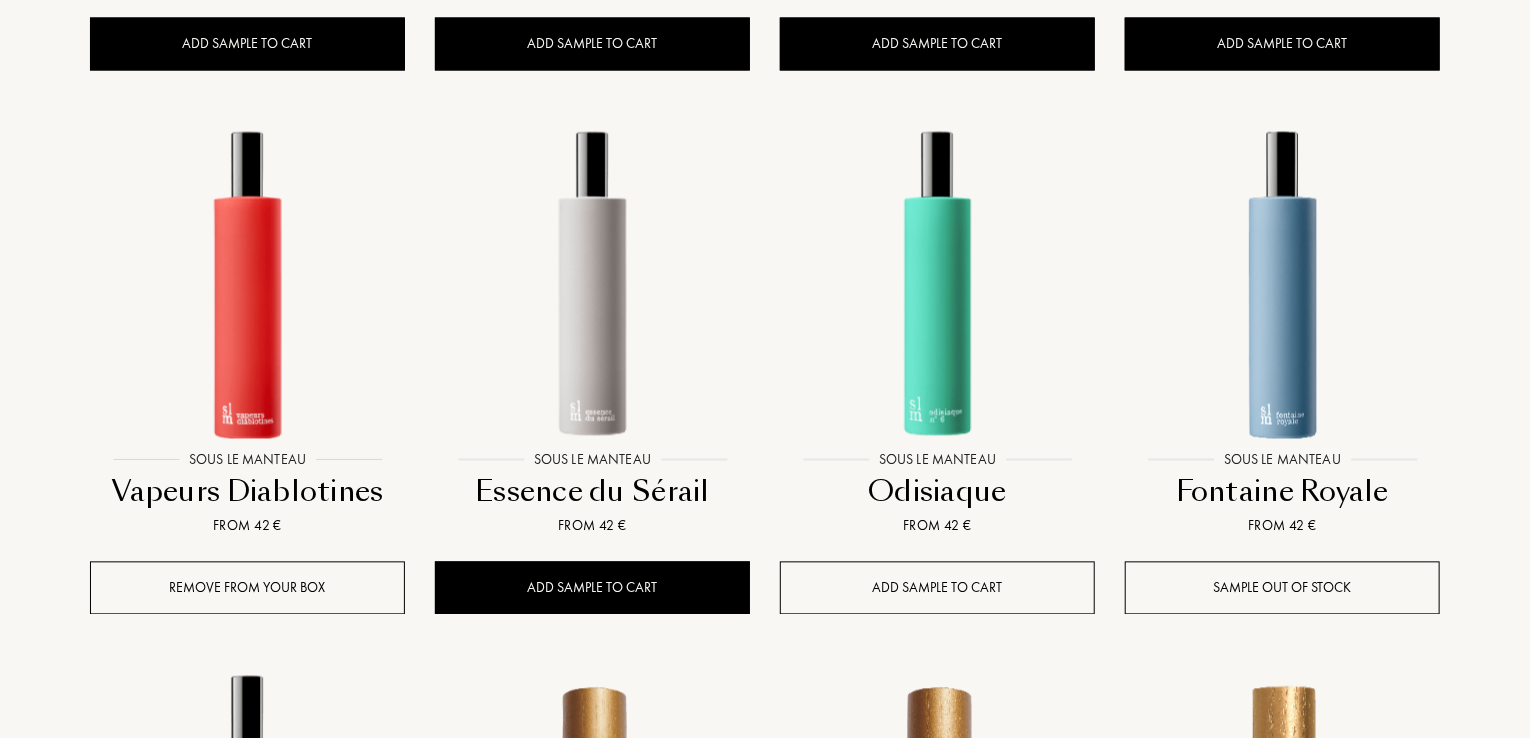 click on "Add sample to cart" at bounding box center (937, 588) 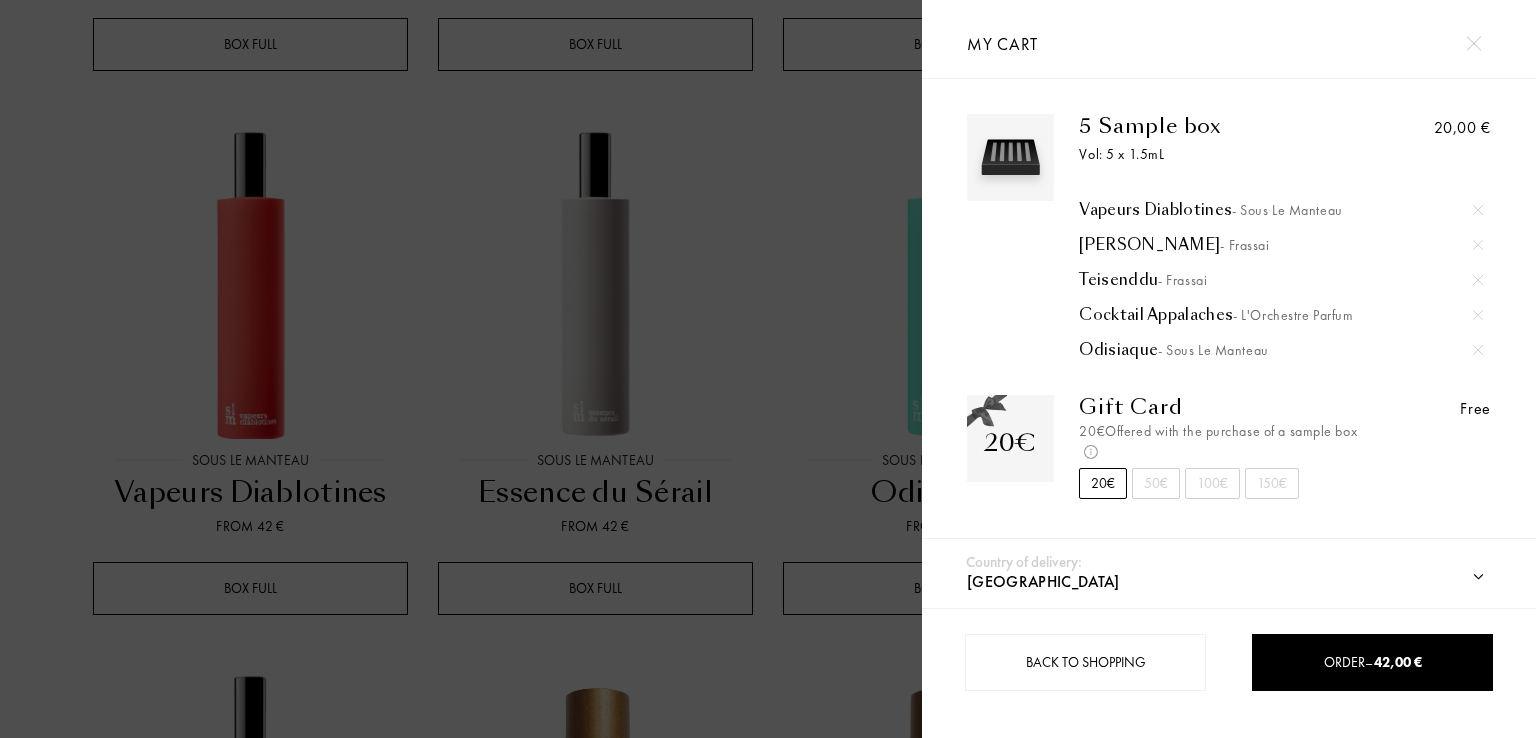 click at bounding box center (461, 369) 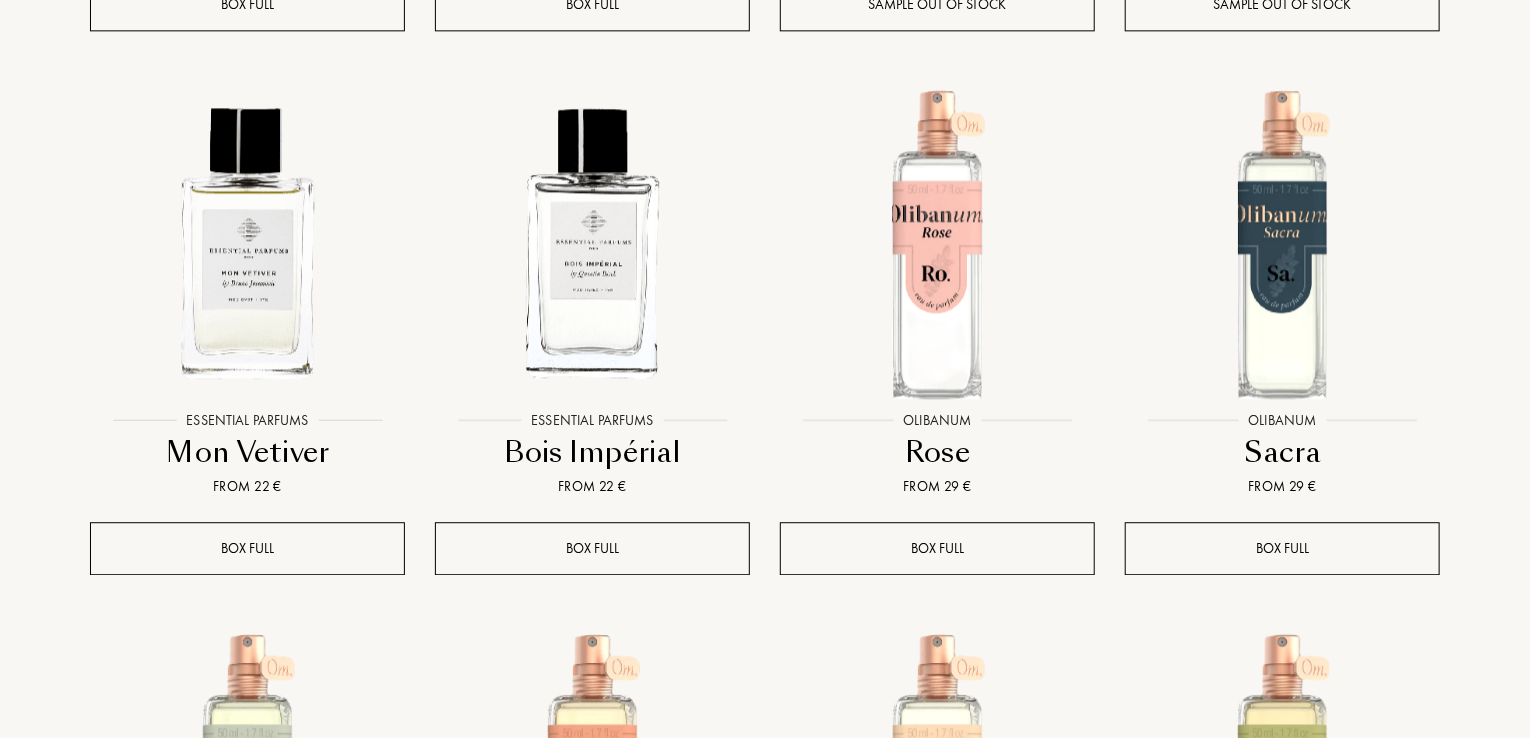 scroll, scrollTop: 2378, scrollLeft: 0, axis: vertical 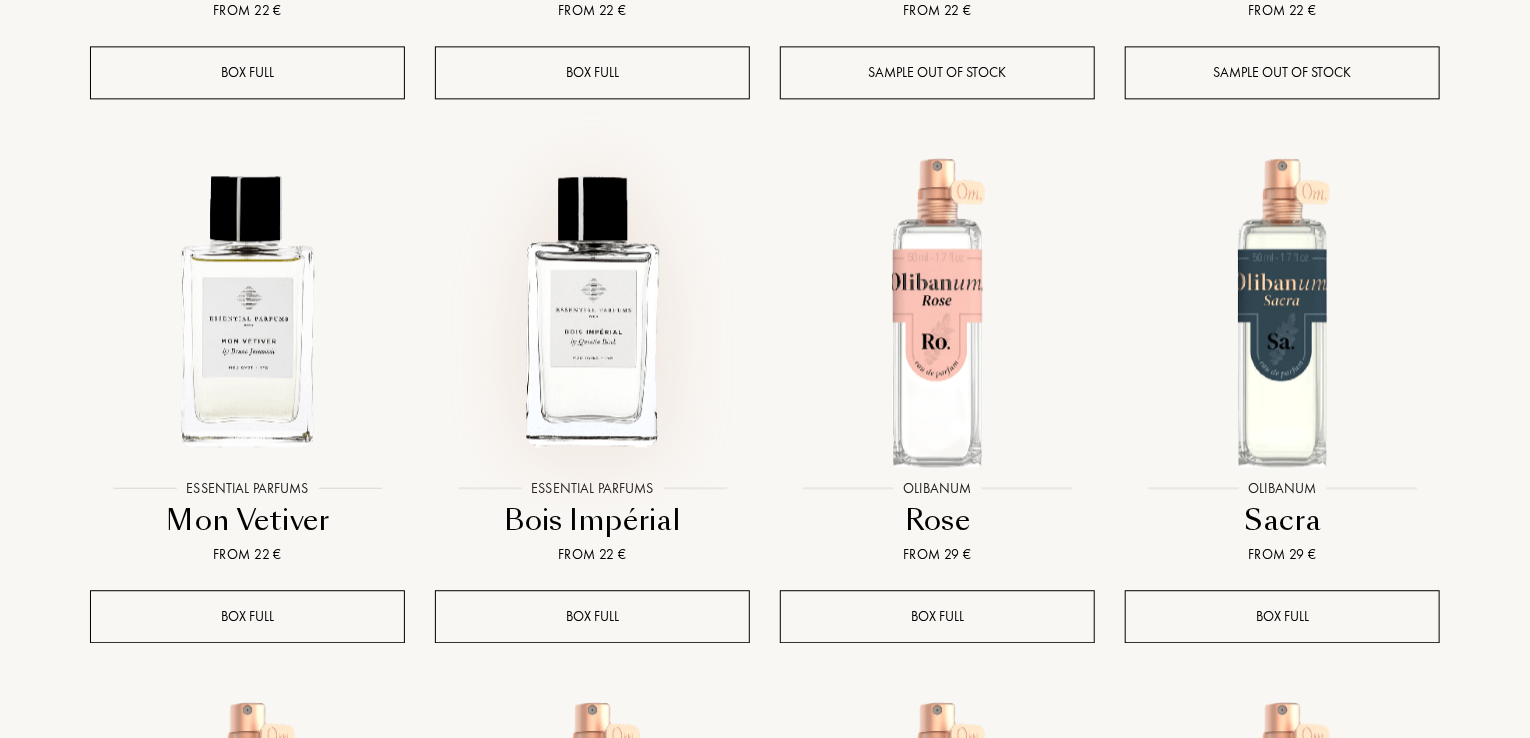click at bounding box center [592, 311] 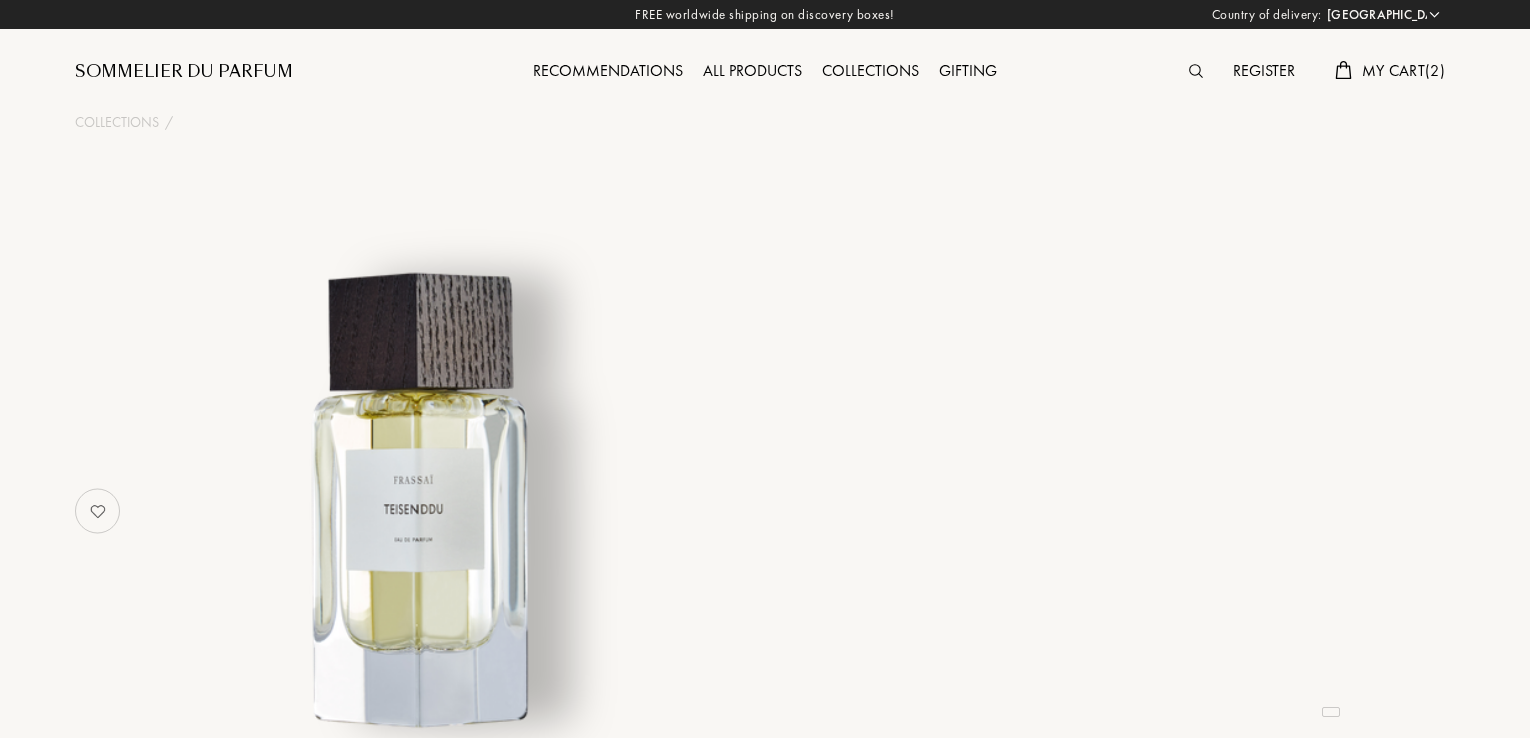 select on "SI" 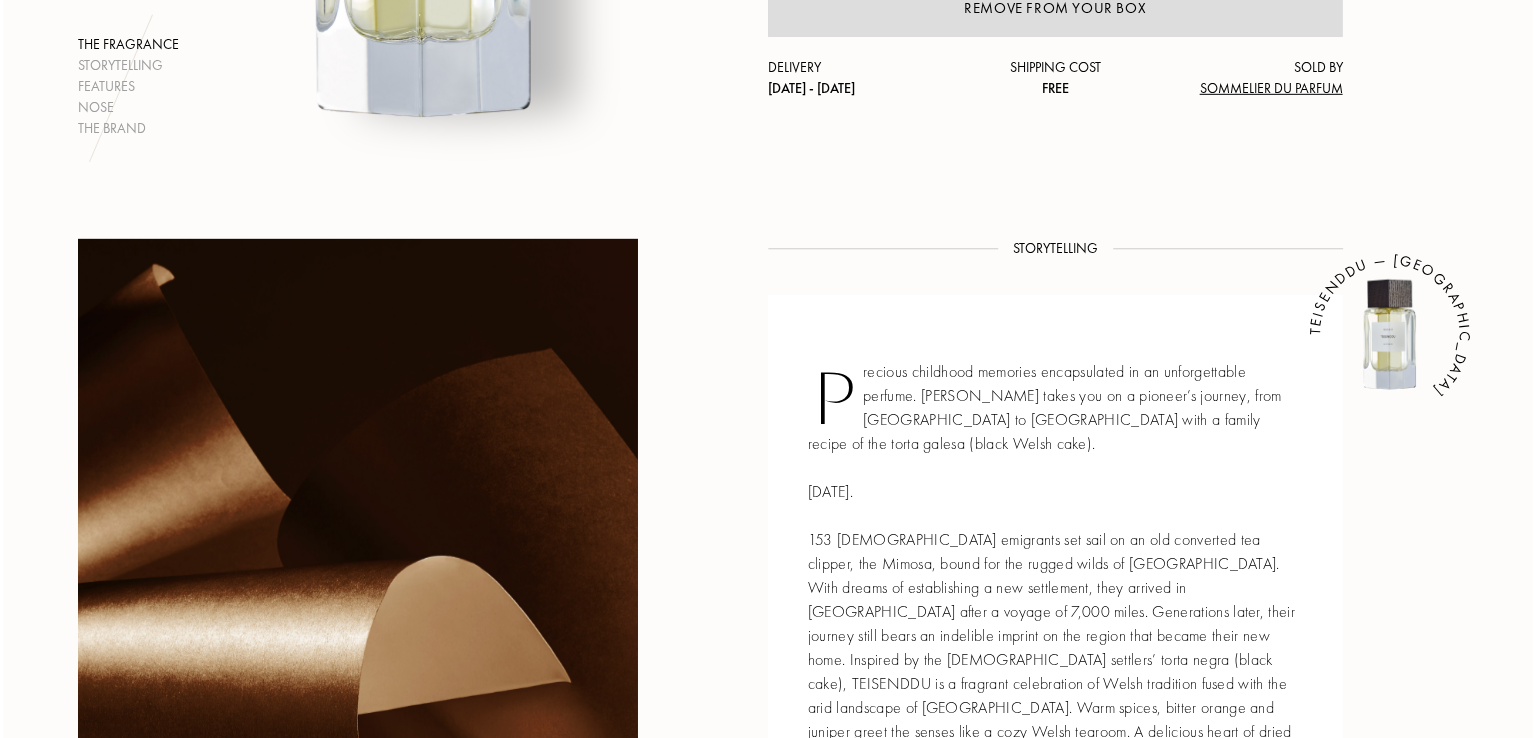 scroll, scrollTop: 0, scrollLeft: 0, axis: both 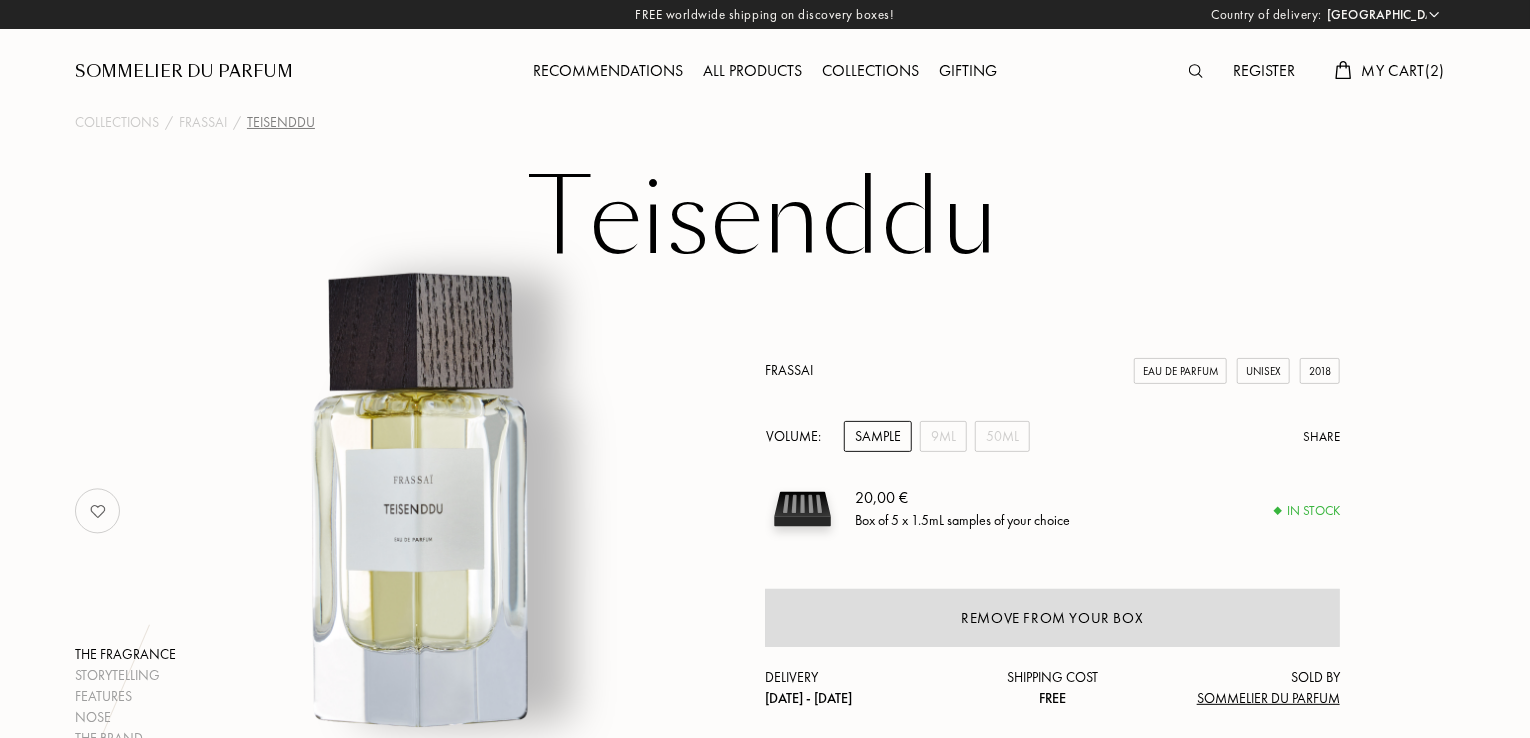 click on "My Cart  ( 2 )" at bounding box center (1403, 70) 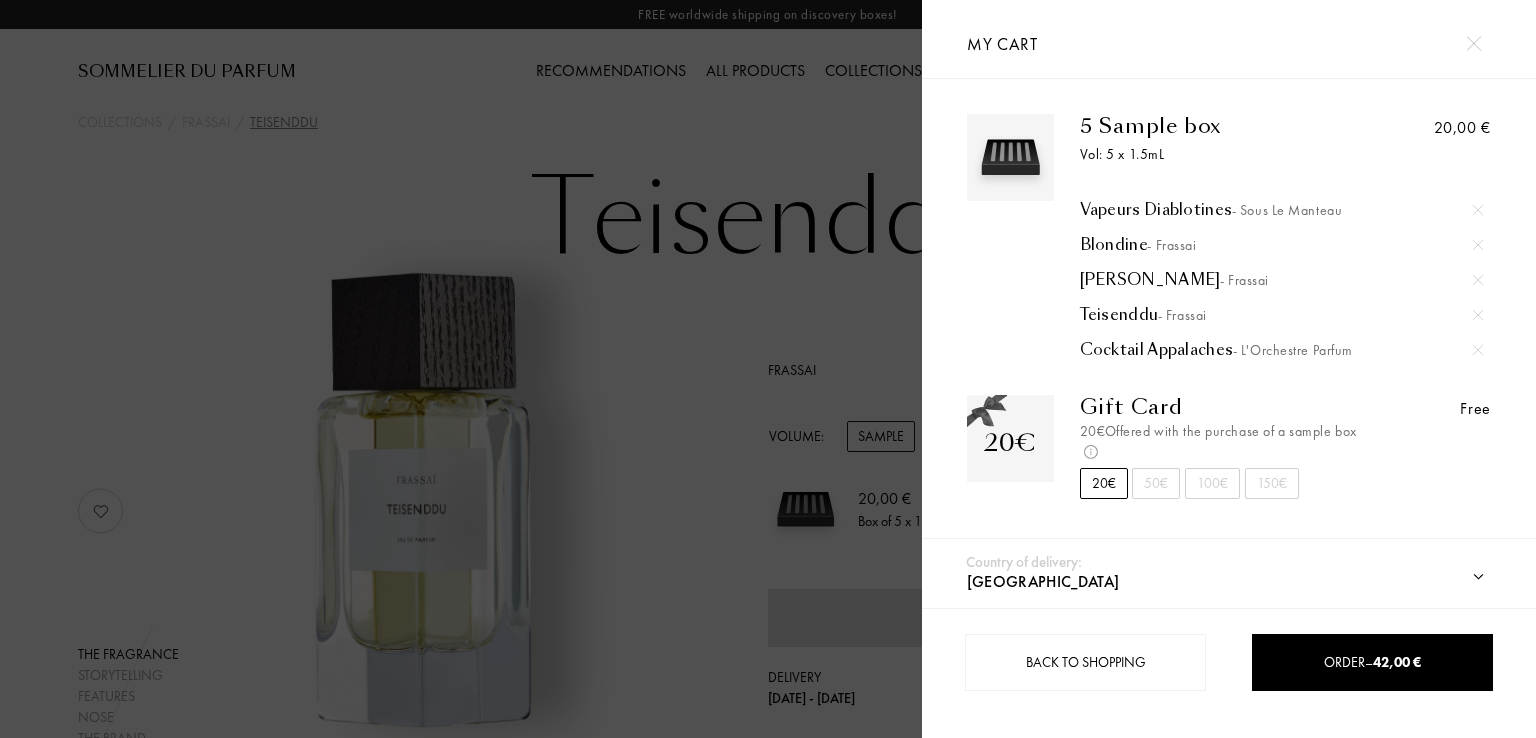 click on "Tian Di  - Frassai" at bounding box center (1281, 280) 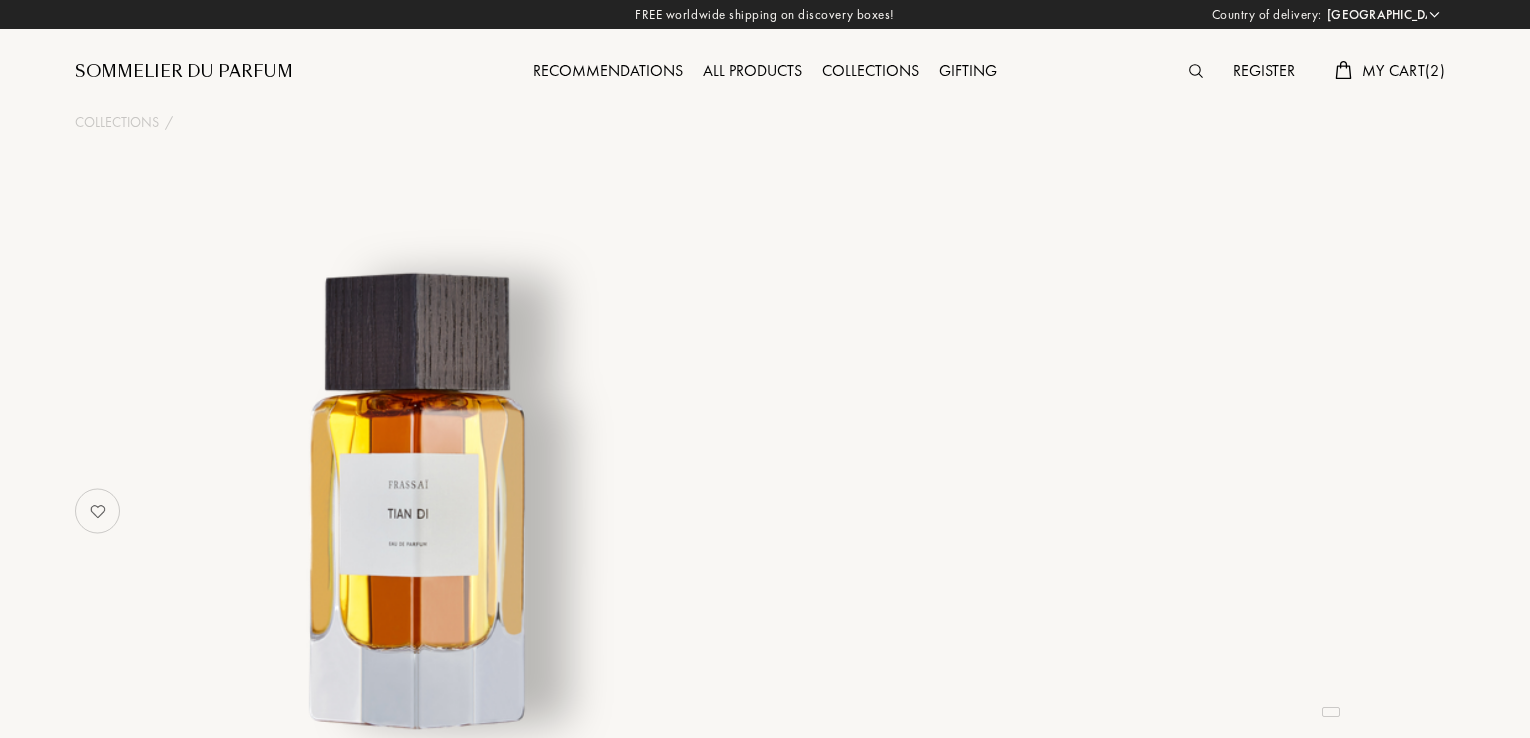 select on "SI" 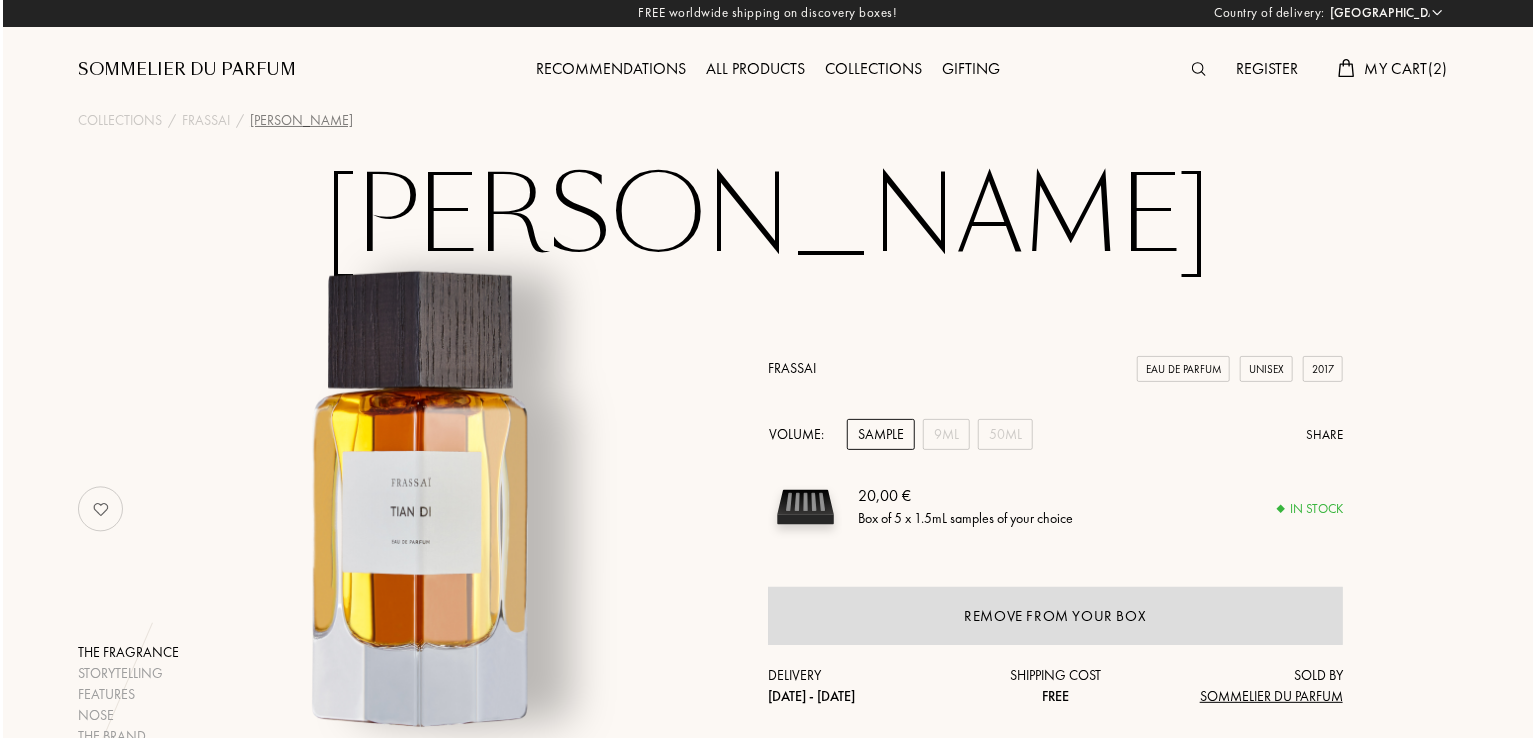 scroll, scrollTop: 0, scrollLeft: 0, axis: both 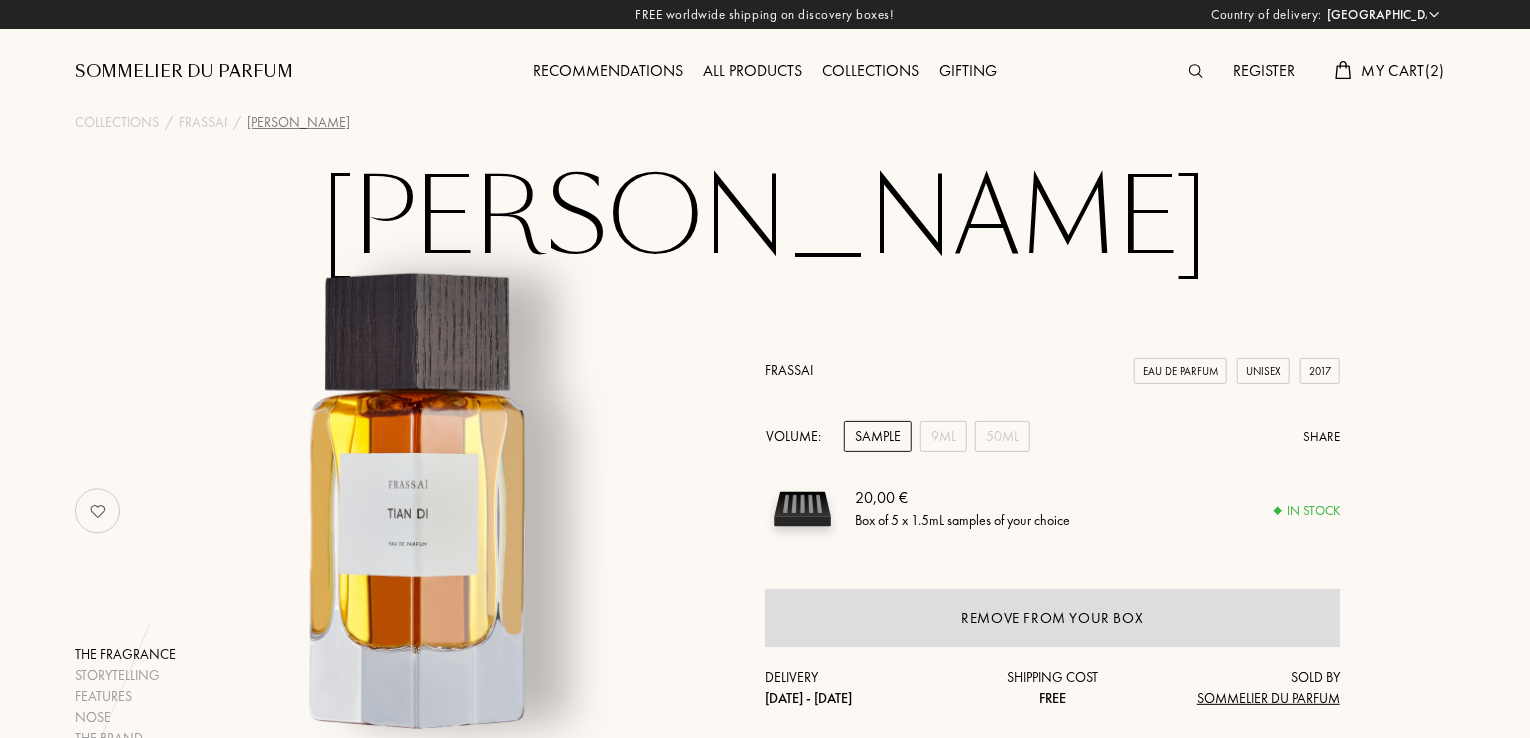 click on "My Cart  ( 2 )" at bounding box center (1403, 70) 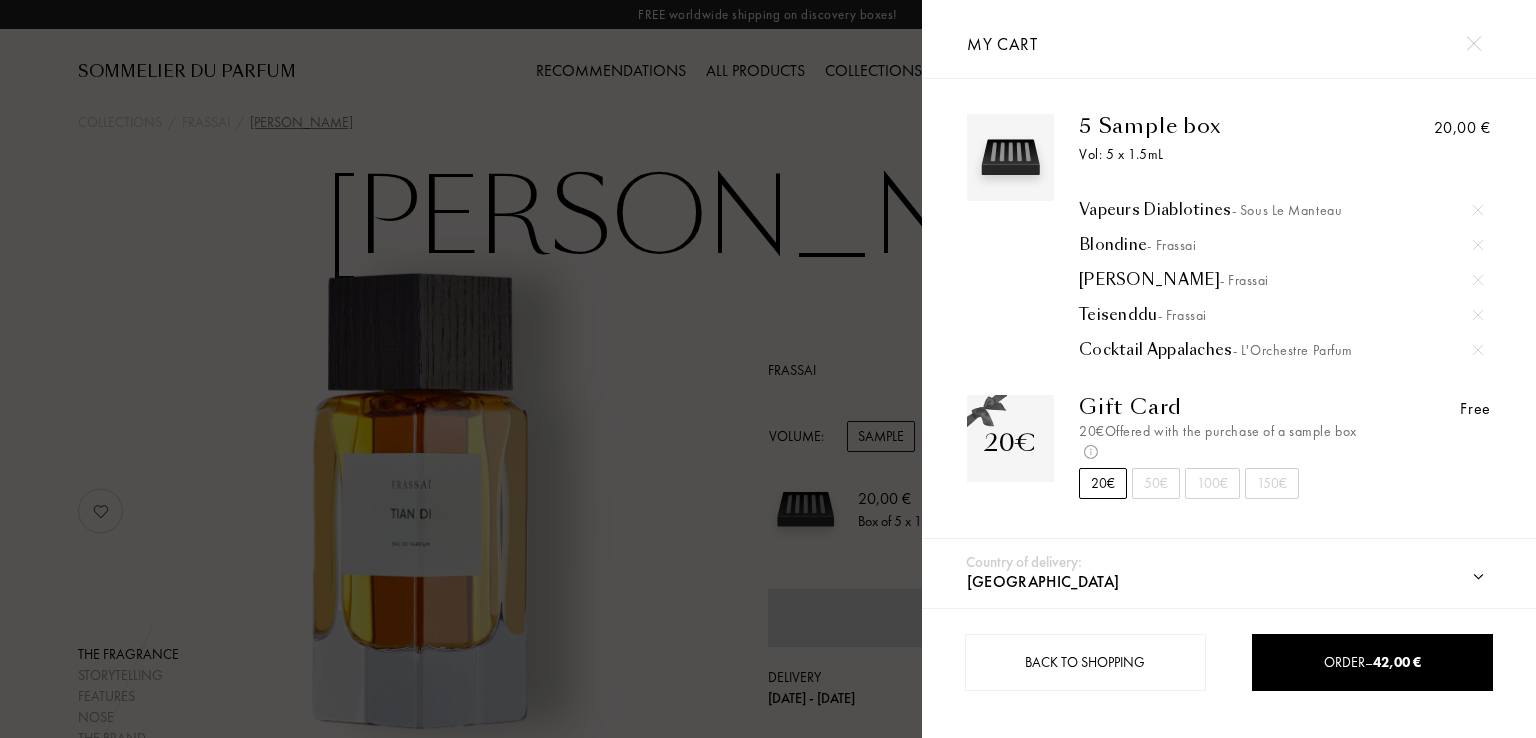 click on "Blondine  - Frassai" at bounding box center [1281, 245] 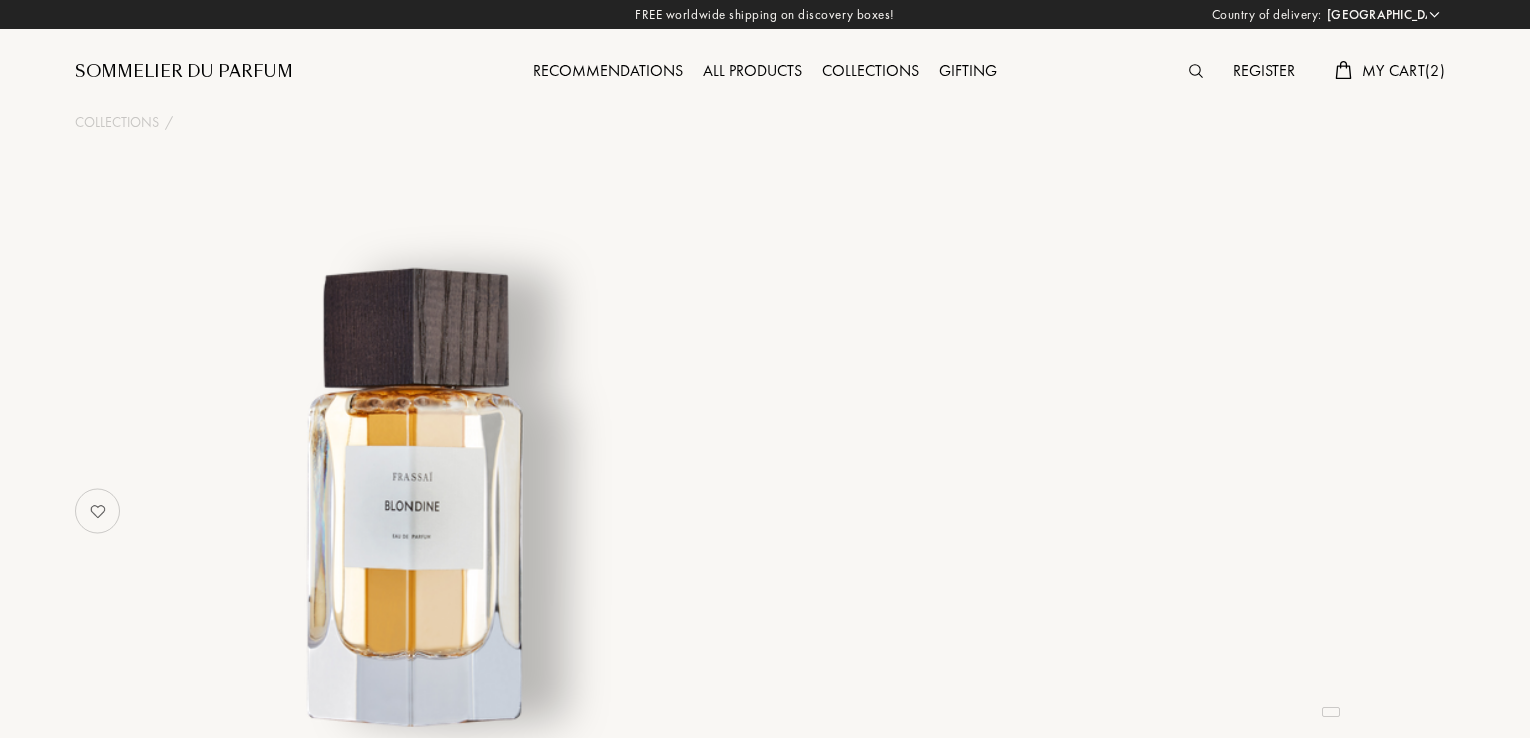 select on "SI" 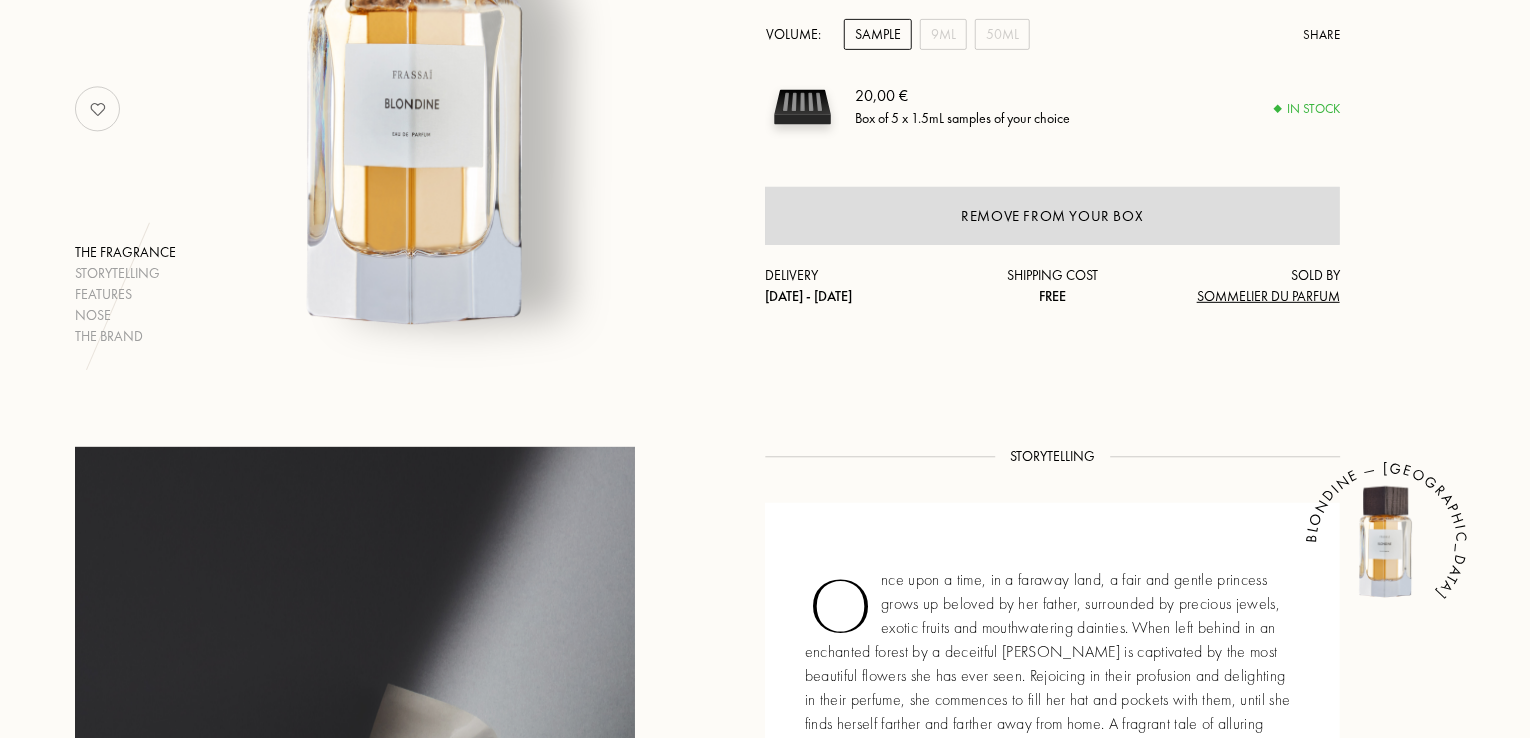 scroll, scrollTop: 179, scrollLeft: 0, axis: vertical 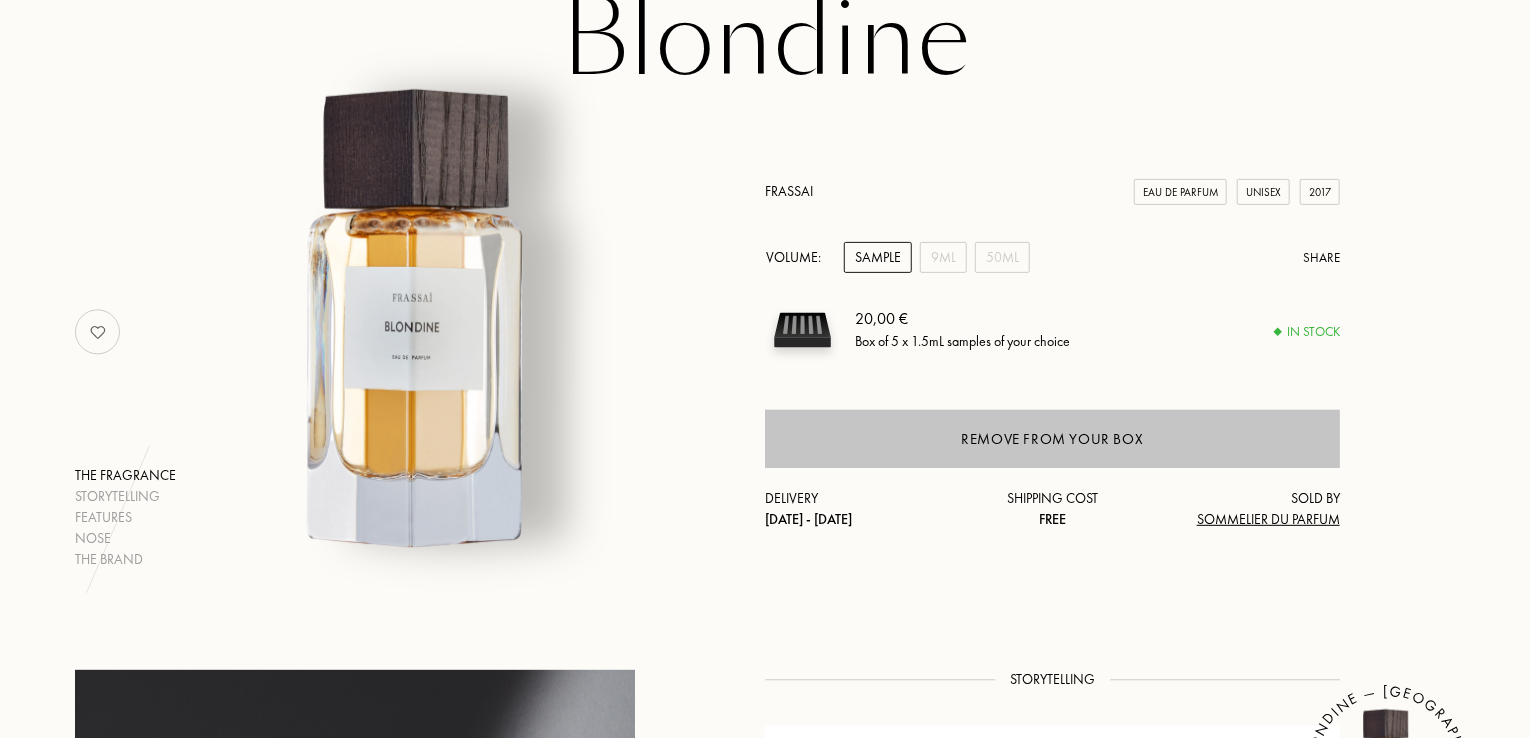 click on "Remove from your box" at bounding box center [1052, 439] 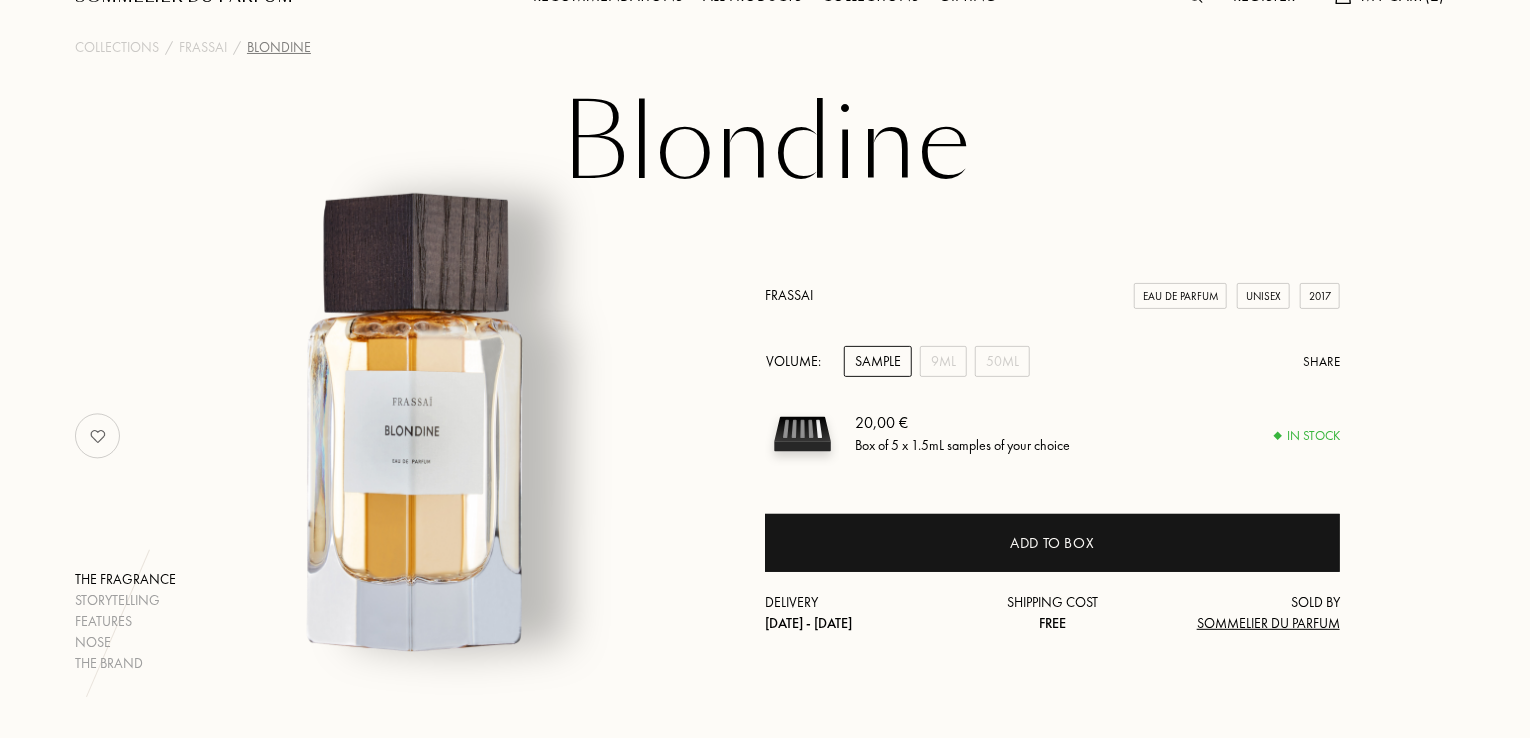 scroll, scrollTop: 0, scrollLeft: 0, axis: both 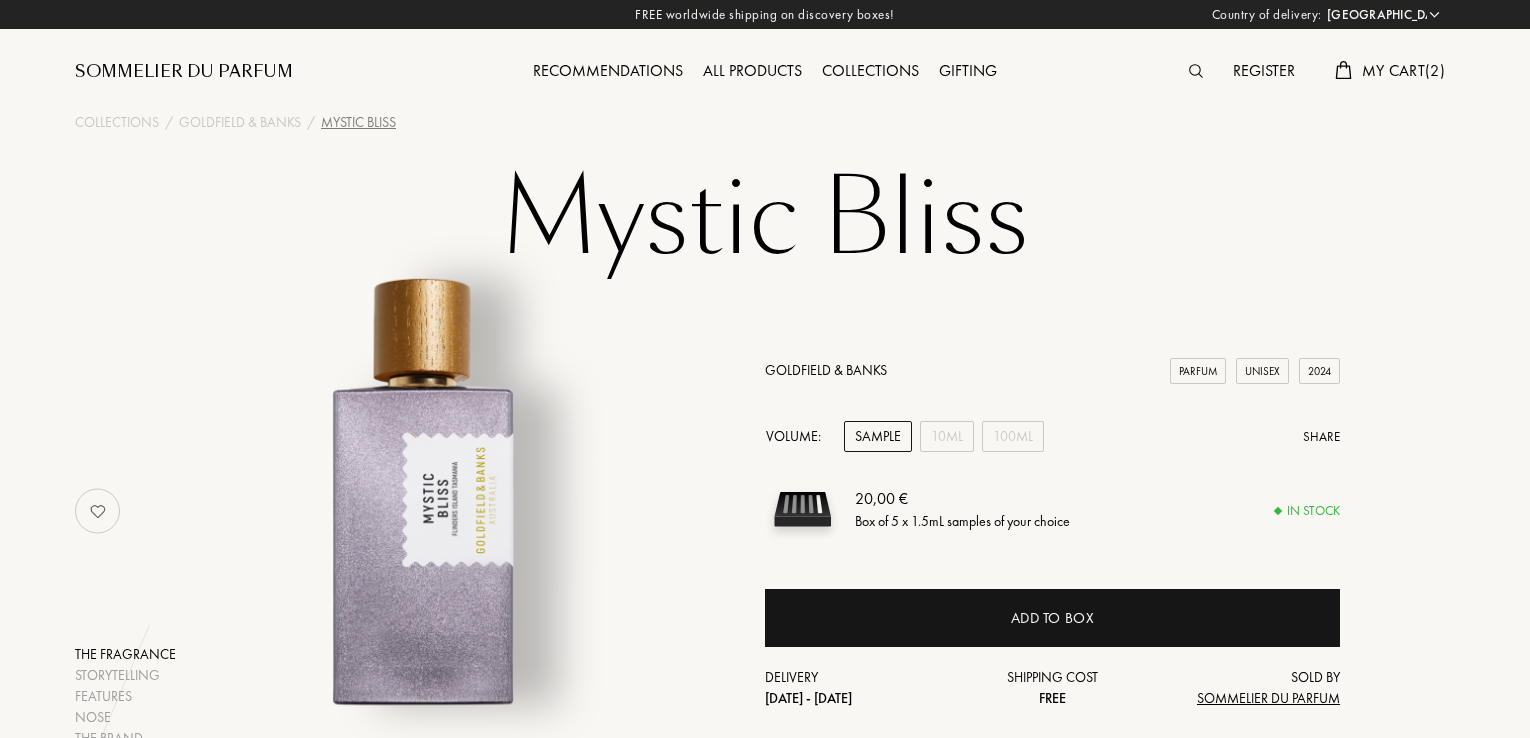 select on "SI" 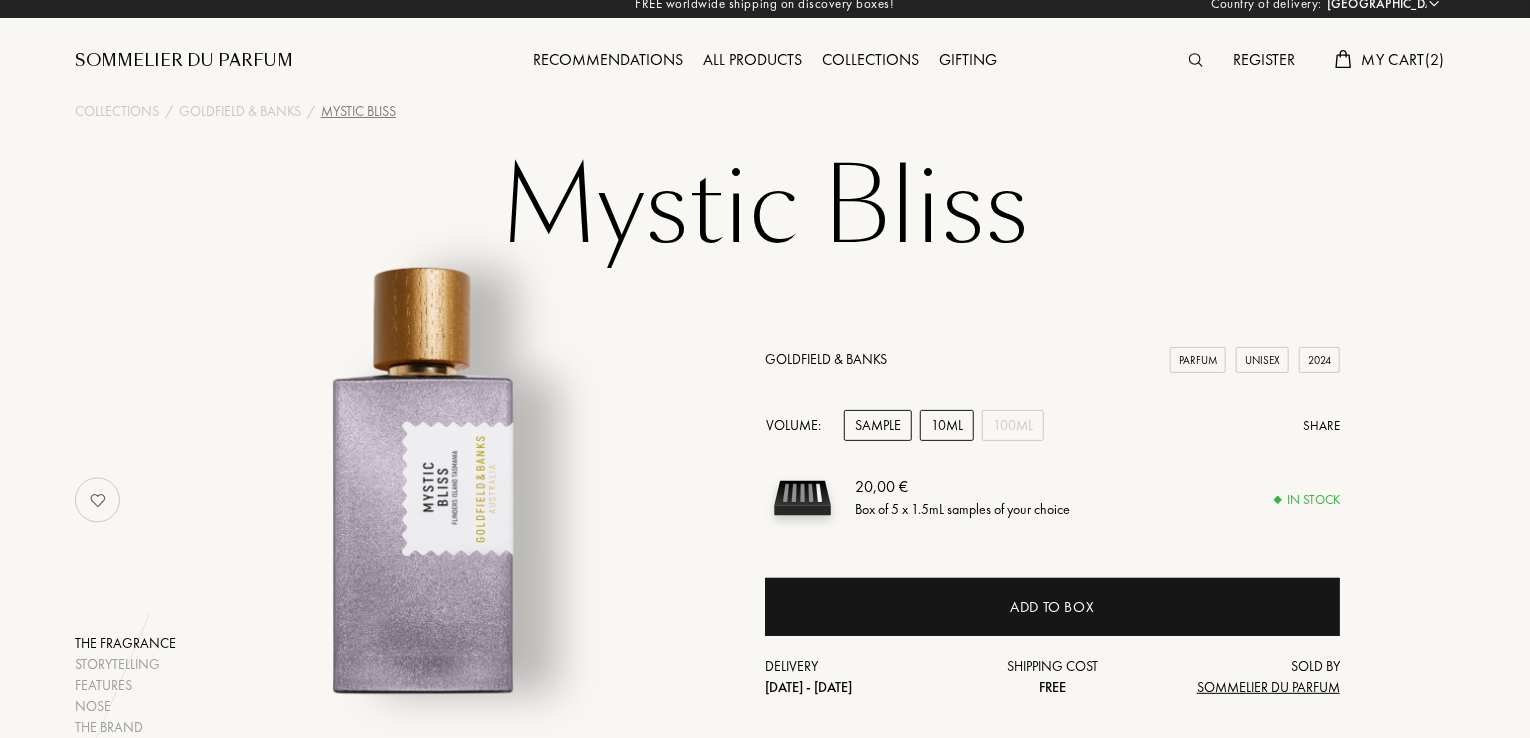 scroll, scrollTop: 0, scrollLeft: 0, axis: both 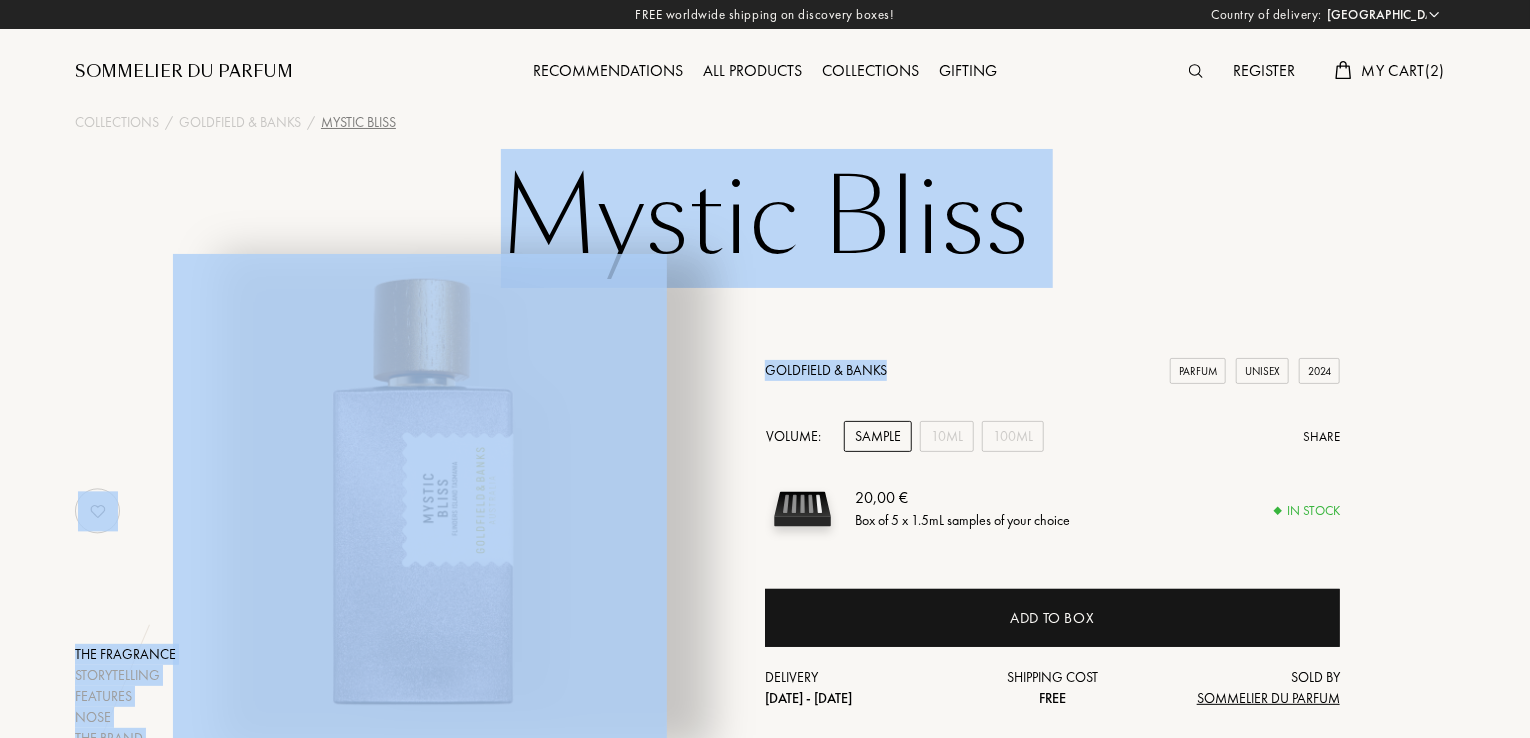 drag, startPoint x: 911, startPoint y: 366, endPoint x: 538, endPoint y: 217, distance: 401.65906 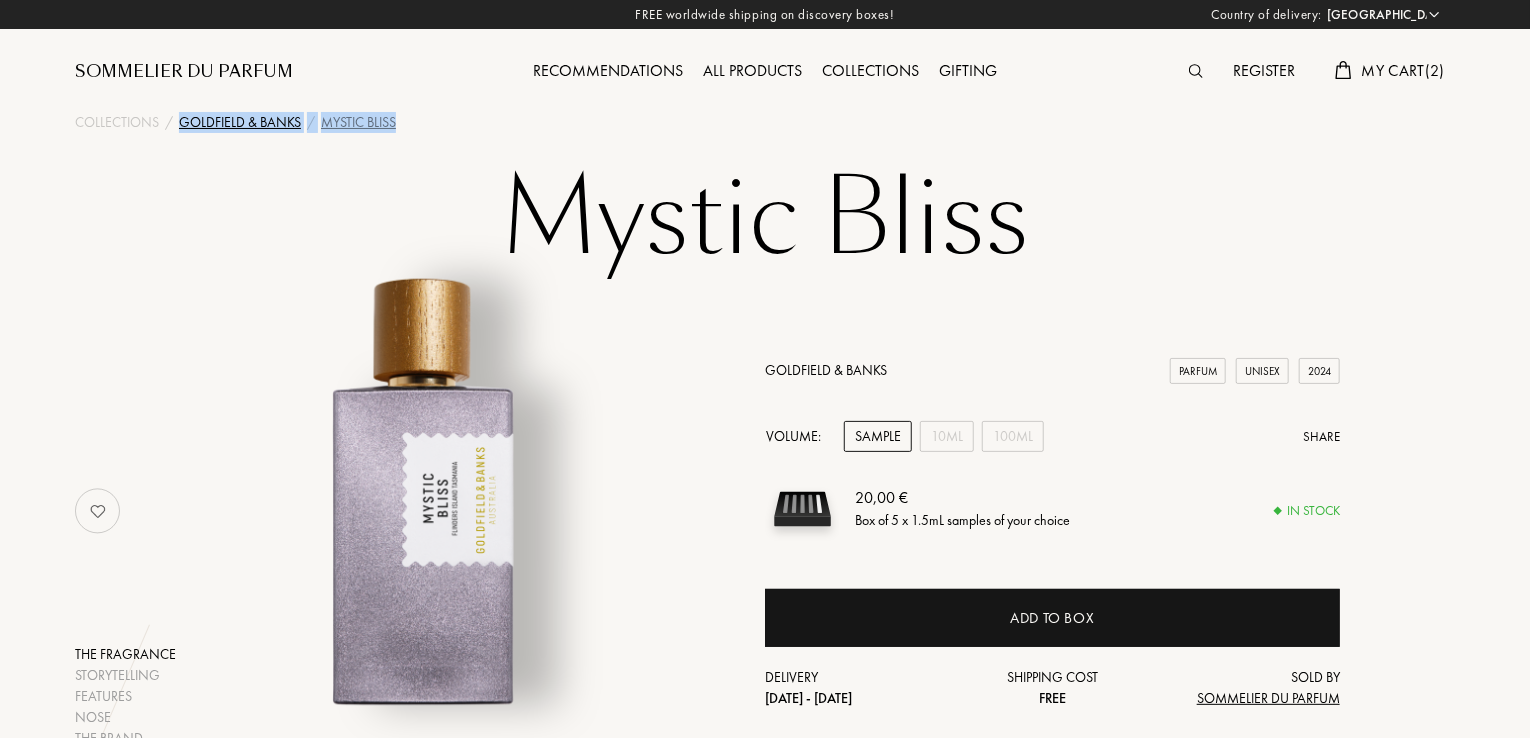 drag, startPoint x: 404, startPoint y: 115, endPoint x: 183, endPoint y: 125, distance: 221.22614 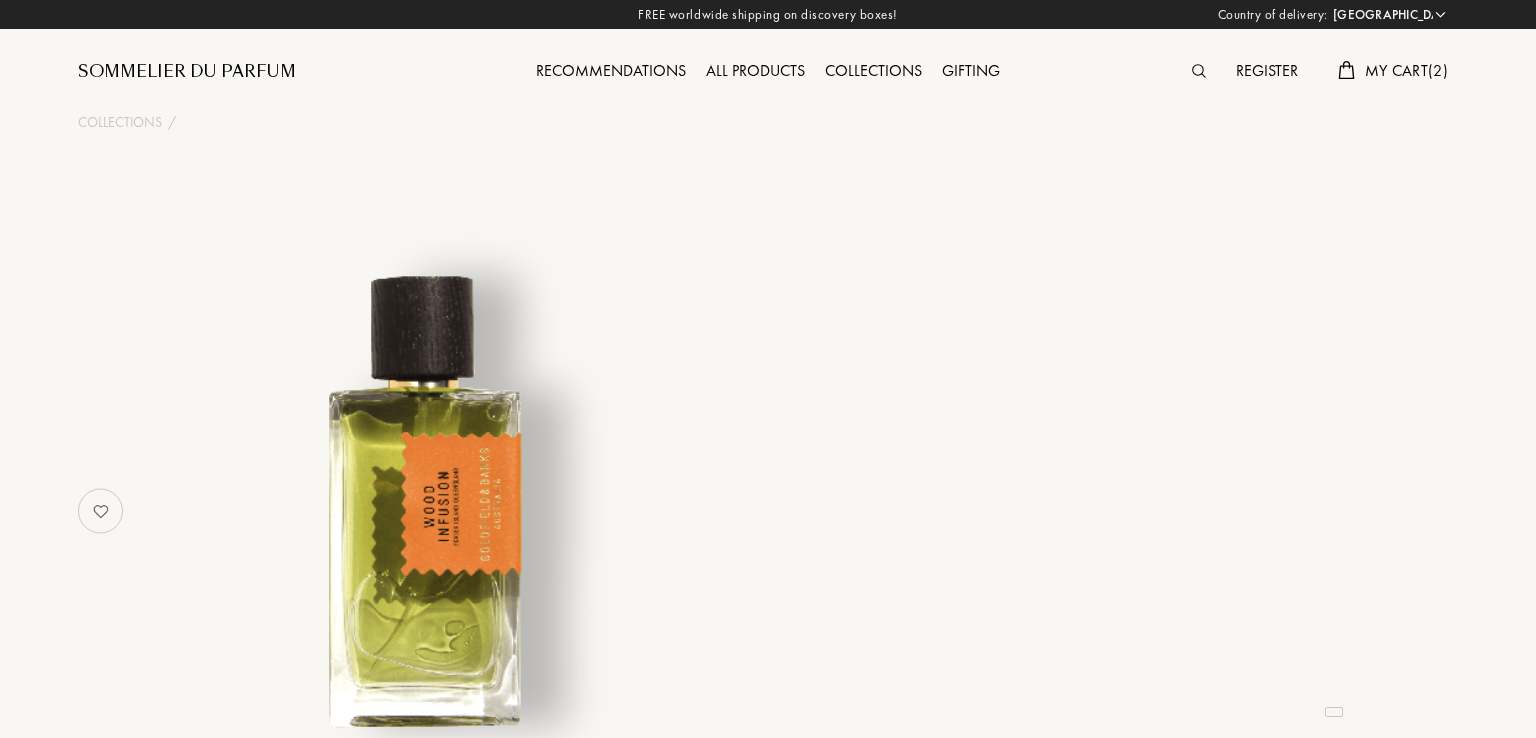 select on "SI" 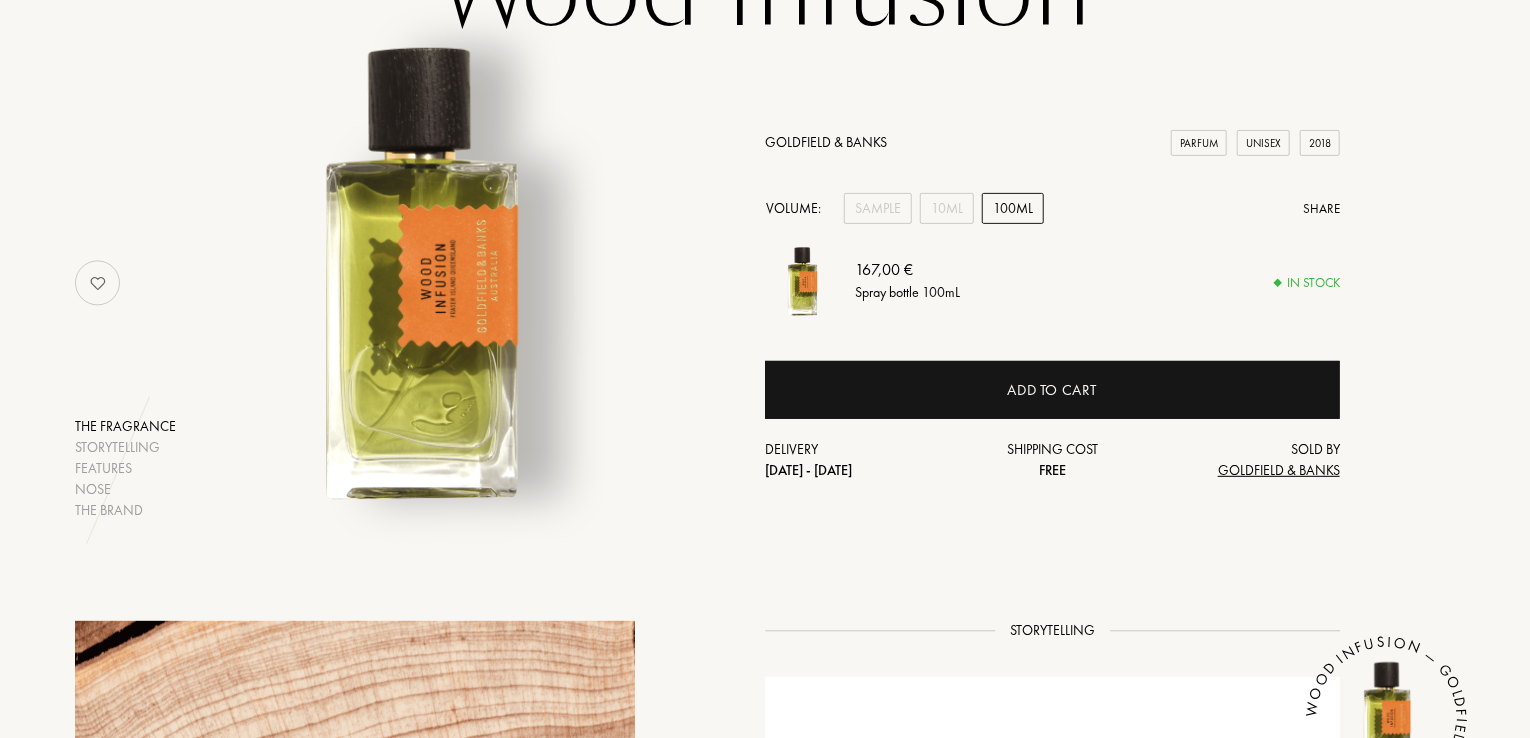 scroll, scrollTop: 225, scrollLeft: 0, axis: vertical 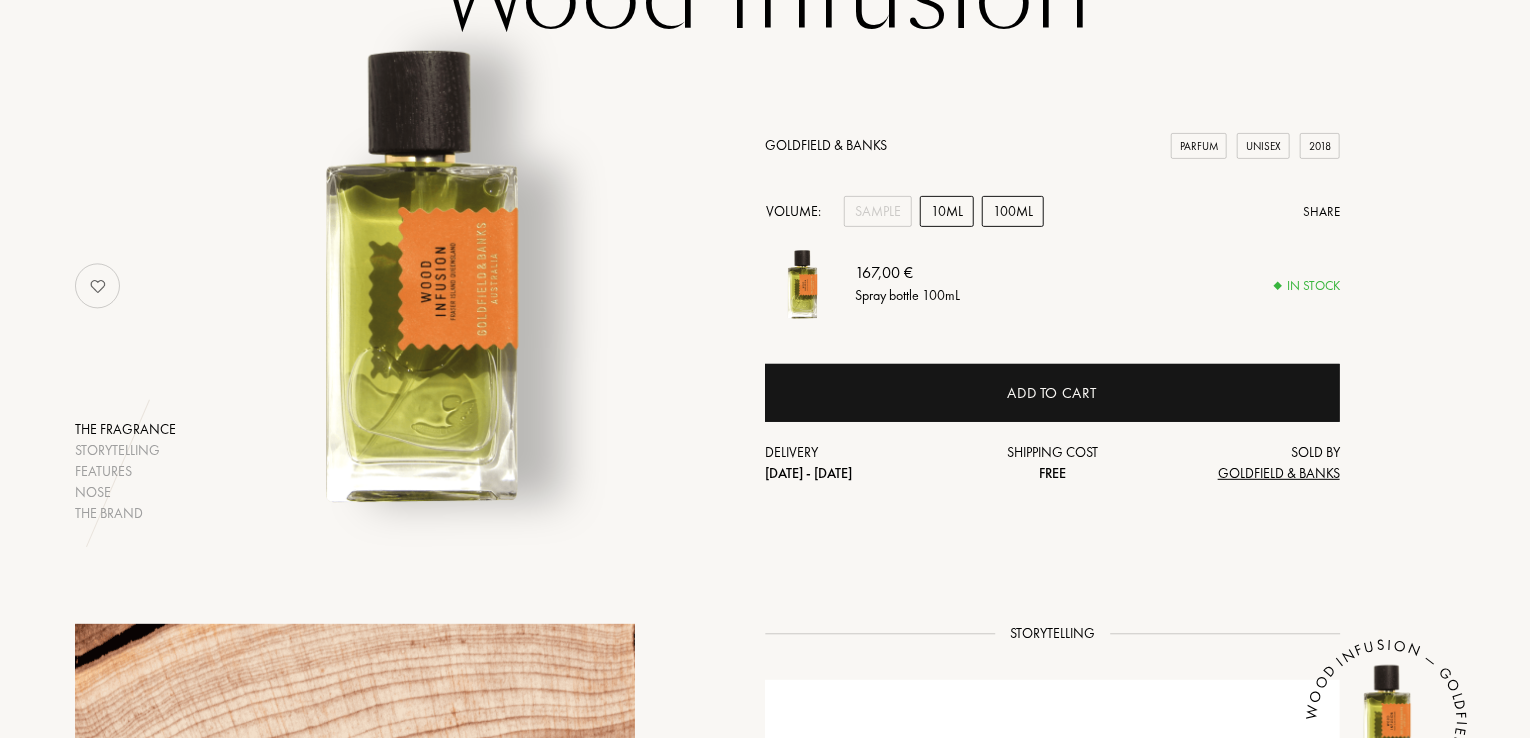 click on "10mL" at bounding box center [947, 211] 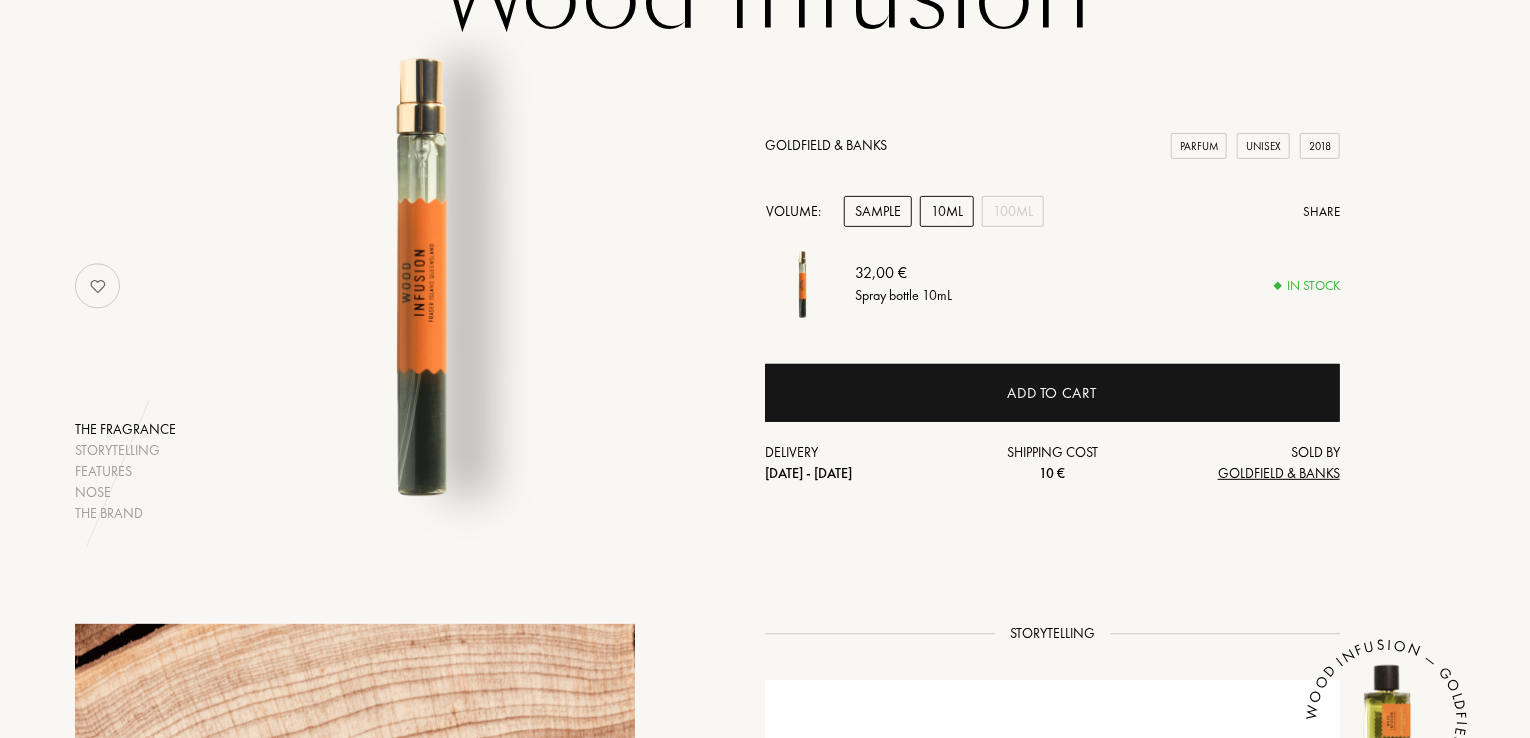 click on "Sample" at bounding box center (878, 211) 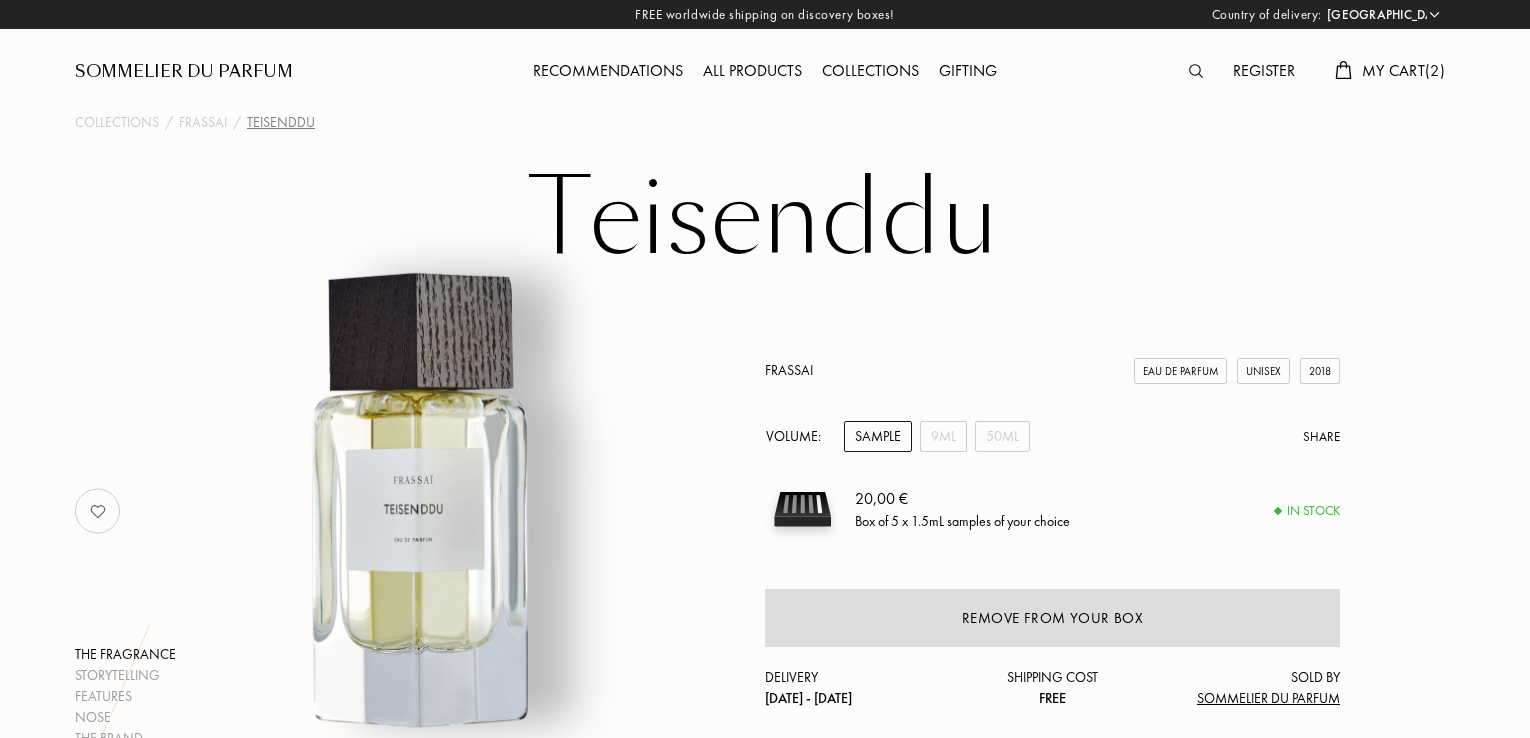select on "SI" 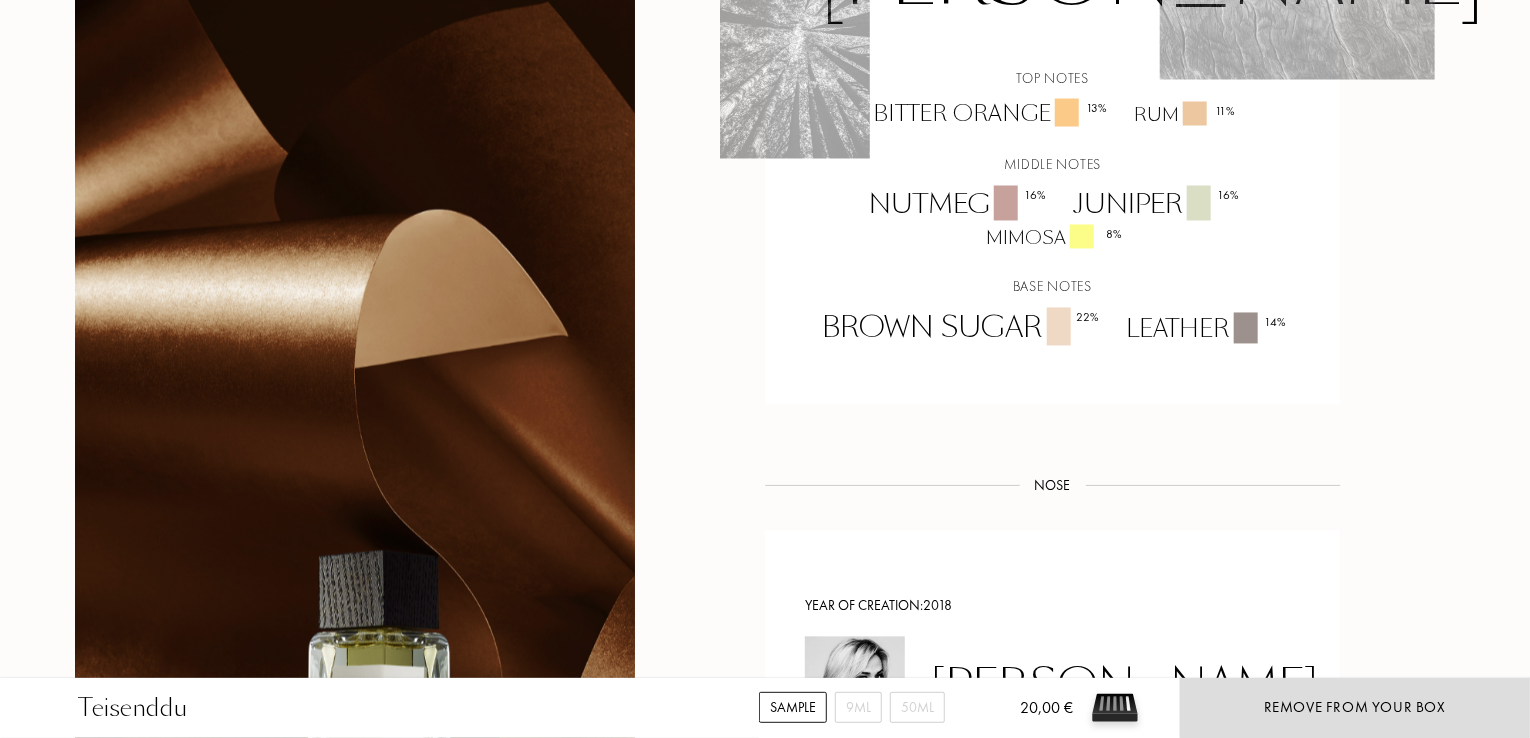 scroll, scrollTop: 1820, scrollLeft: 0, axis: vertical 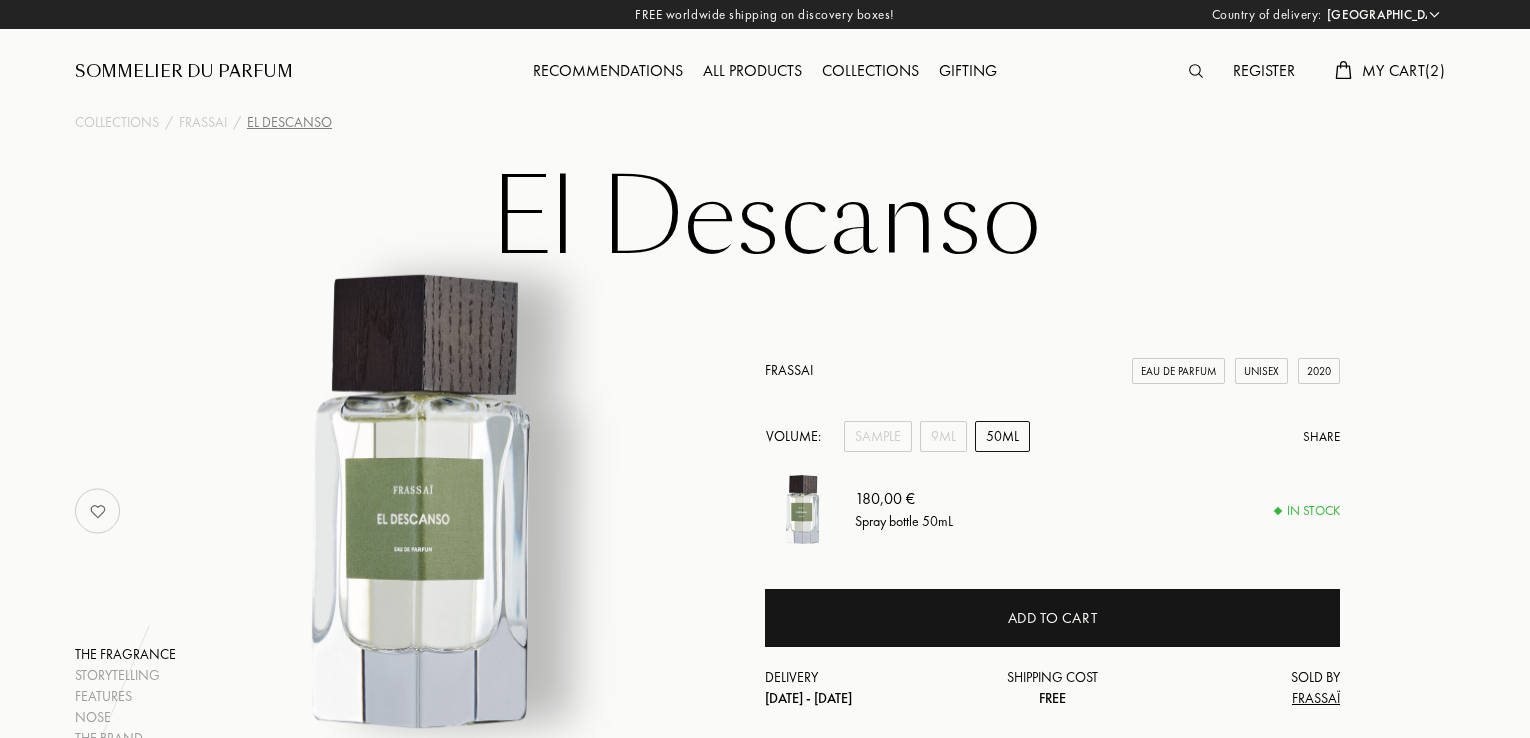select on "SI" 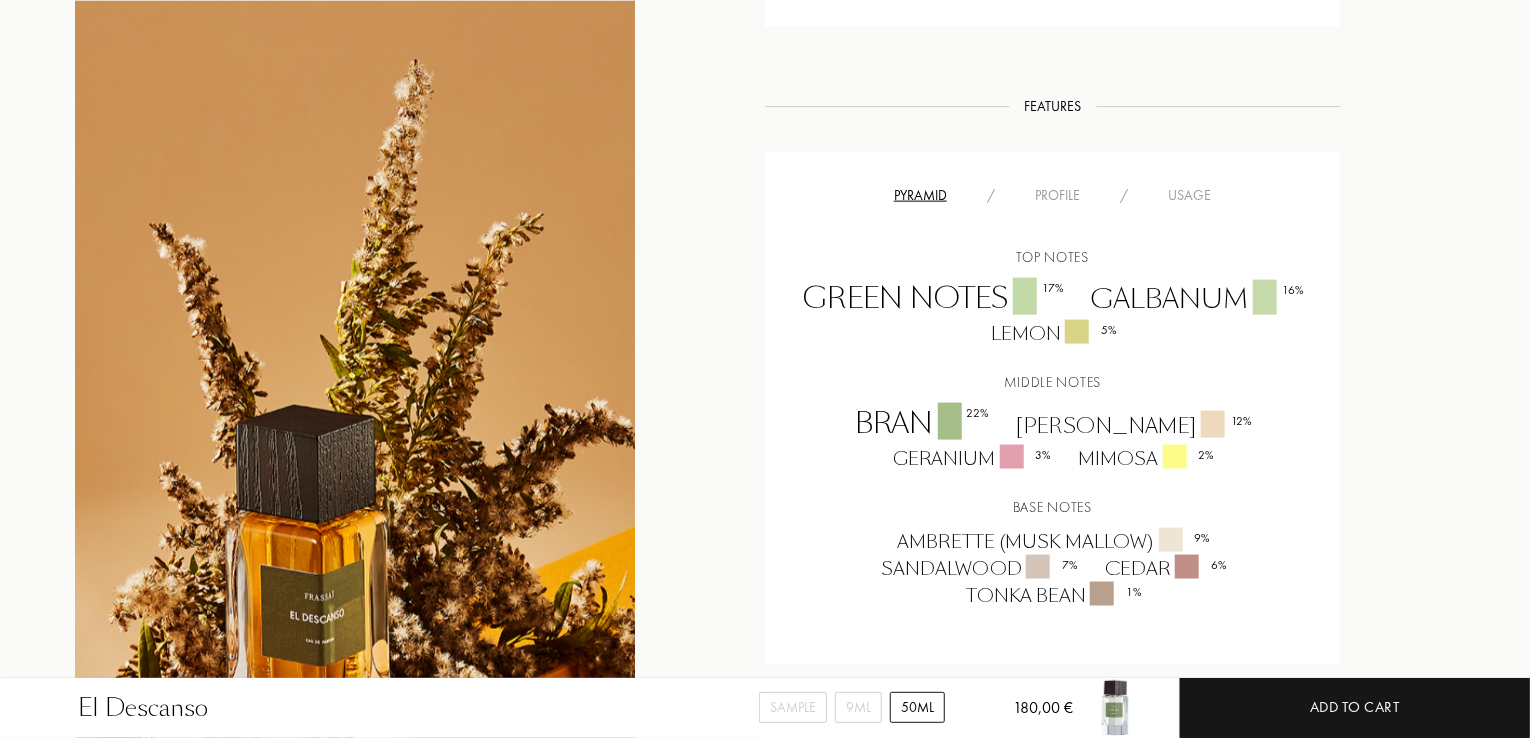 scroll, scrollTop: 1330, scrollLeft: 0, axis: vertical 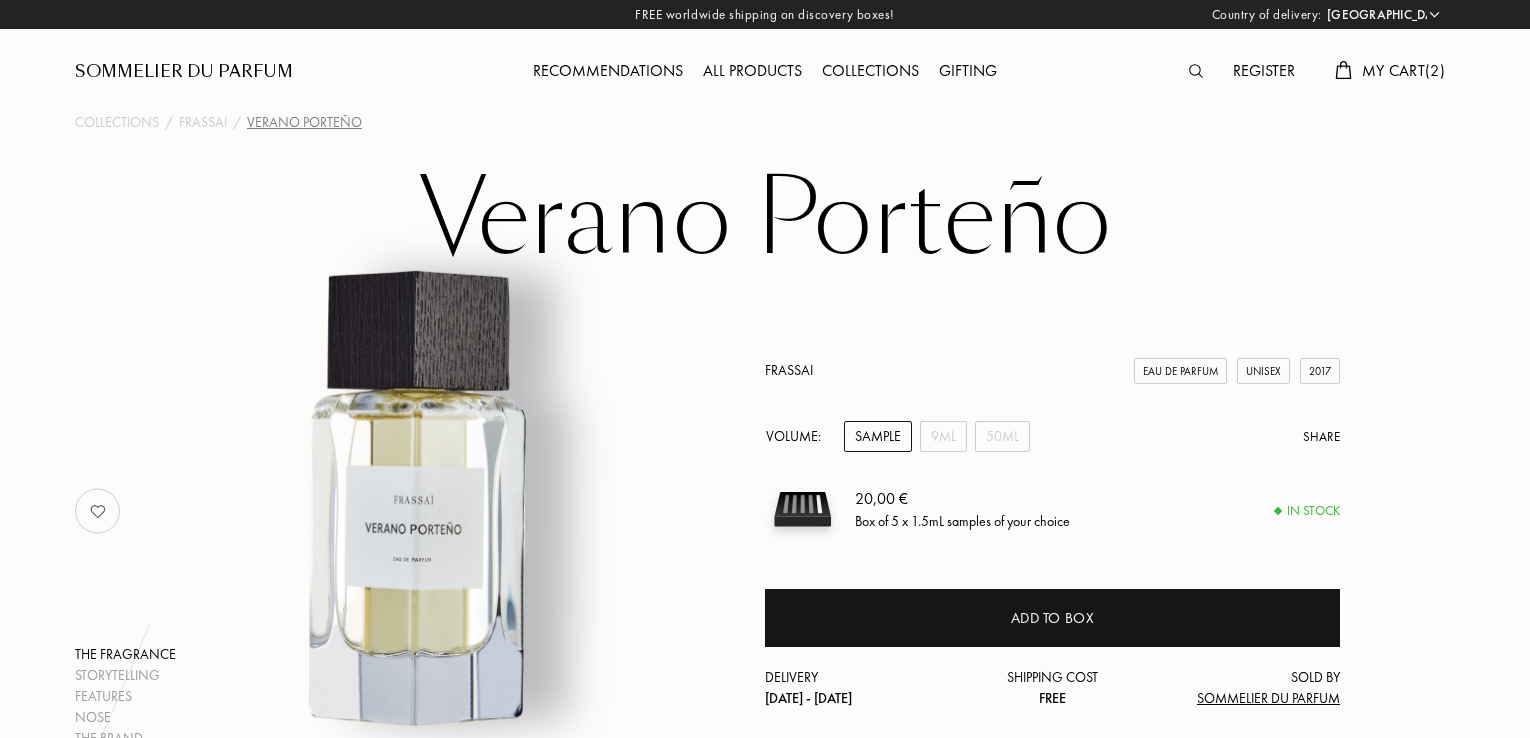 select on "SI" 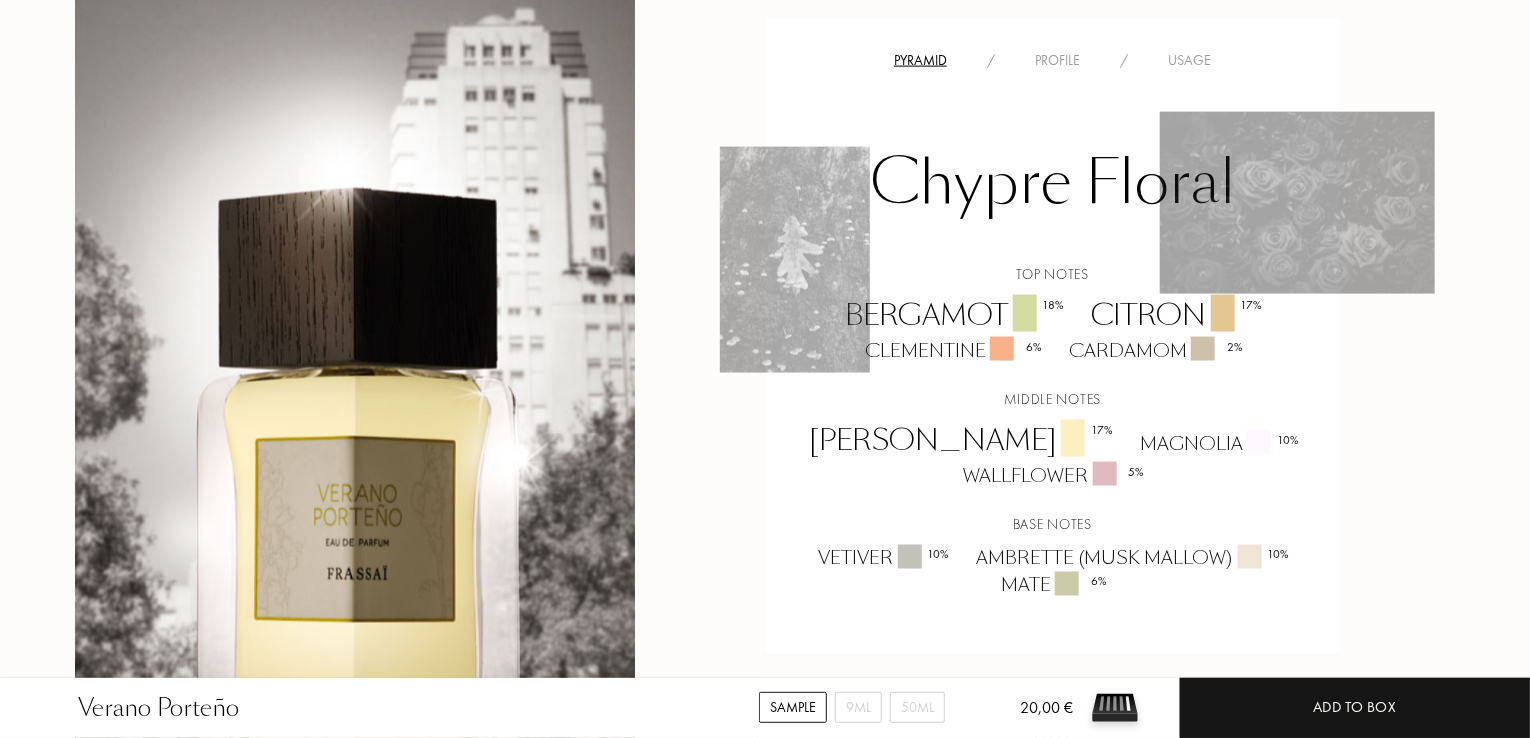 scroll, scrollTop: 1384, scrollLeft: 0, axis: vertical 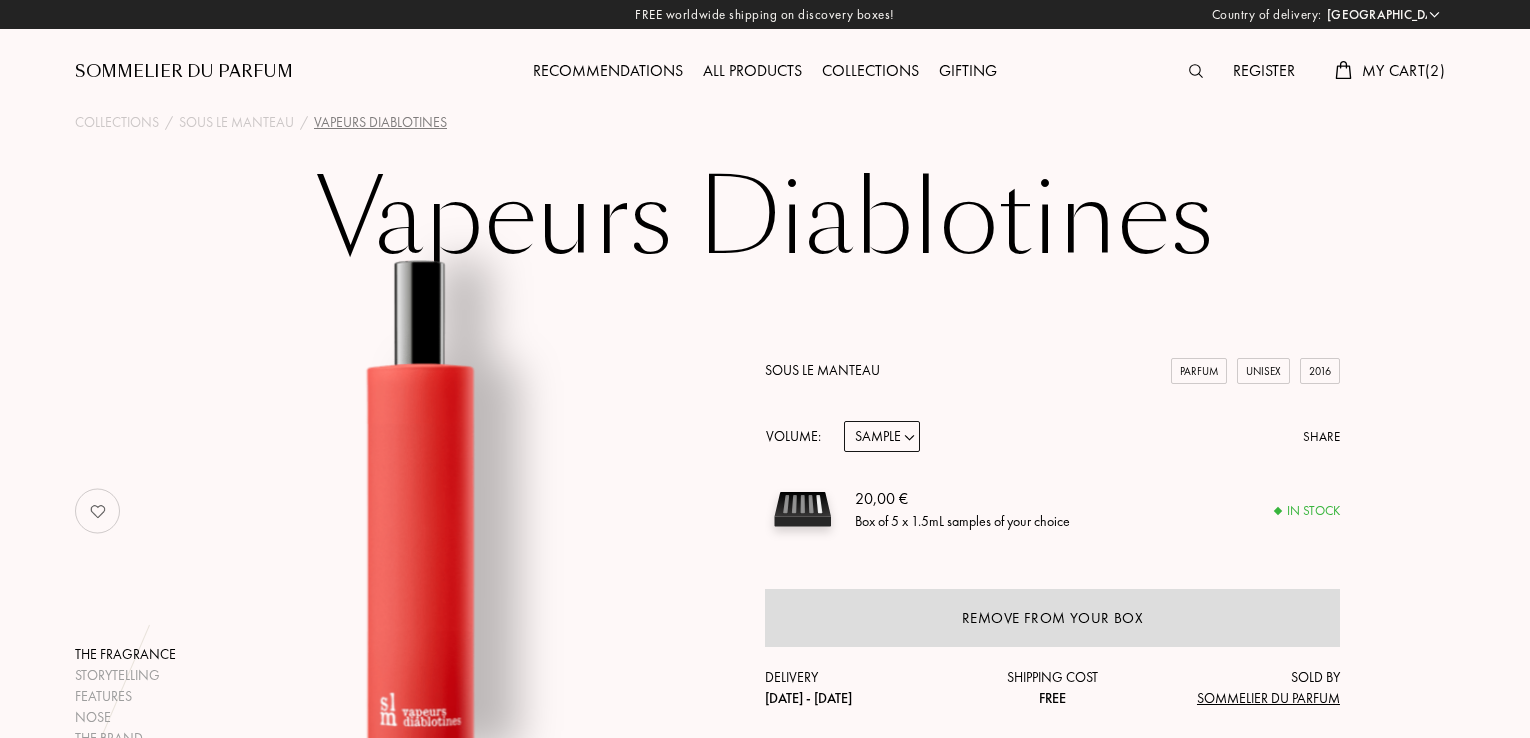 select on "SI" 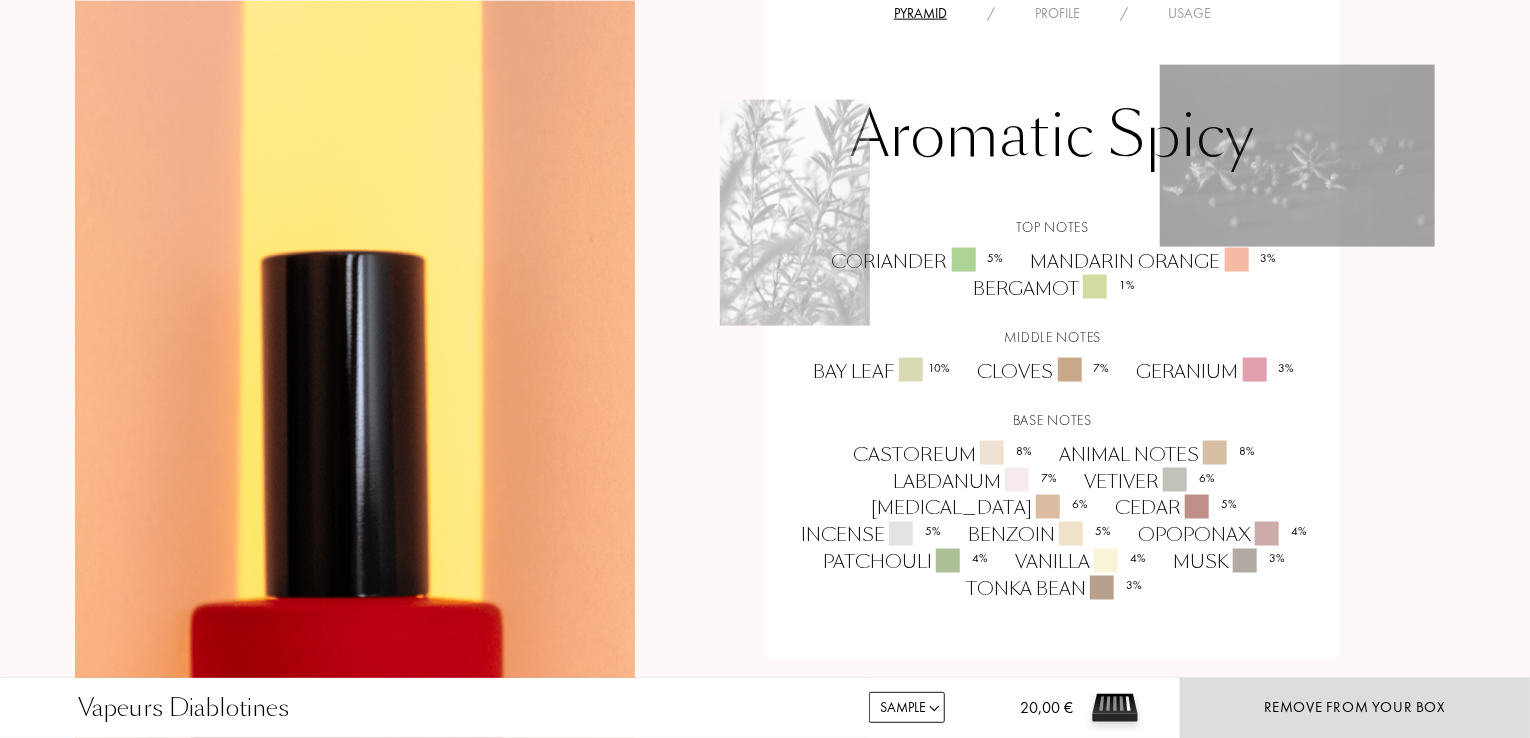 scroll, scrollTop: 1415, scrollLeft: 0, axis: vertical 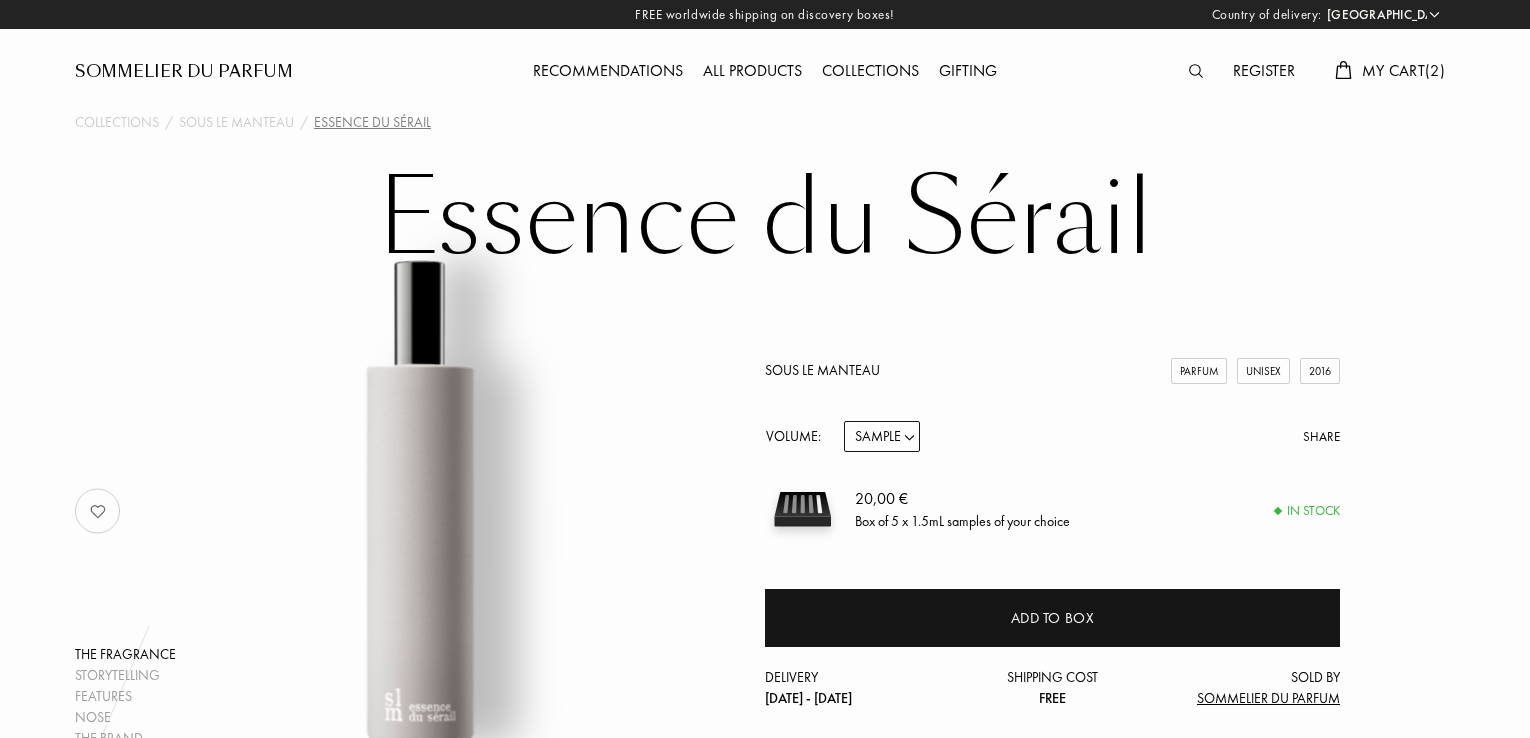 select on "SI" 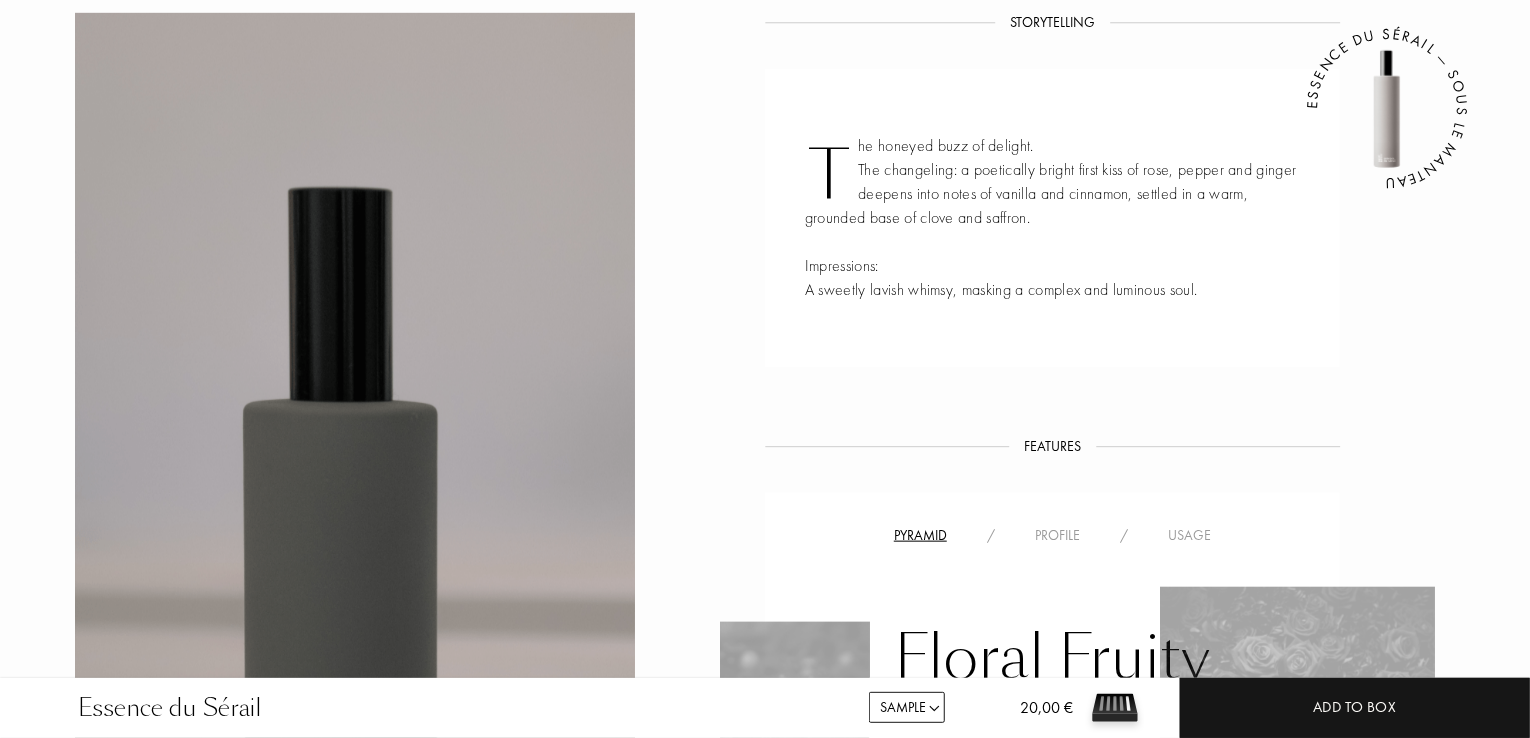 scroll, scrollTop: 832, scrollLeft: 0, axis: vertical 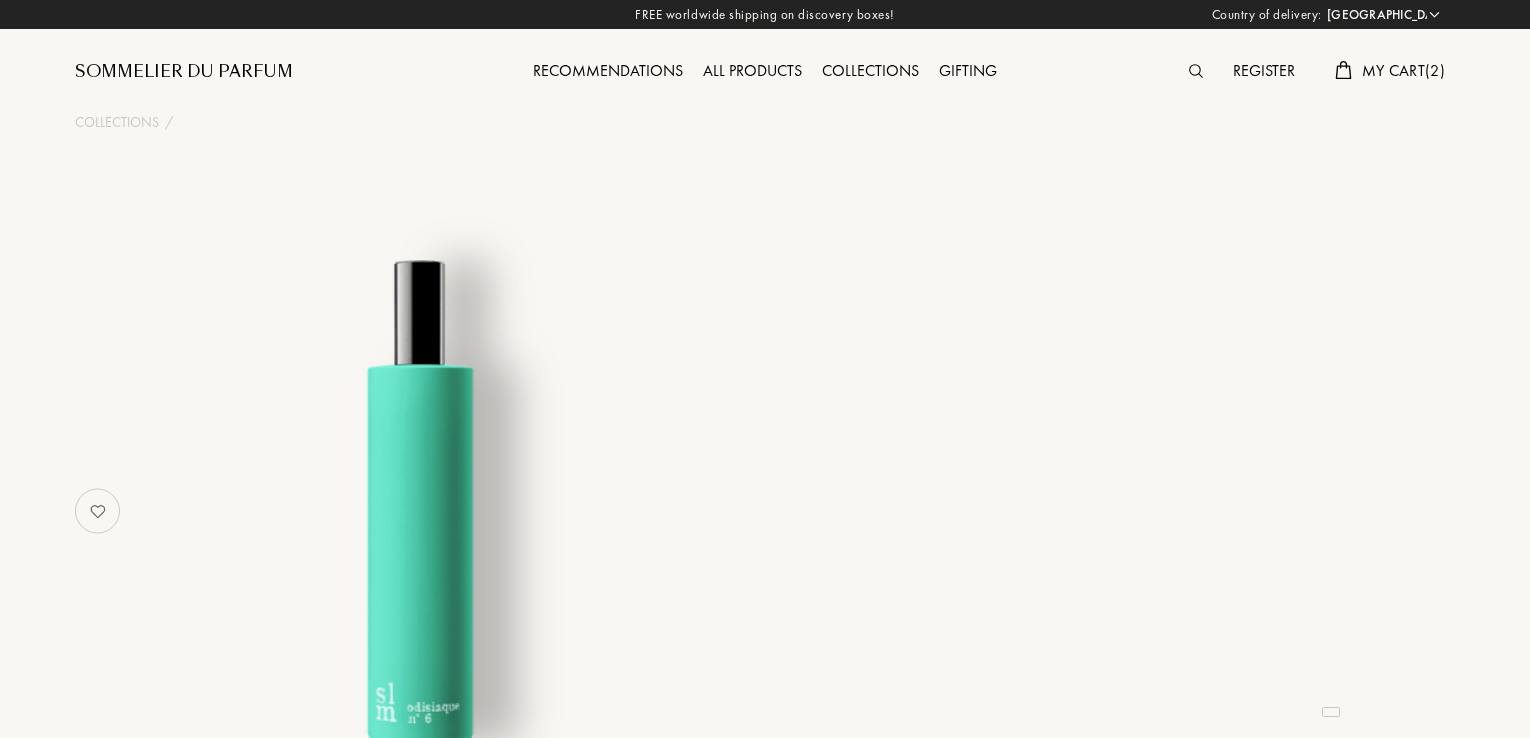 select on "SI" 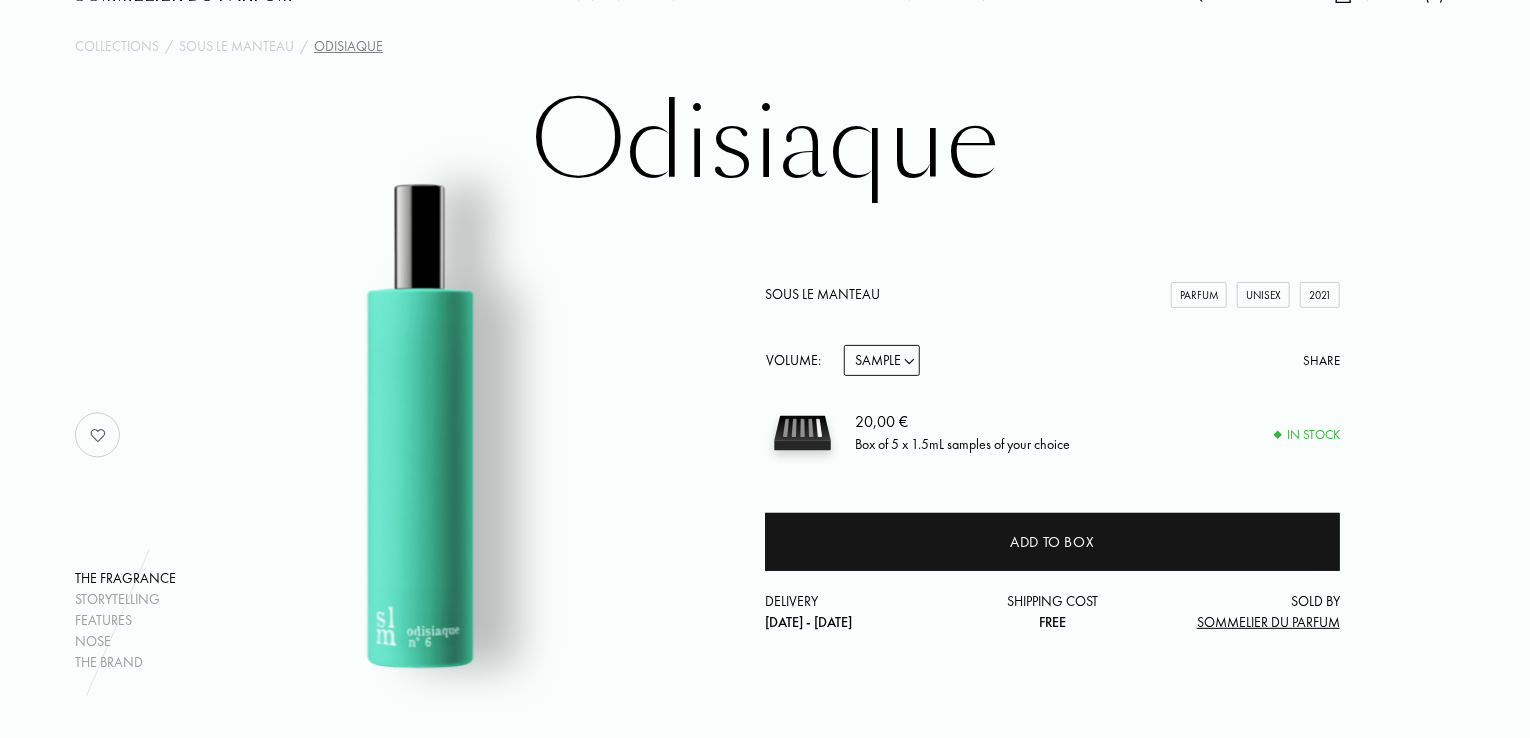 scroll, scrollTop: 36, scrollLeft: 0, axis: vertical 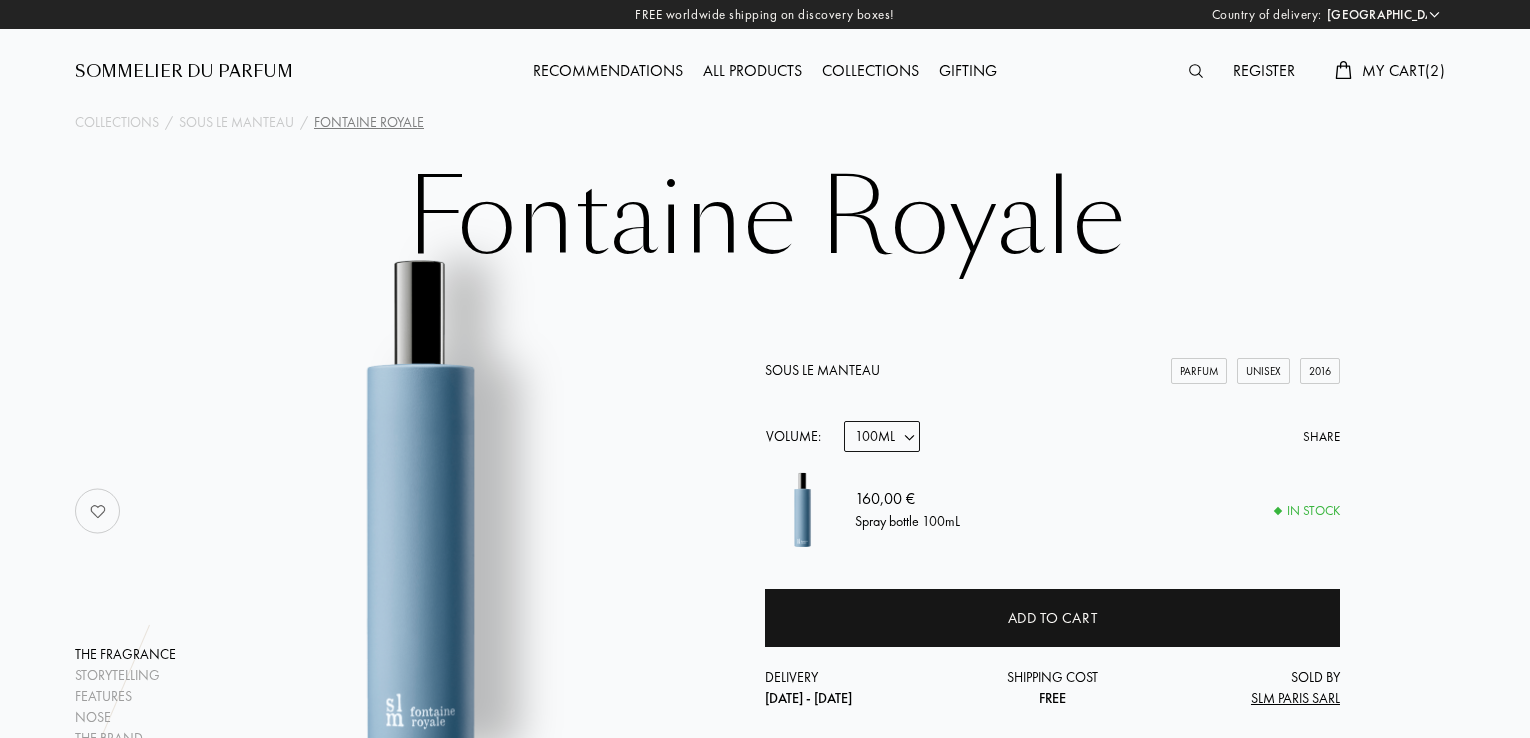 select on "SI" 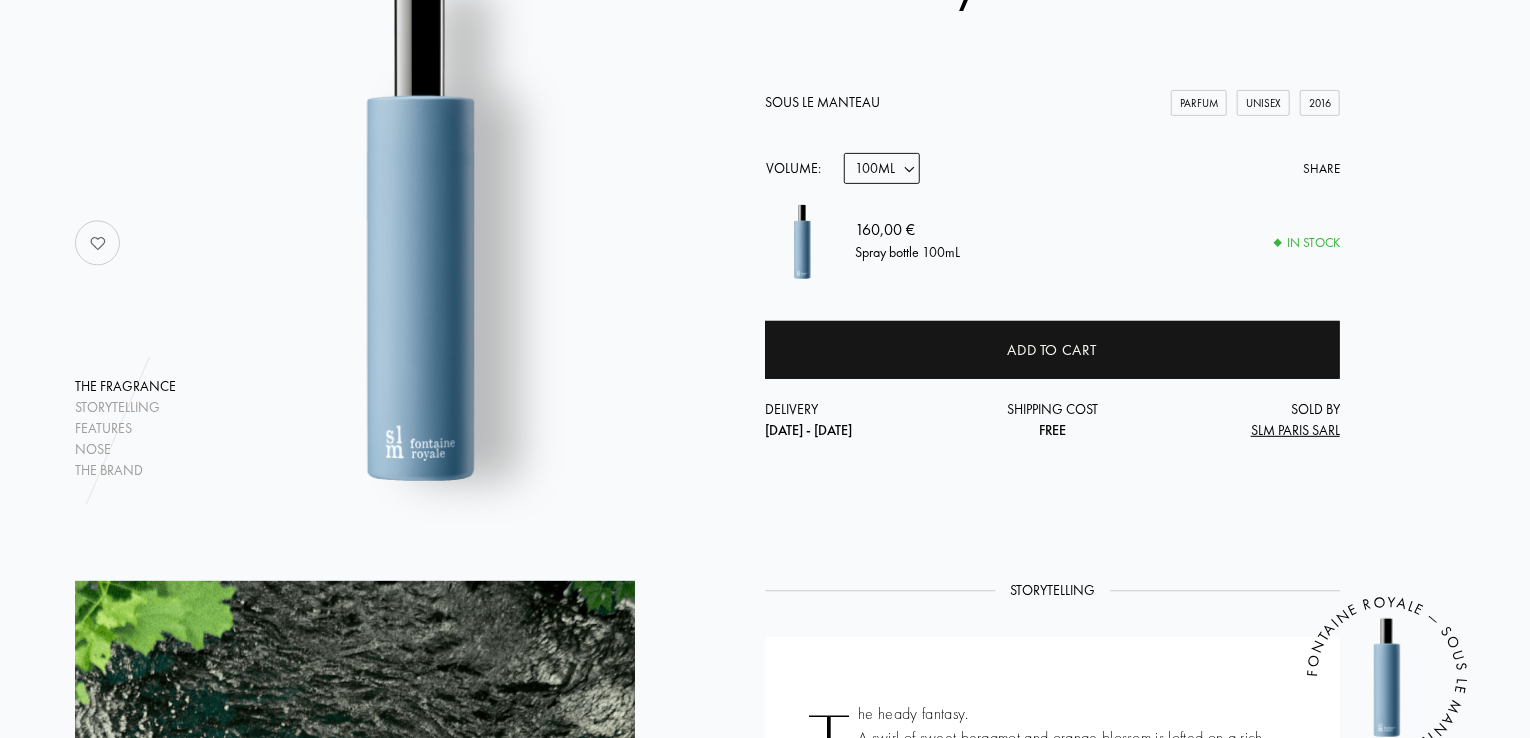 scroll, scrollTop: 260, scrollLeft: 0, axis: vertical 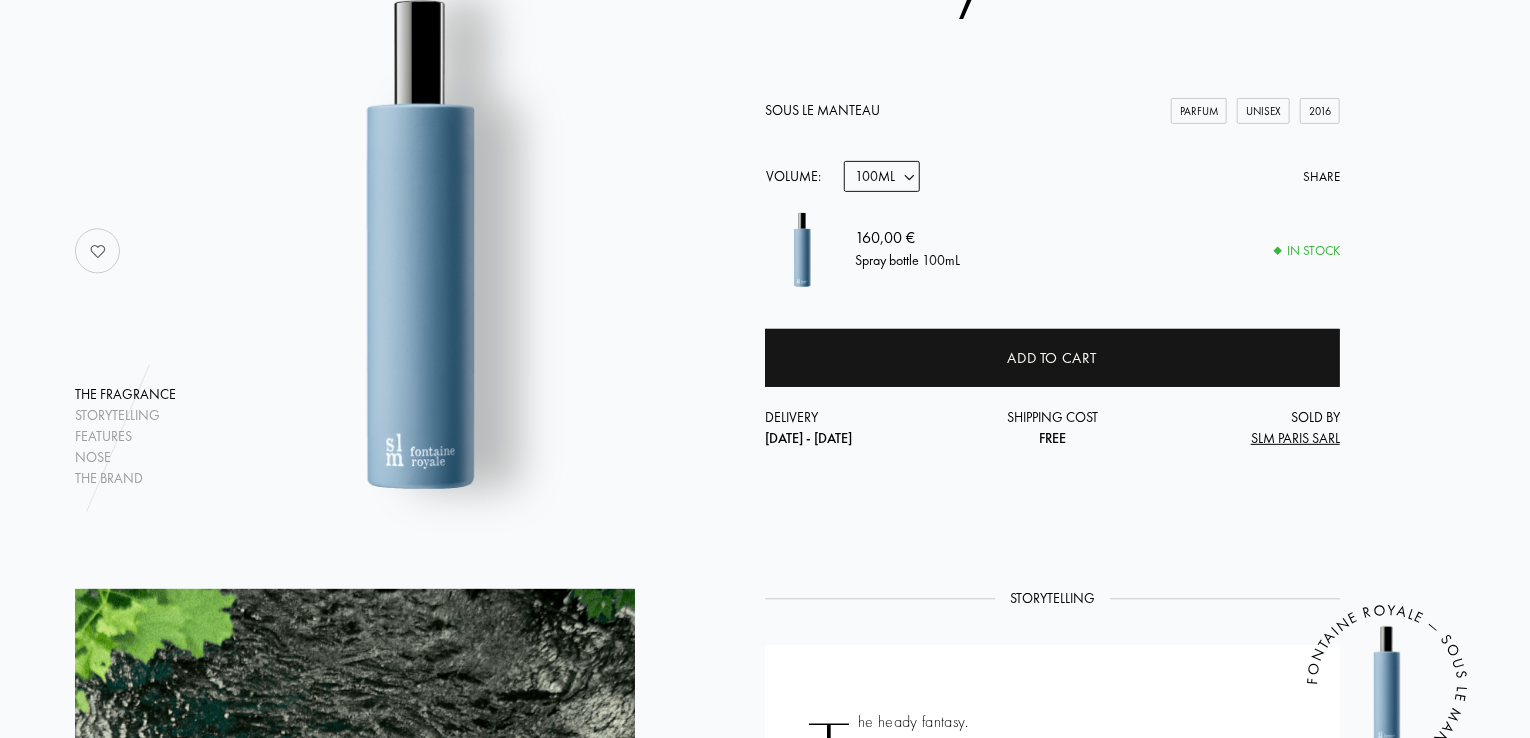 click on "Sample 14mL 50mL 100mL" at bounding box center [882, 176] 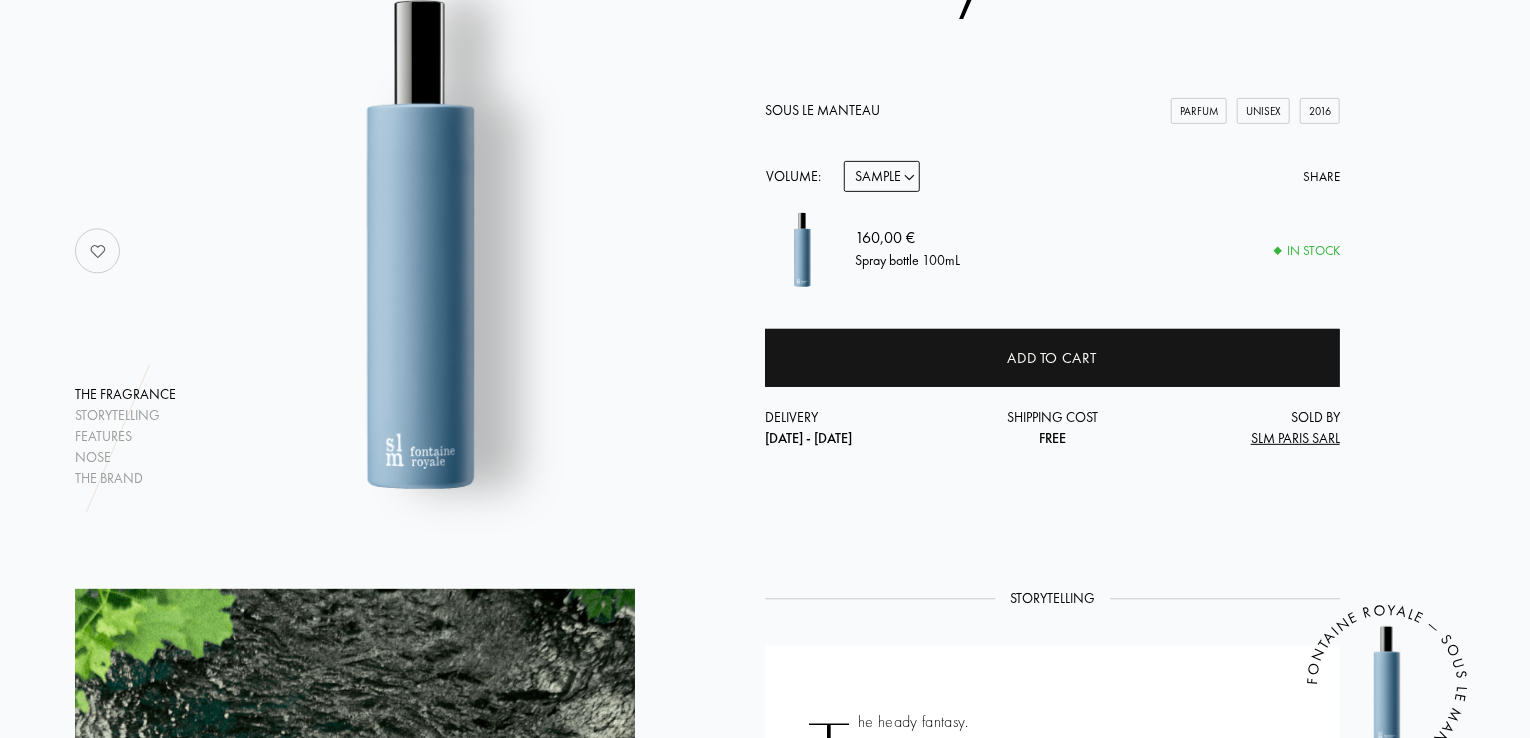 click on "Sample 14mL 50mL 100mL" at bounding box center (882, 176) 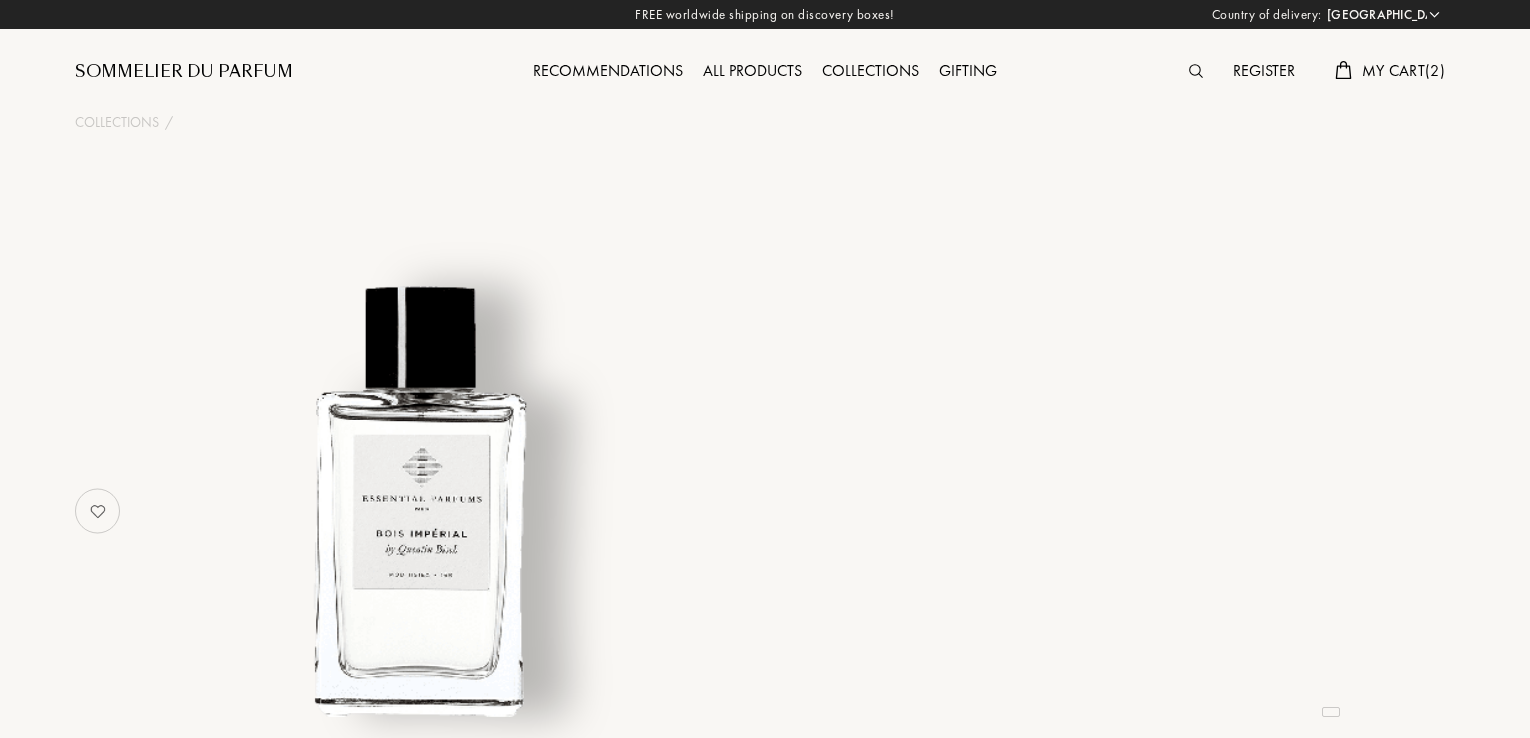 select on "SI" 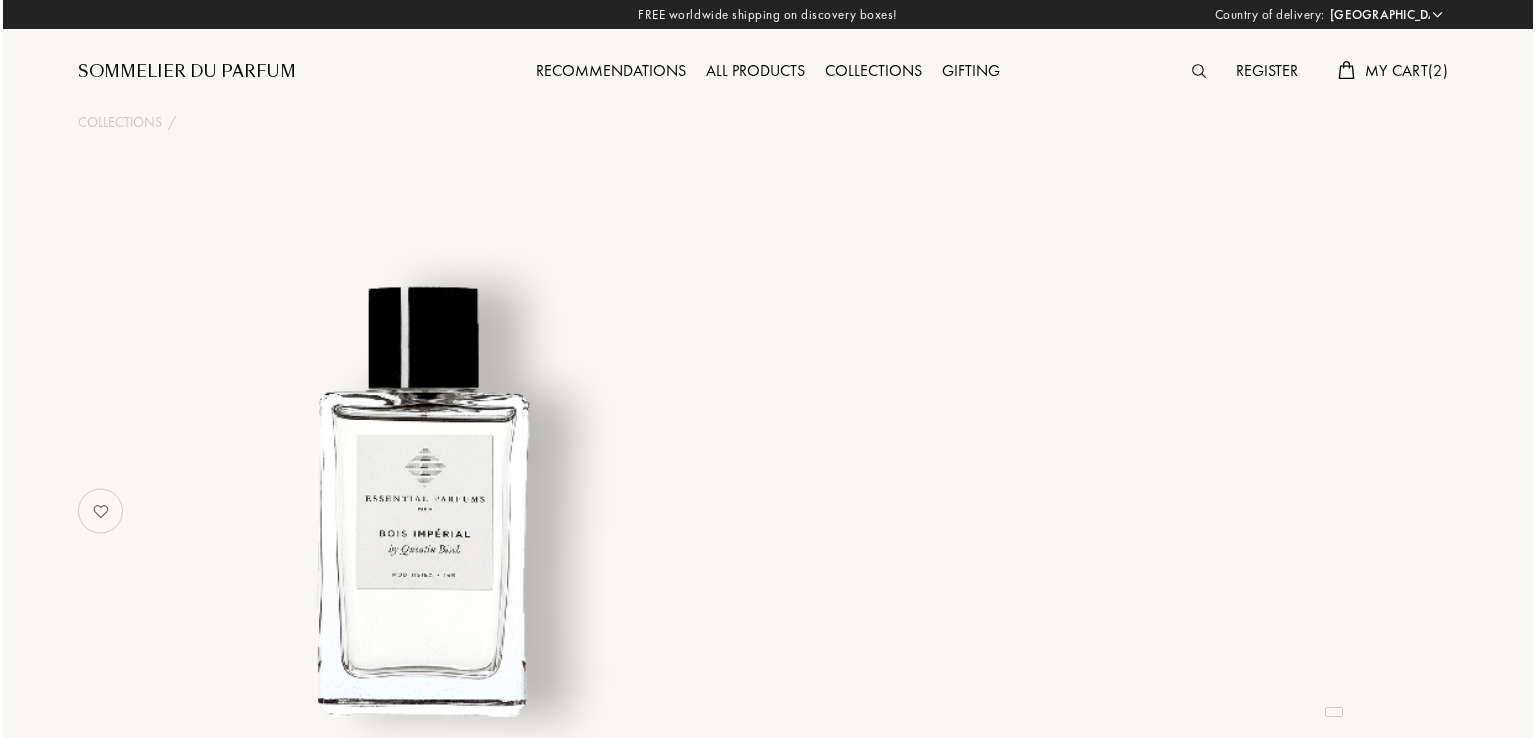 scroll, scrollTop: 0, scrollLeft: 0, axis: both 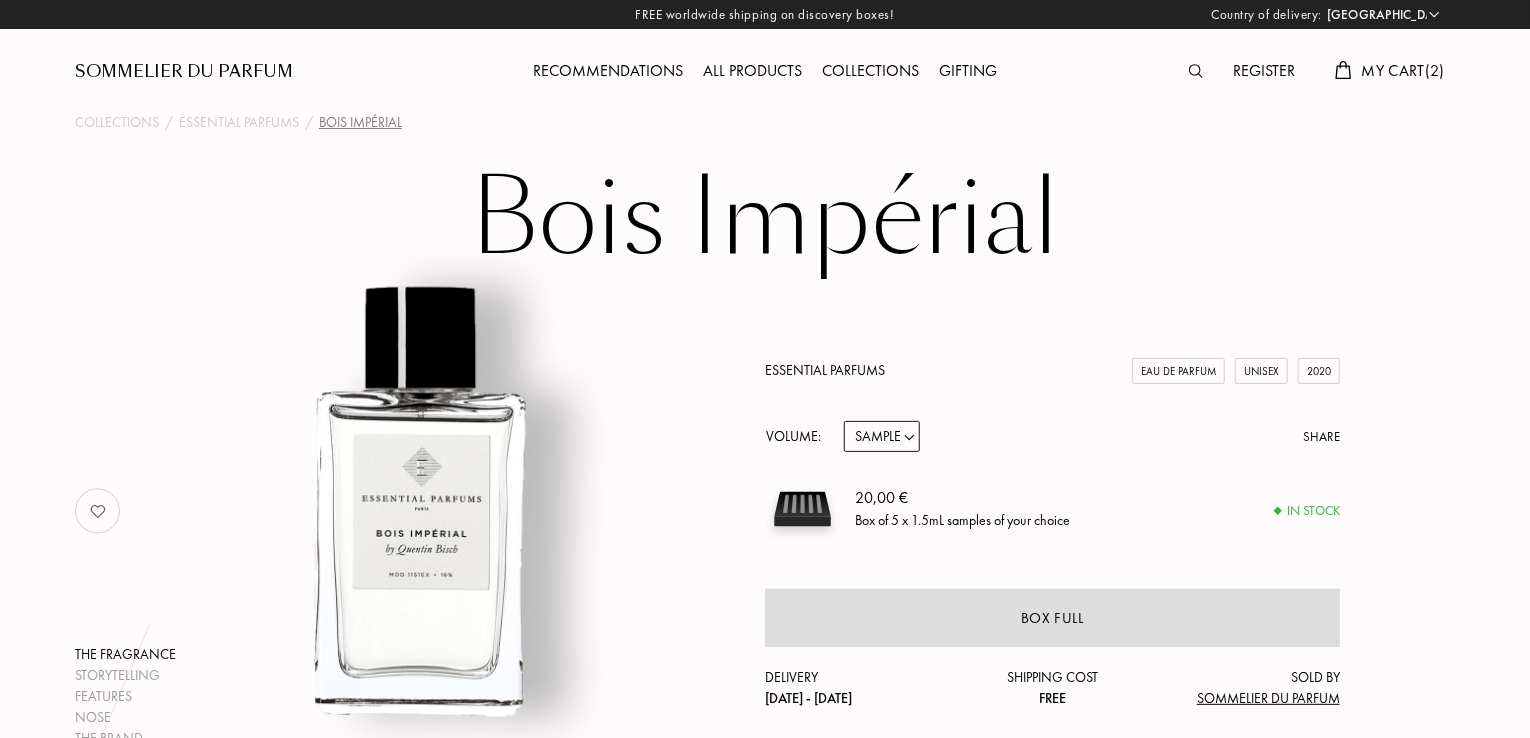 click on "Sample 10mL 100mL 150mL" at bounding box center [882, 436] 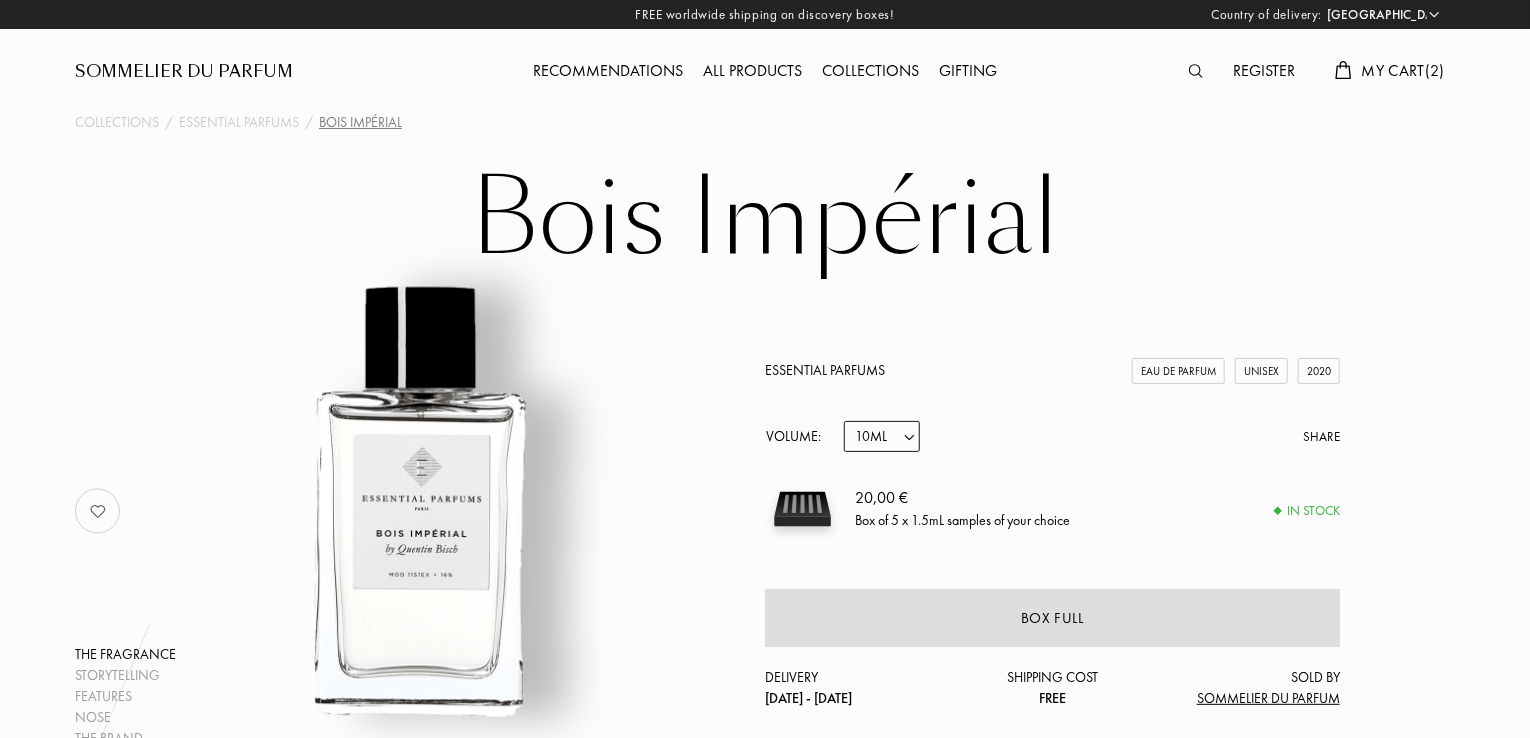 click on "Sample 10mL 100mL 150mL" at bounding box center [882, 436] 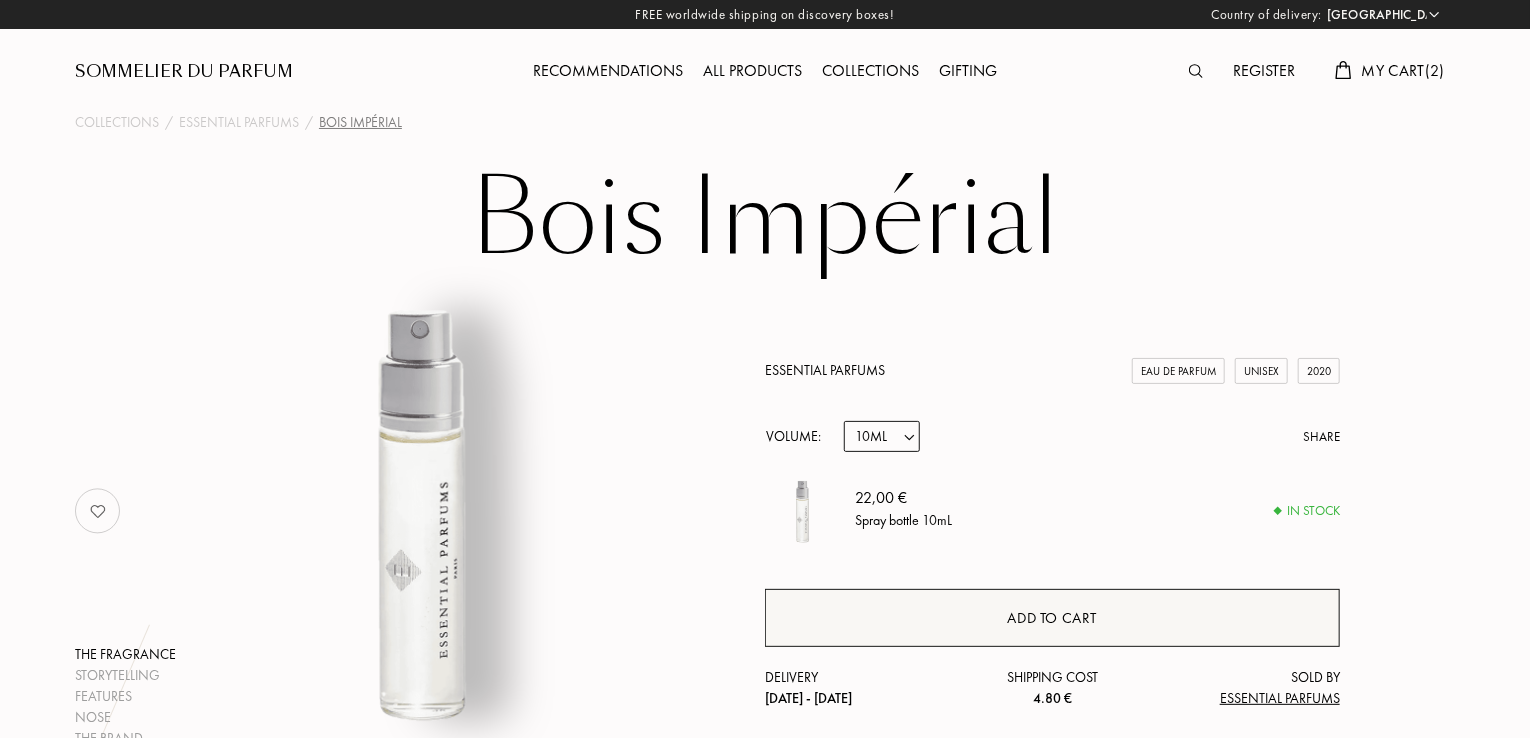 click on "Add to cart" at bounding box center [1052, 618] 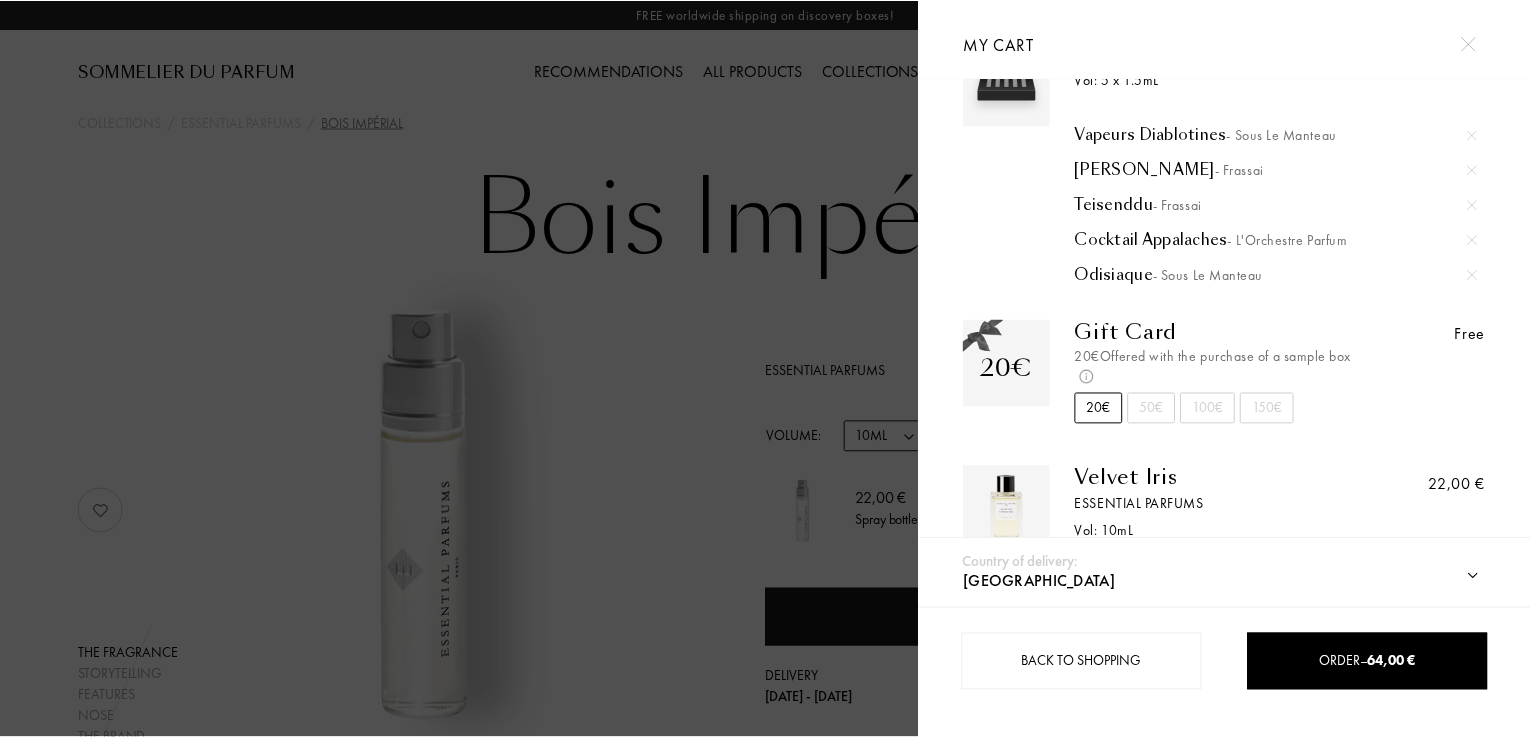 scroll, scrollTop: 0, scrollLeft: 0, axis: both 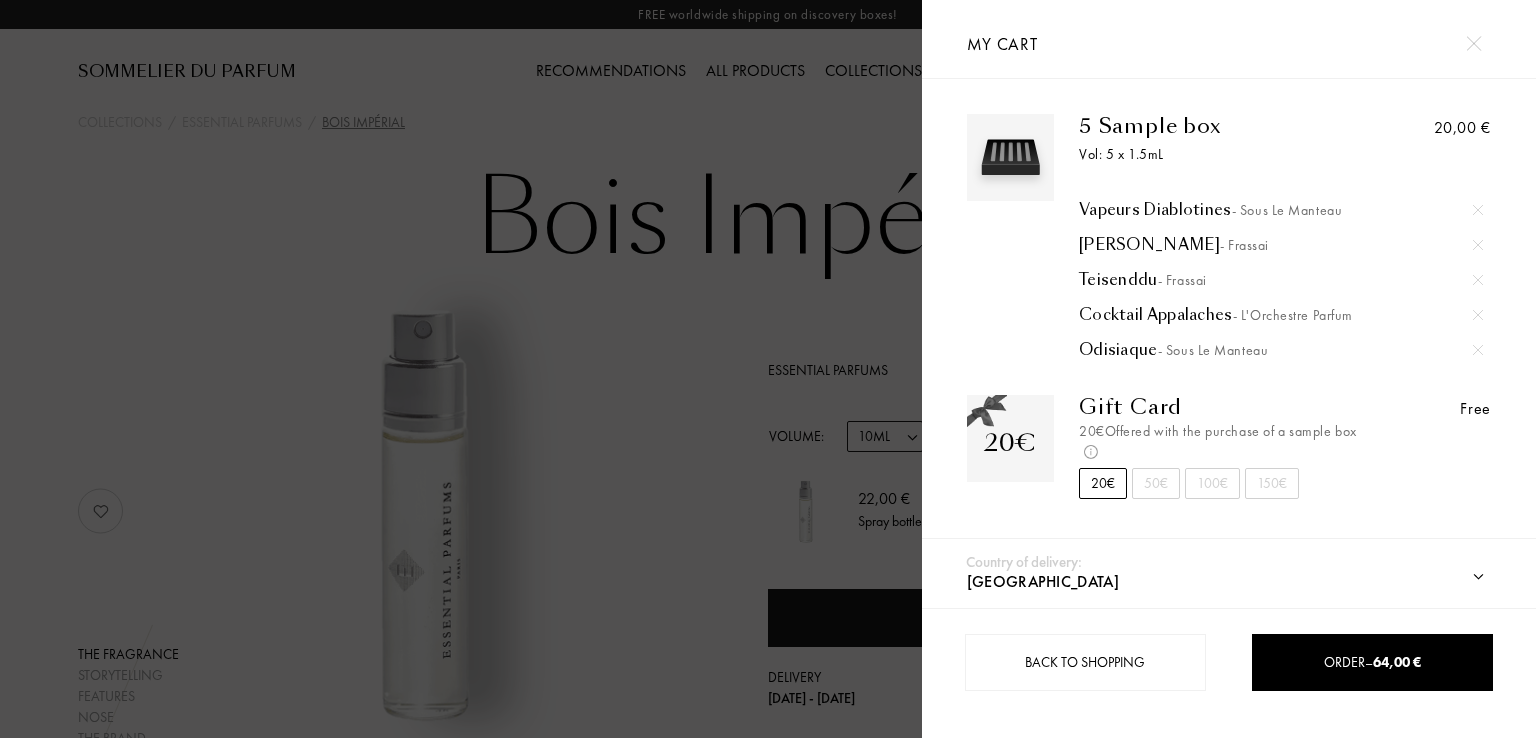 click at bounding box center (461, 369) 